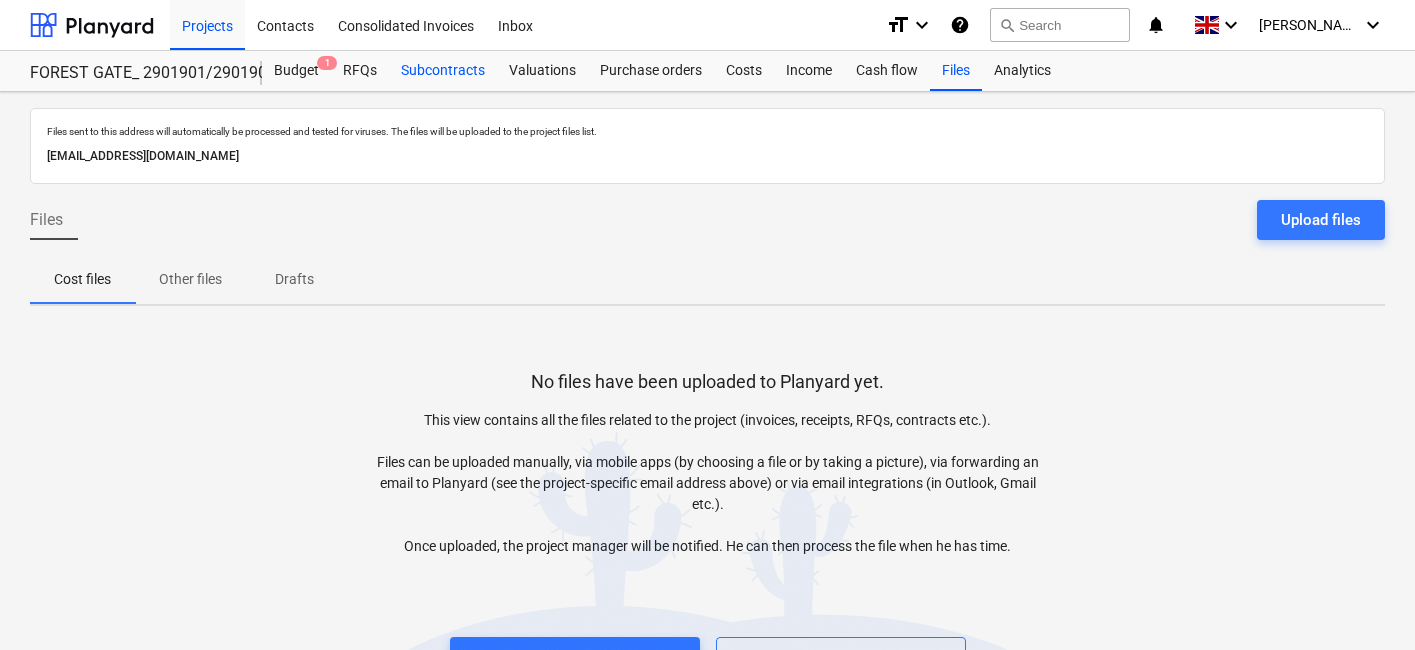 scroll, scrollTop: 0, scrollLeft: 0, axis: both 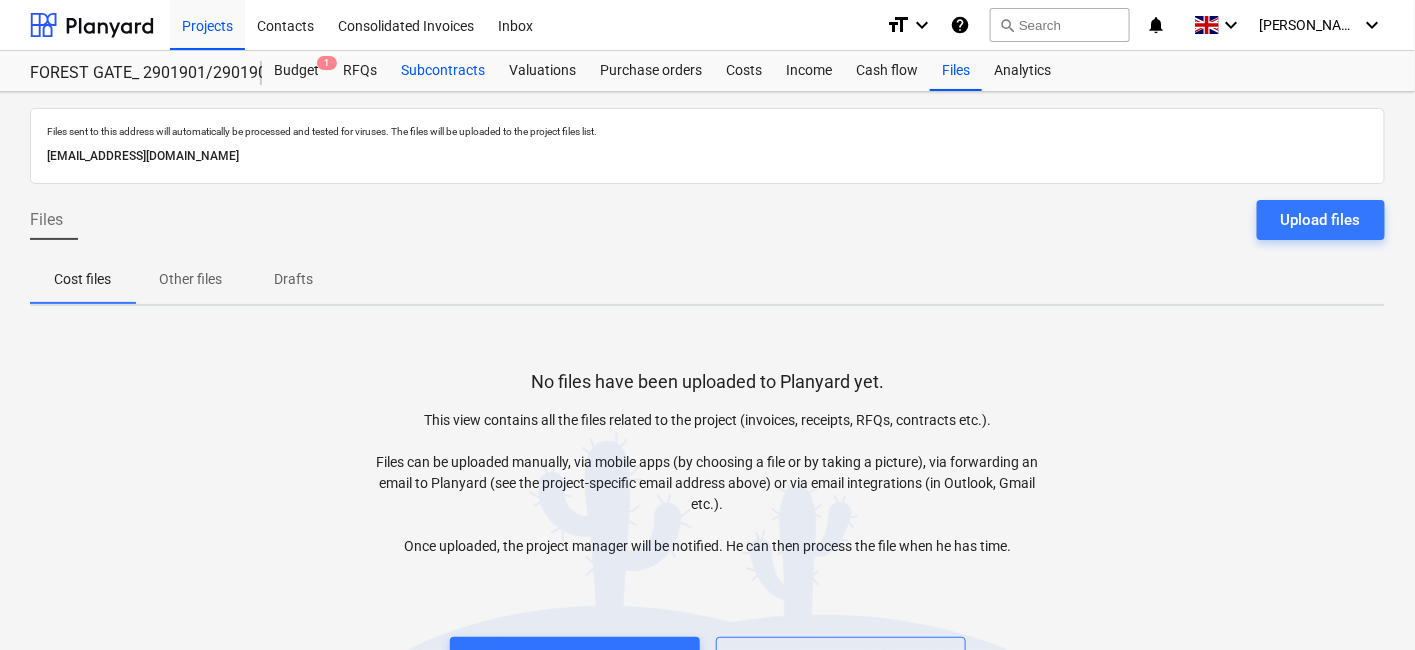 click on "Subcontracts" at bounding box center [443, 71] 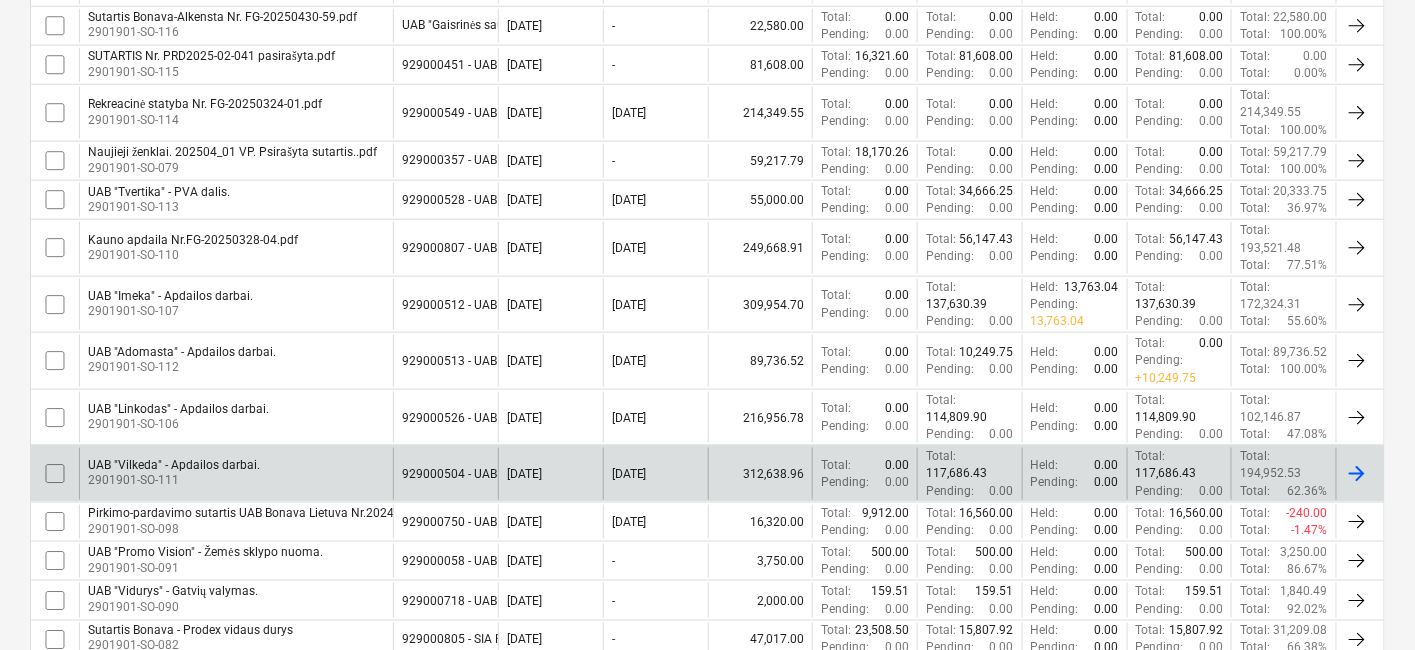 scroll, scrollTop: 666, scrollLeft: 0, axis: vertical 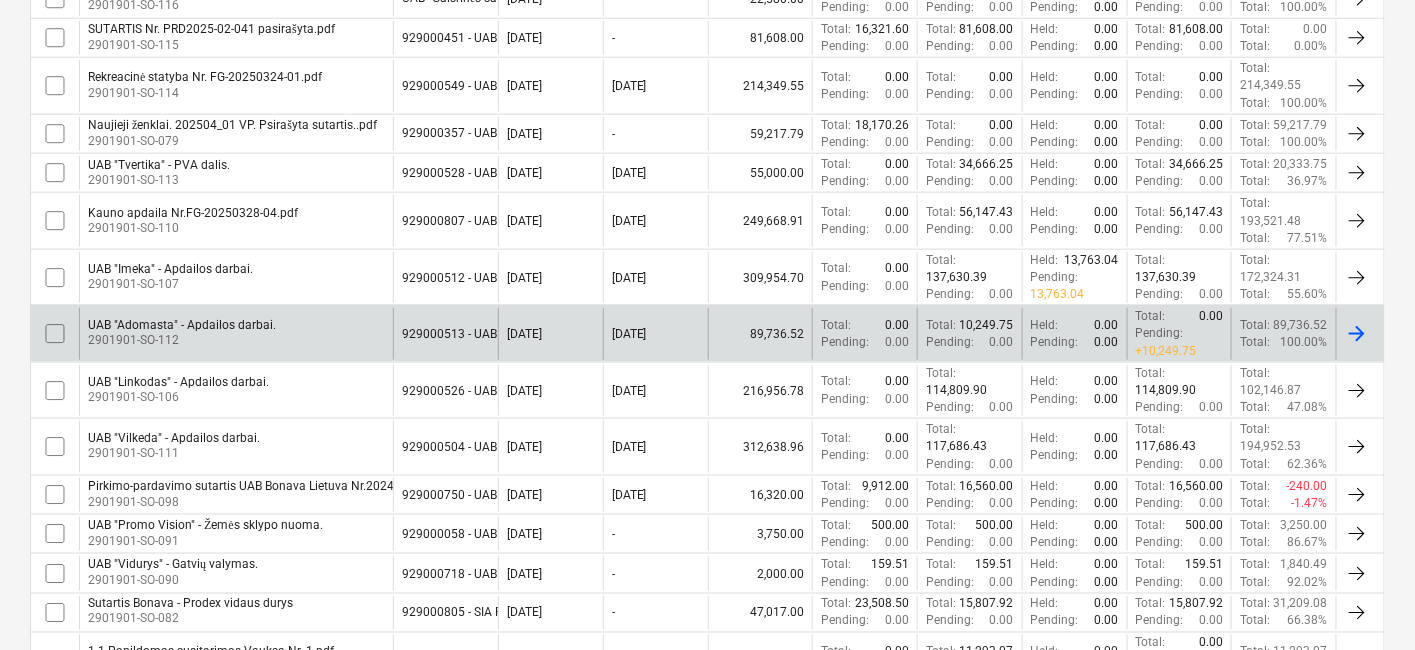 click on "929000513 - UAB "Adomasta"" at bounding box center [483, 334] 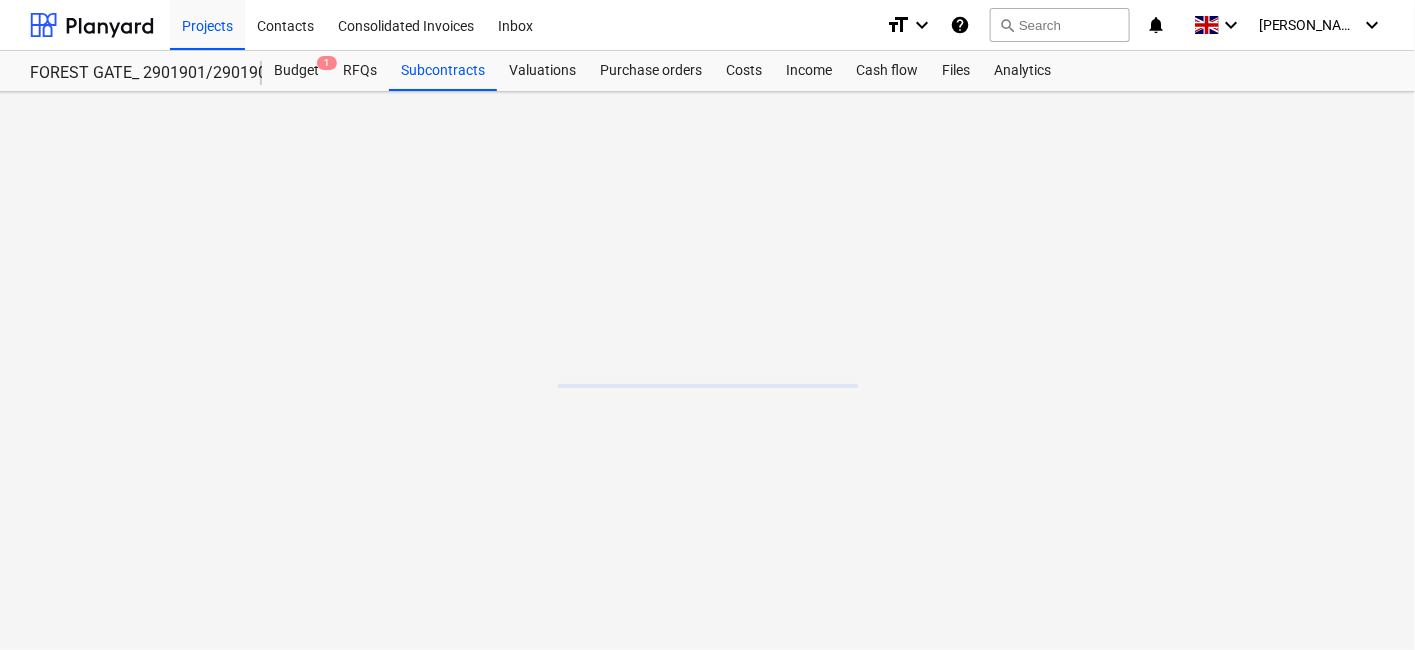 scroll, scrollTop: 0, scrollLeft: 0, axis: both 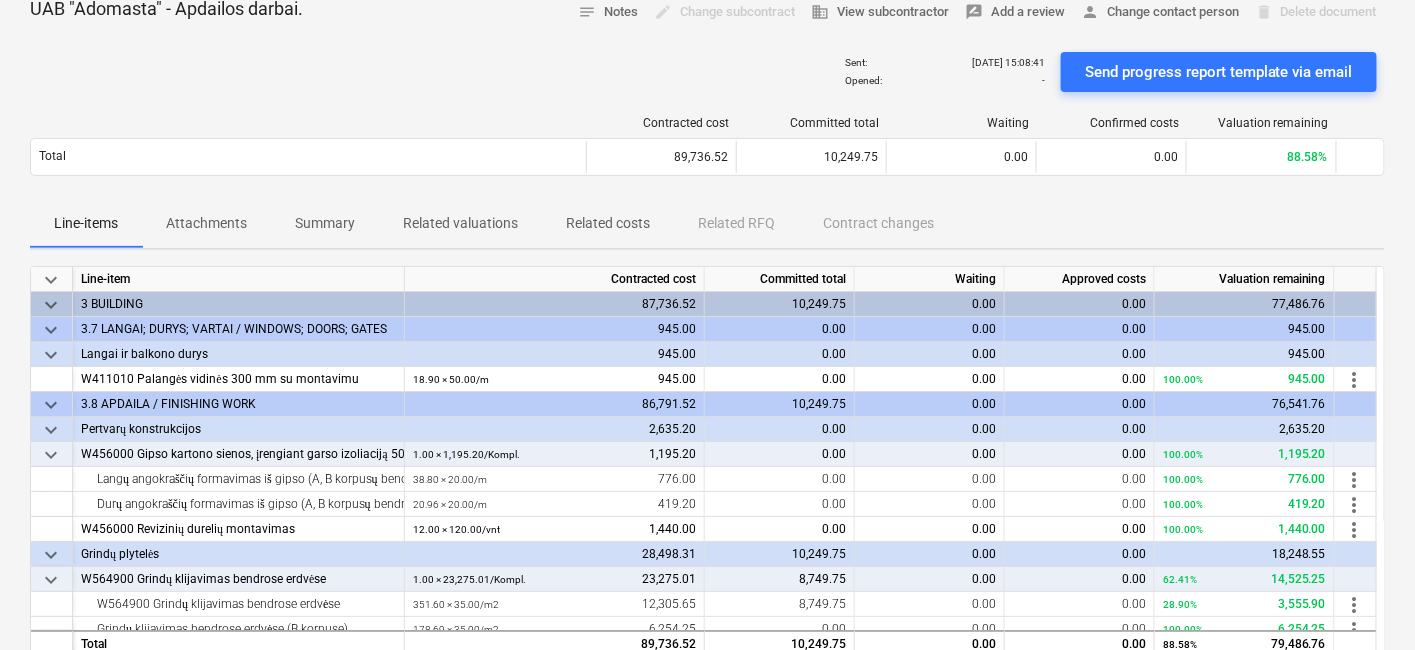 click on "Summary" at bounding box center [325, 223] 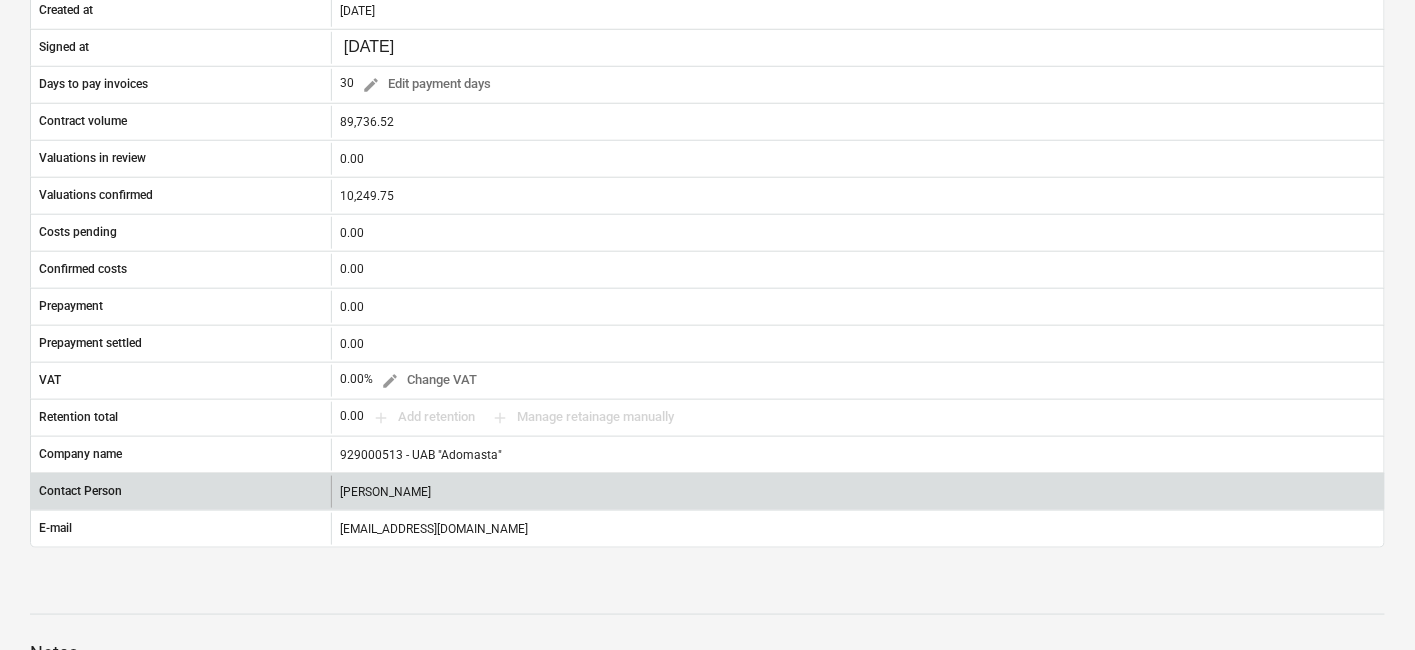 scroll, scrollTop: 555, scrollLeft: 0, axis: vertical 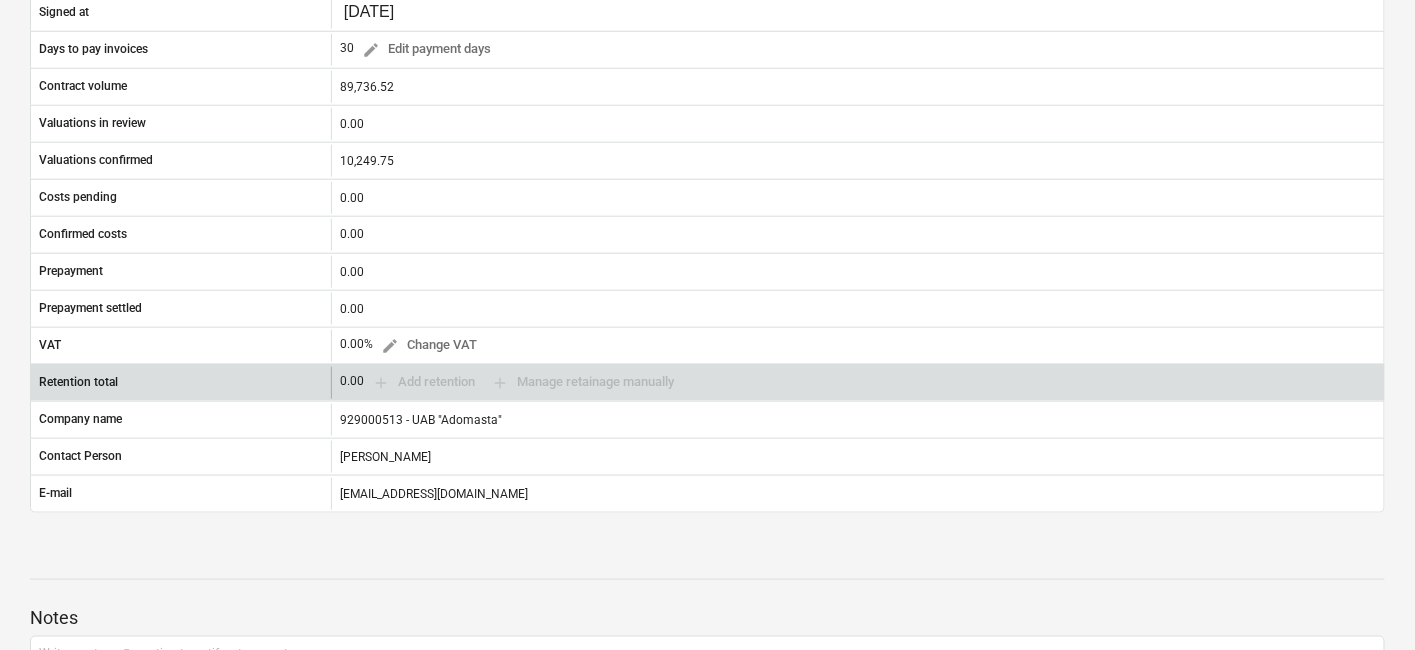 click on "0.00 add Add retention add Manage retainage manually" at bounding box center (511, 382) 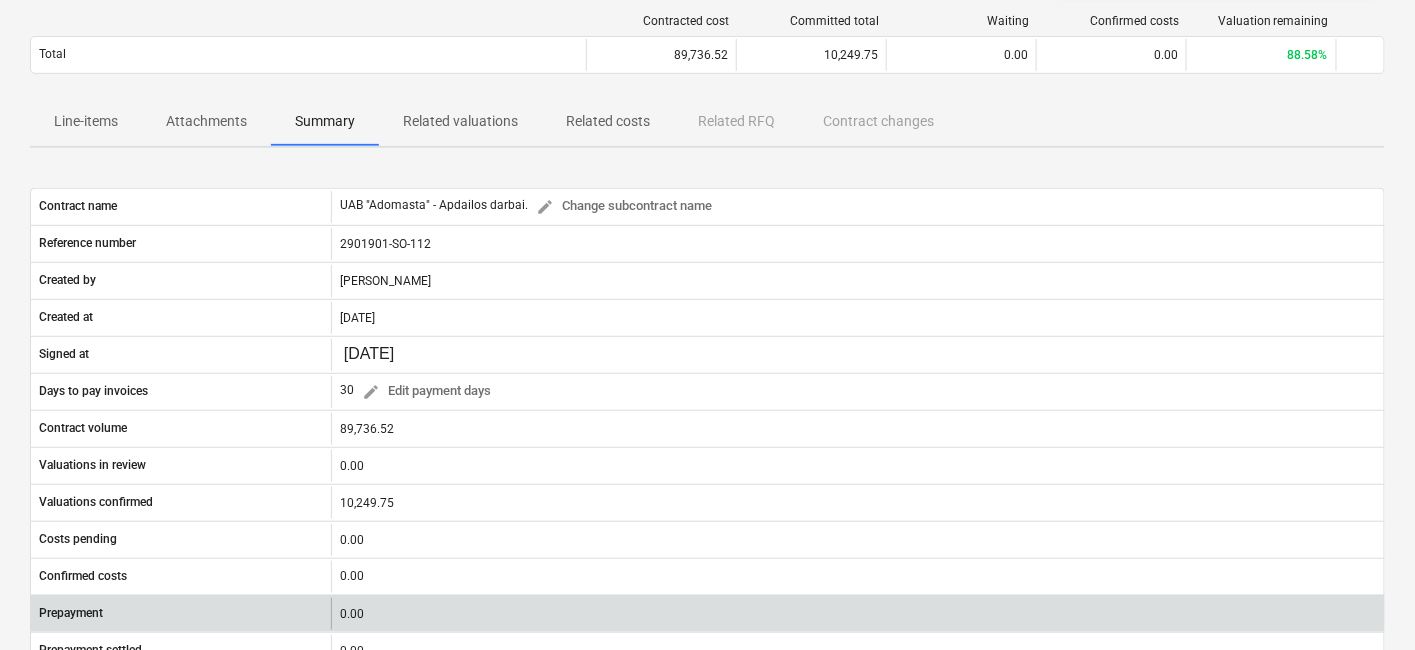 scroll, scrollTop: 0, scrollLeft: 0, axis: both 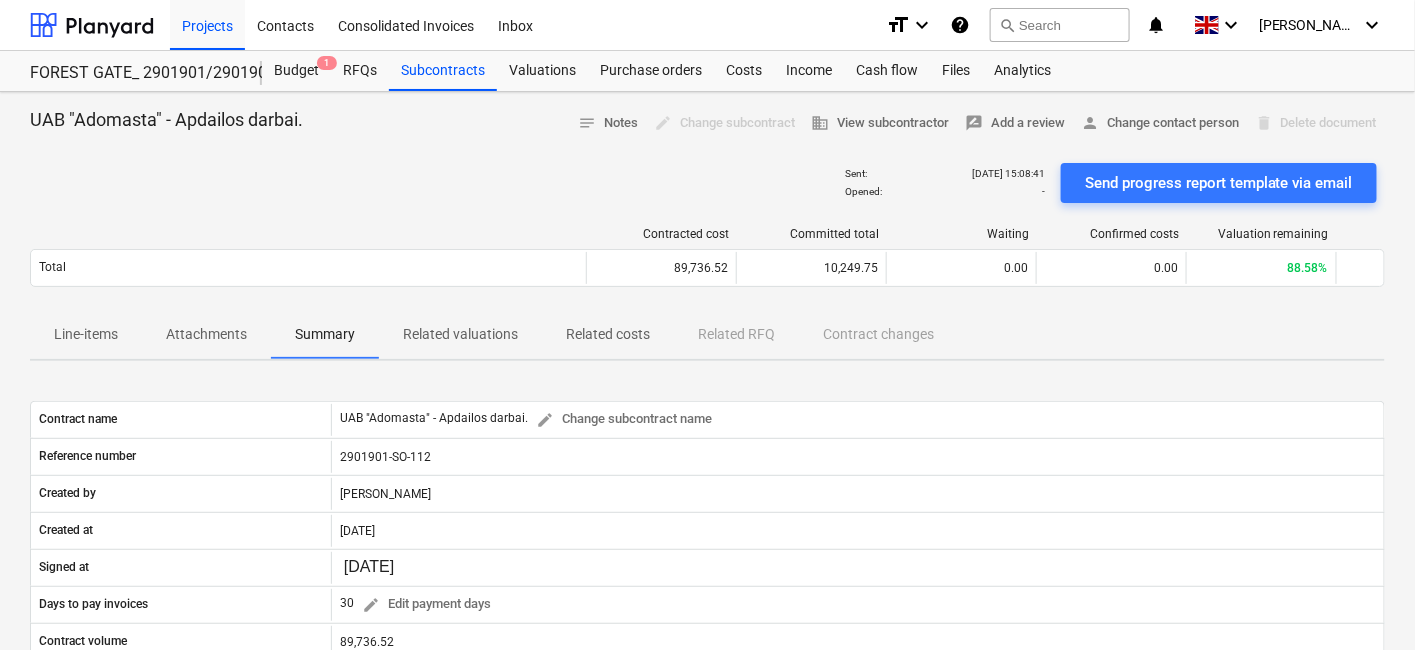 click on "Related costs" at bounding box center [608, 334] 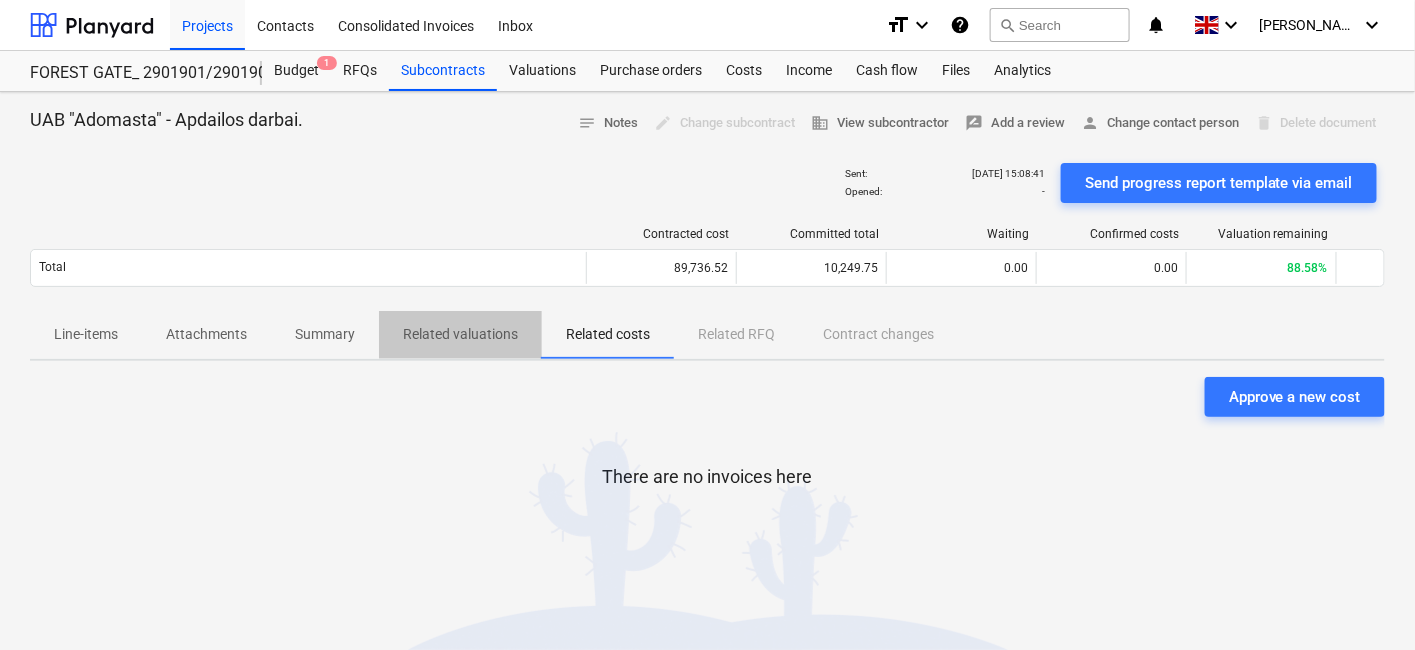 click on "Related valuations" at bounding box center [460, 334] 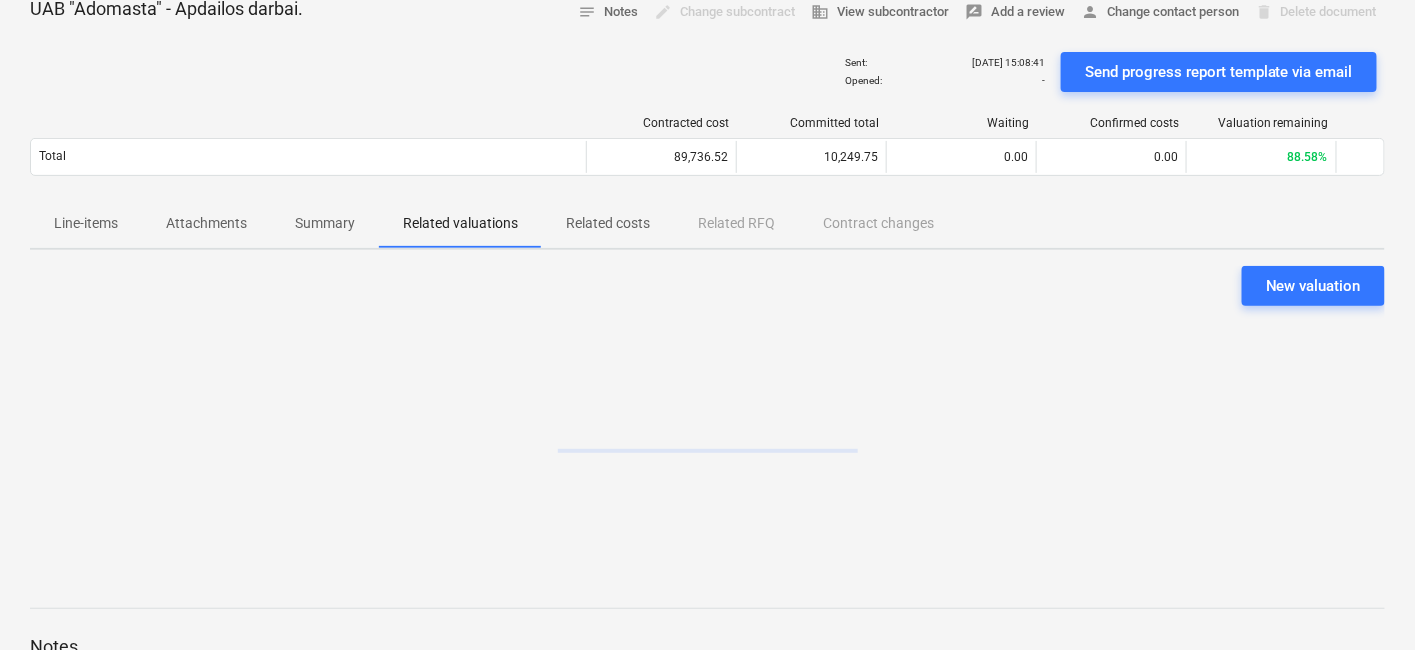 scroll, scrollTop: 222, scrollLeft: 0, axis: vertical 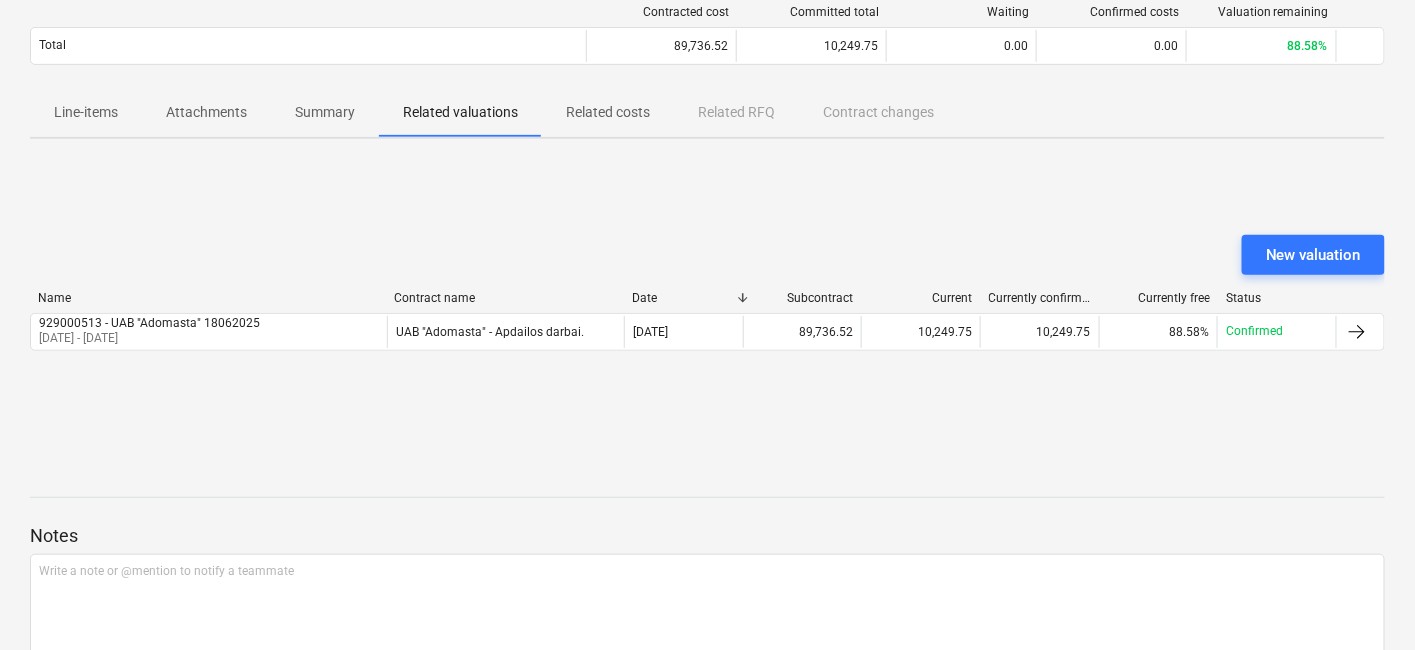 click on "Summary" at bounding box center [325, 112] 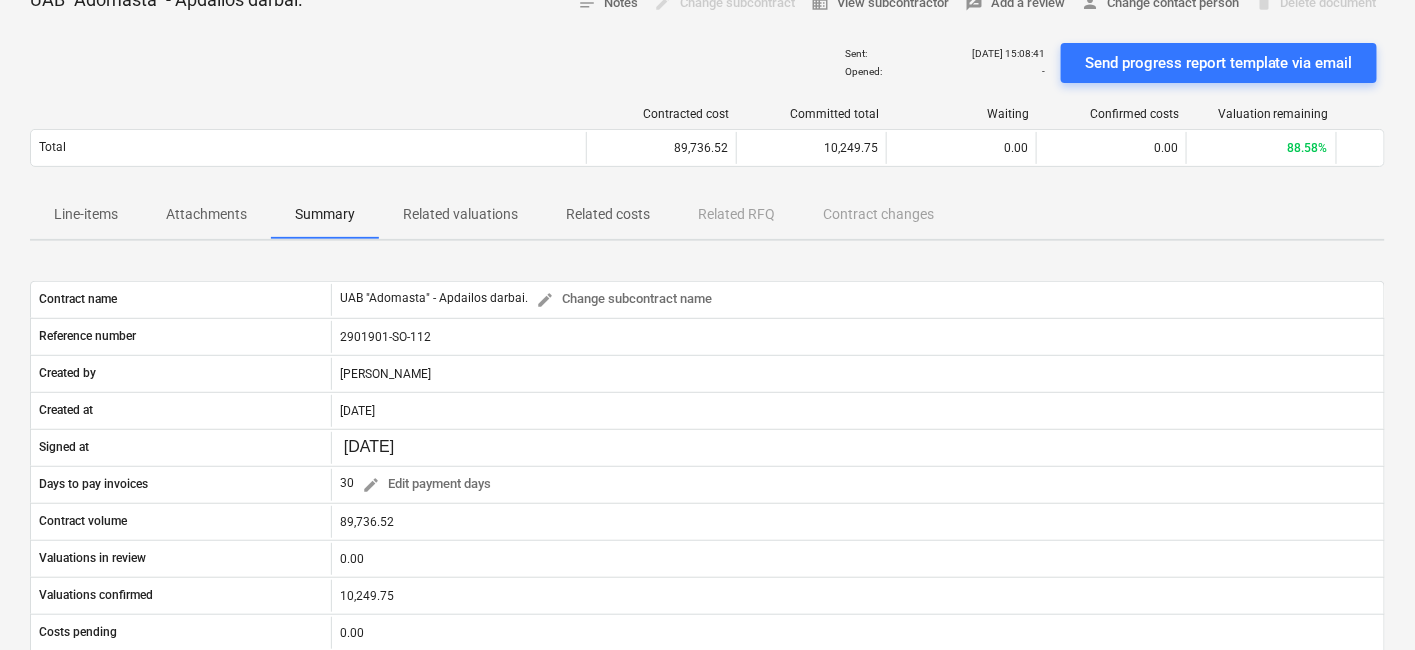 scroll, scrollTop: 0, scrollLeft: 0, axis: both 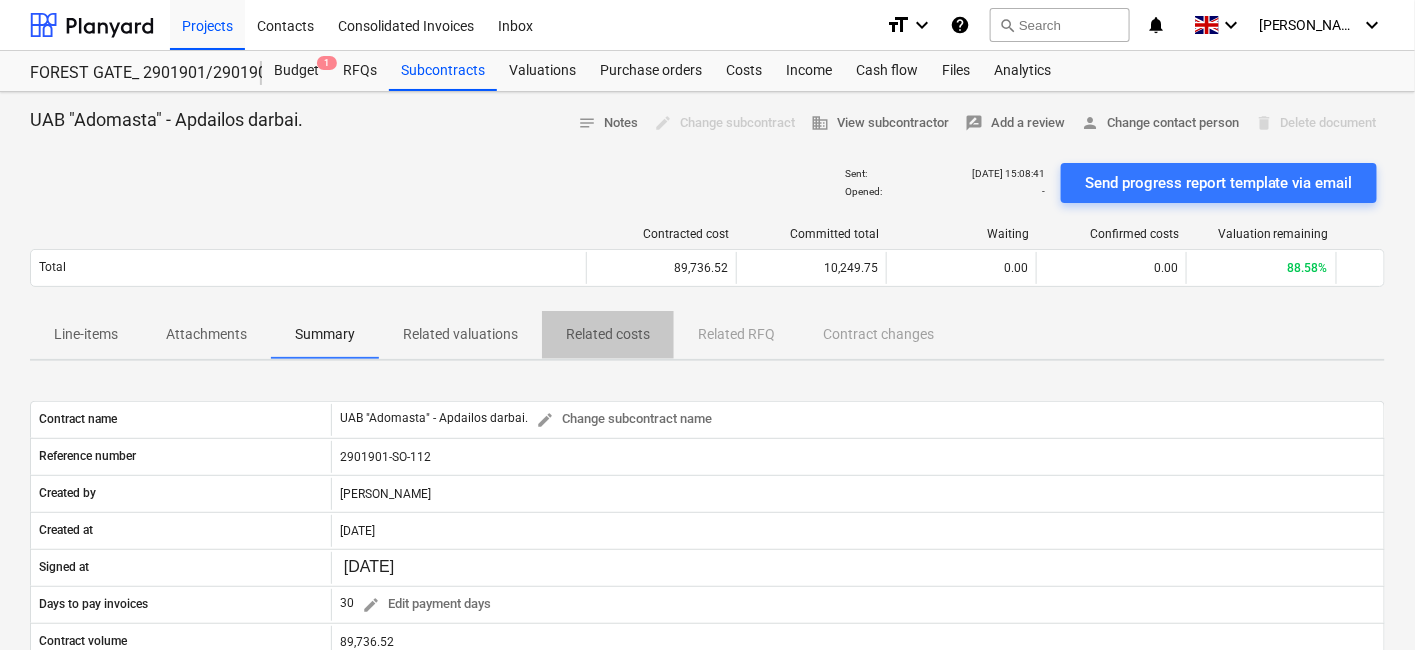 click on "Related costs" at bounding box center (608, 335) 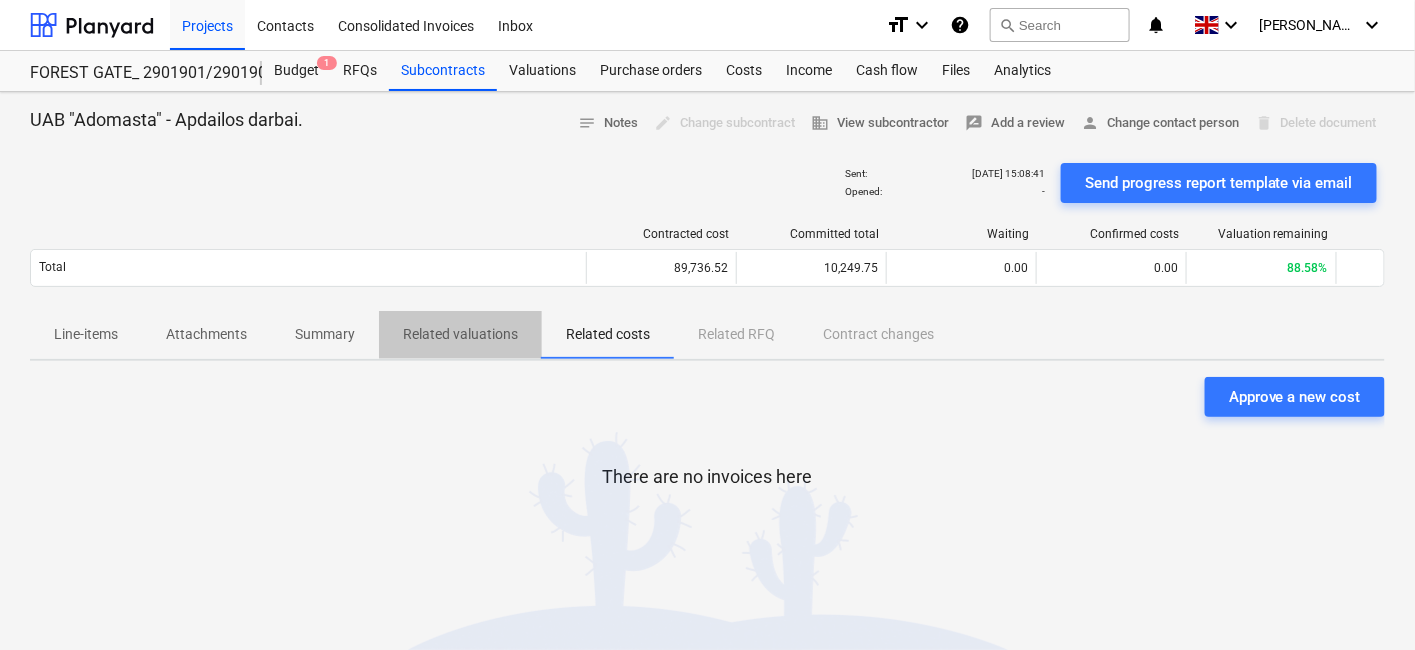 click on "Related valuations" at bounding box center [460, 334] 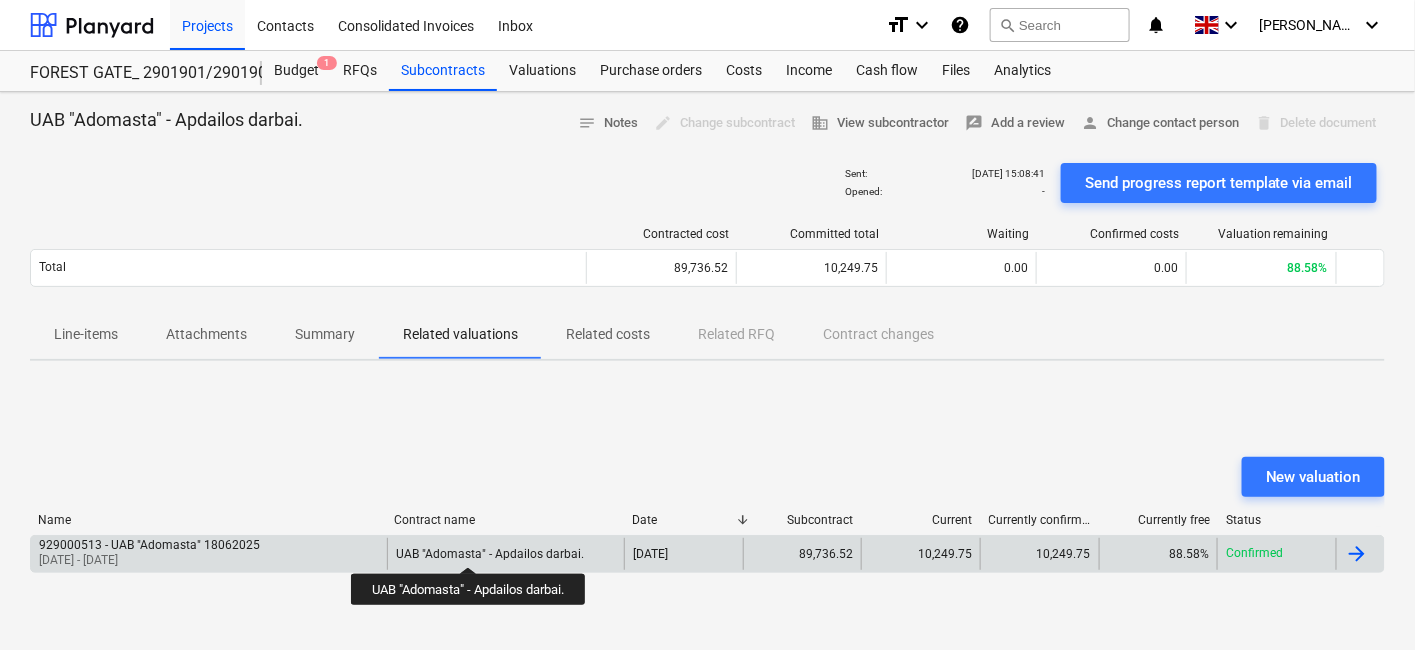 click on "UAB "Adomasta" - Apdailos darbai." at bounding box center (490, 554) 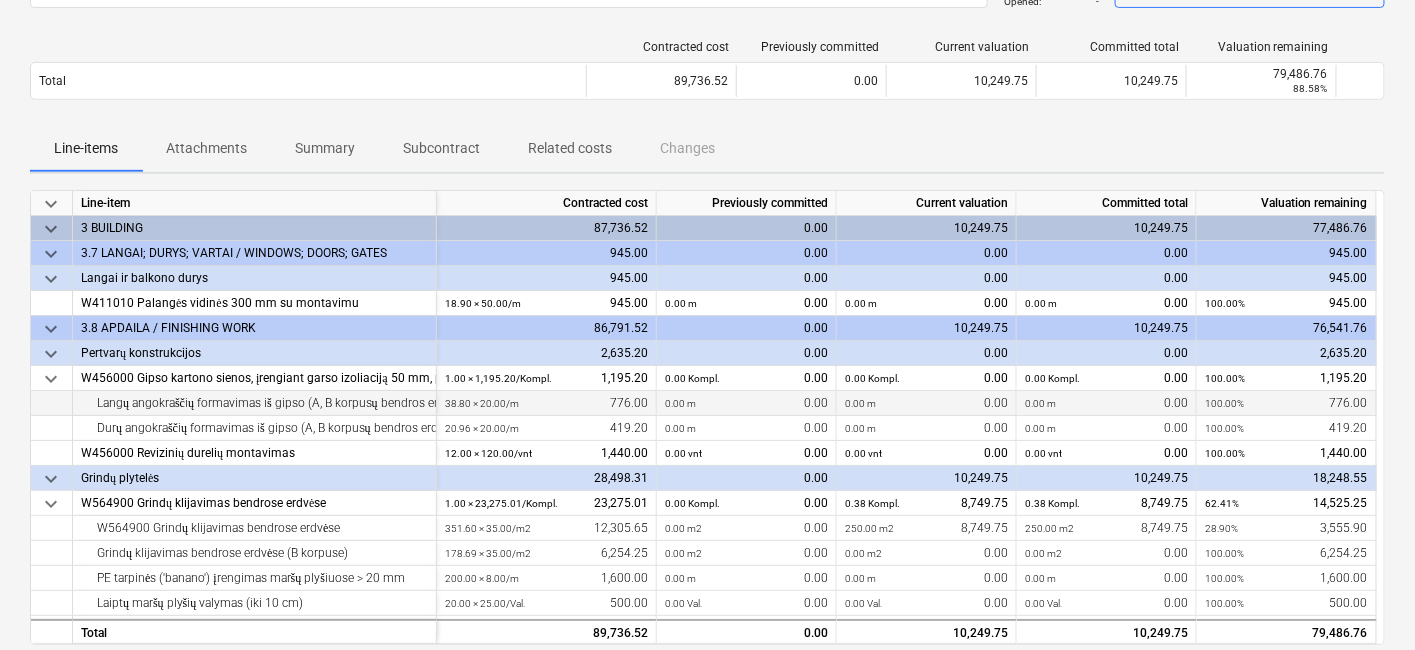 scroll, scrollTop: 222, scrollLeft: 0, axis: vertical 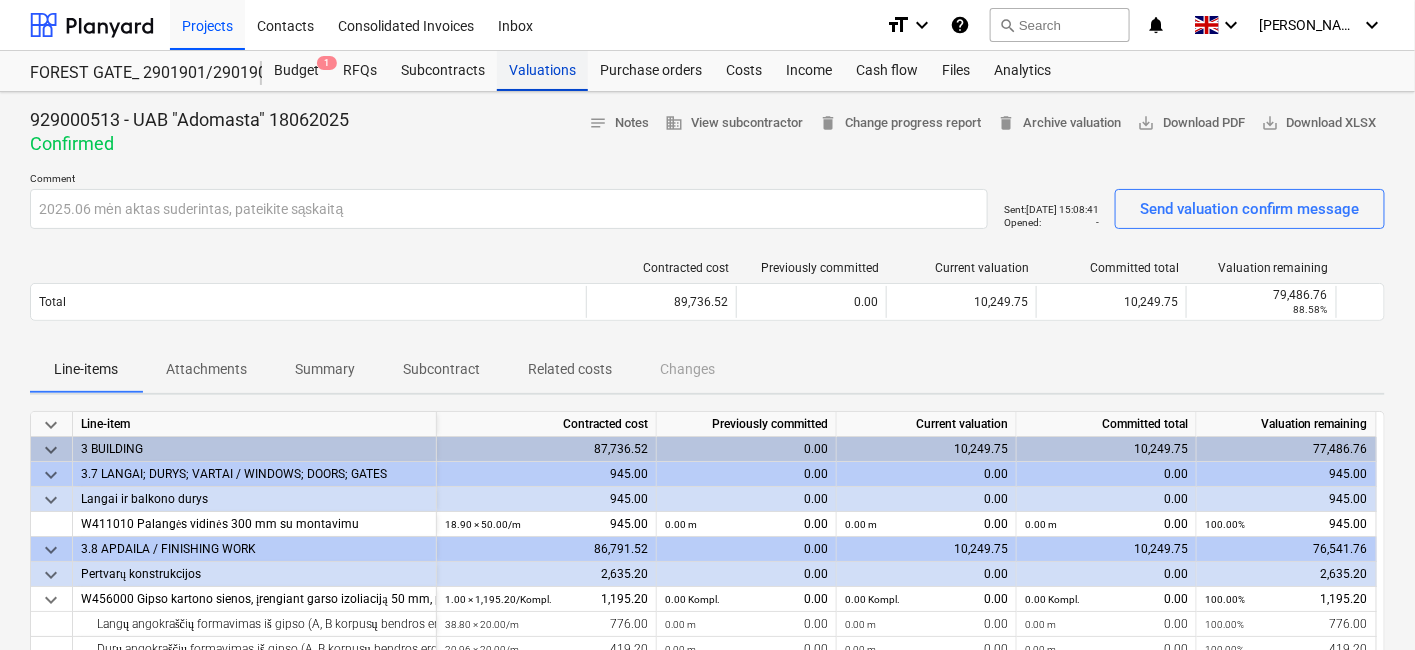 click on "Valuations" at bounding box center (542, 71) 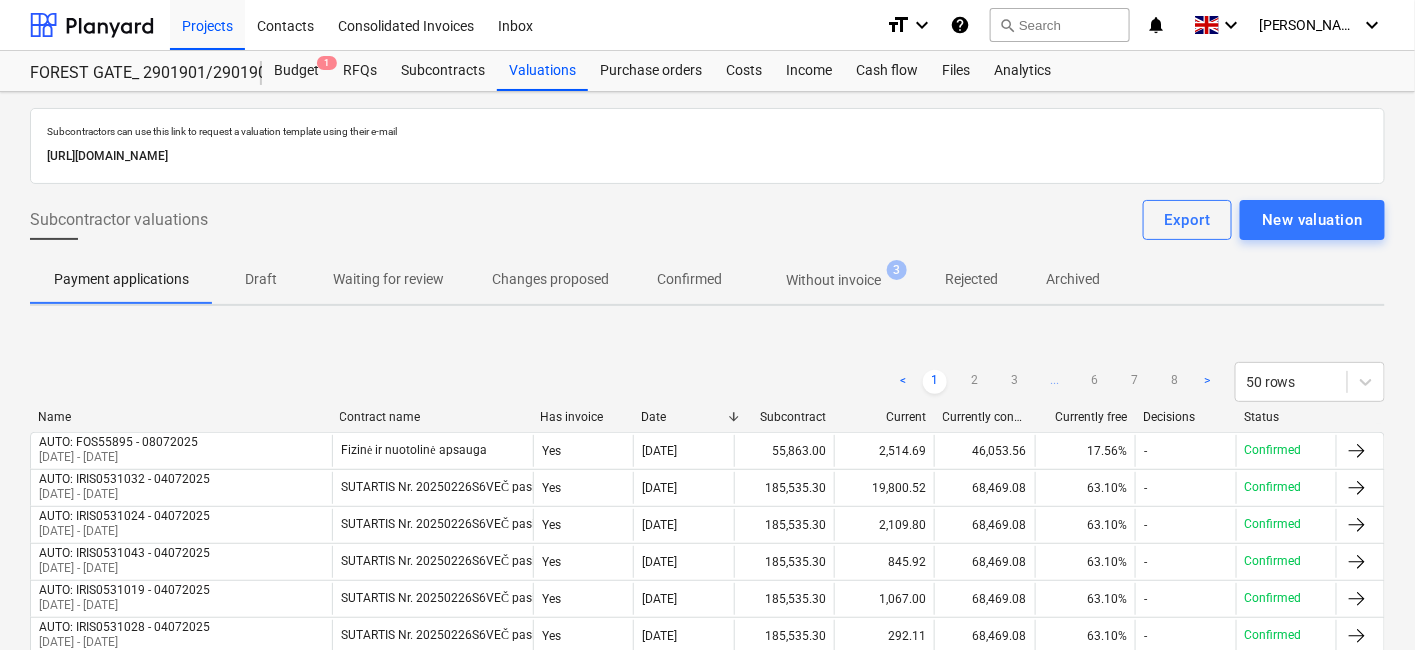 drag, startPoint x: 698, startPoint y: 318, endPoint x: 636, endPoint y: 337, distance: 64.84597 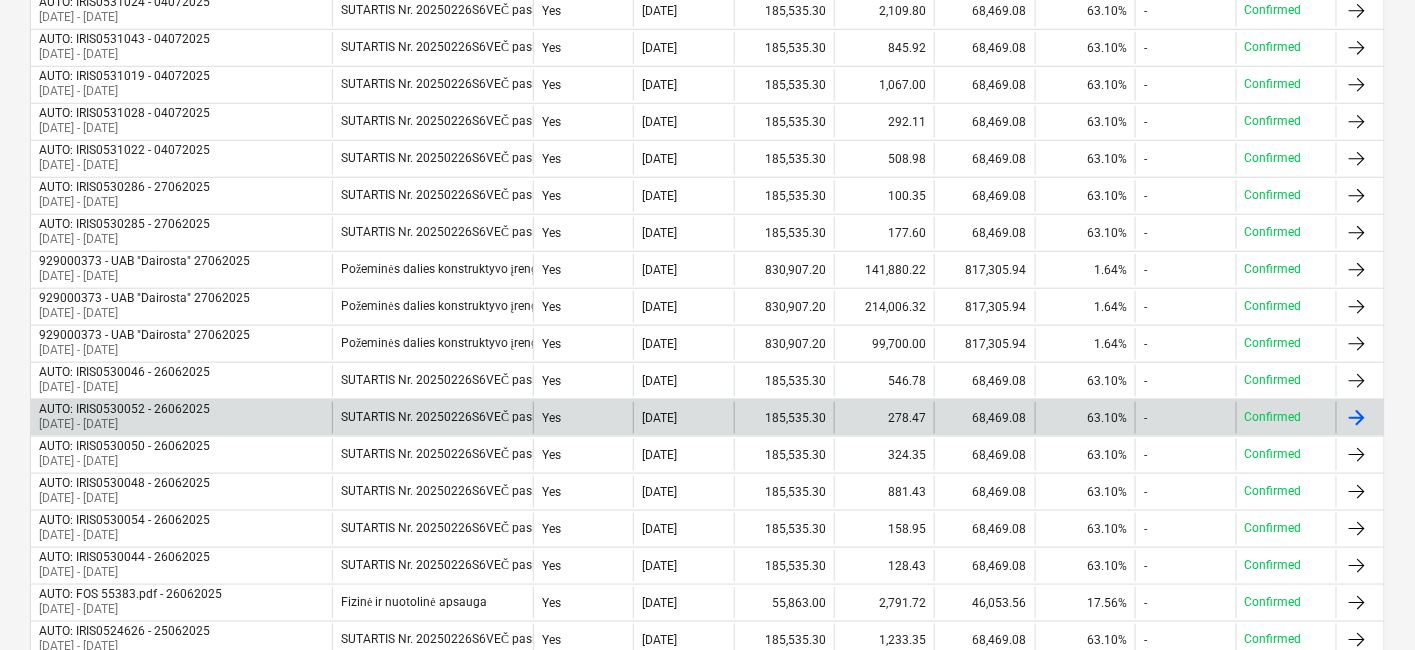 scroll, scrollTop: 555, scrollLeft: 0, axis: vertical 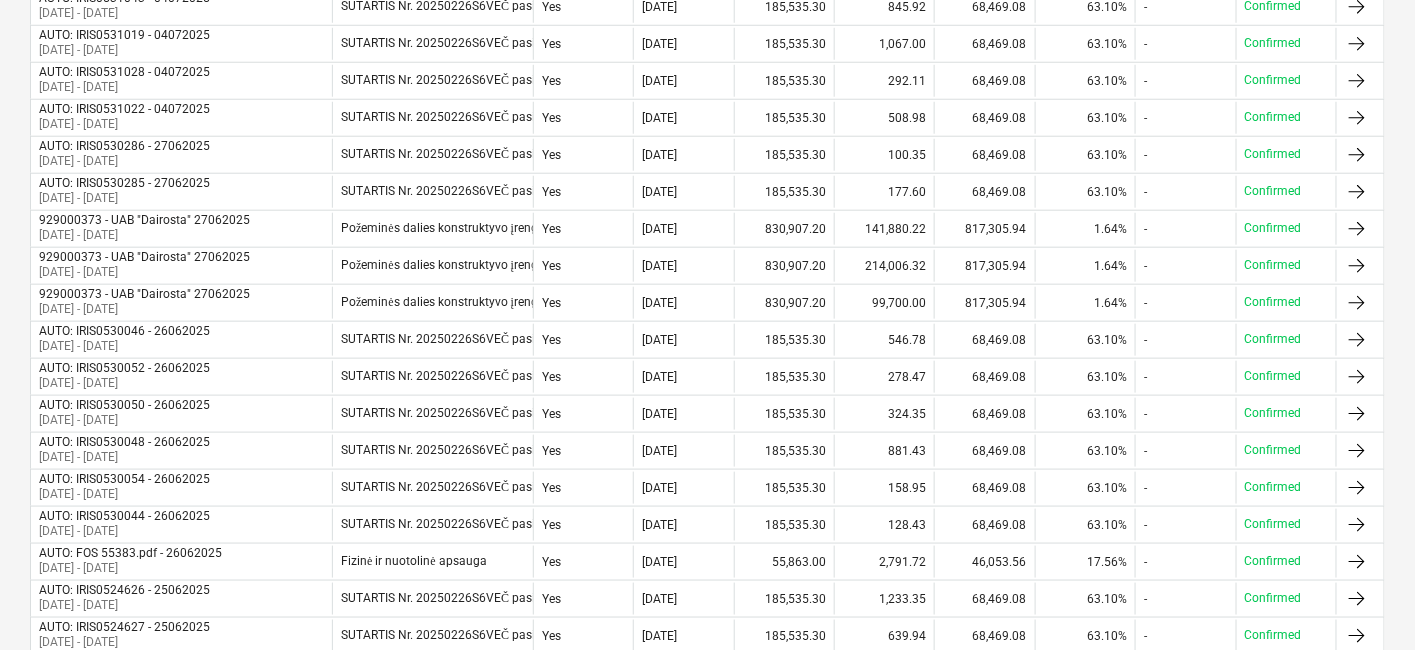 drag, startPoint x: 1311, startPoint y: 149, endPoint x: 1291, endPoint y: 12, distance: 138.45216 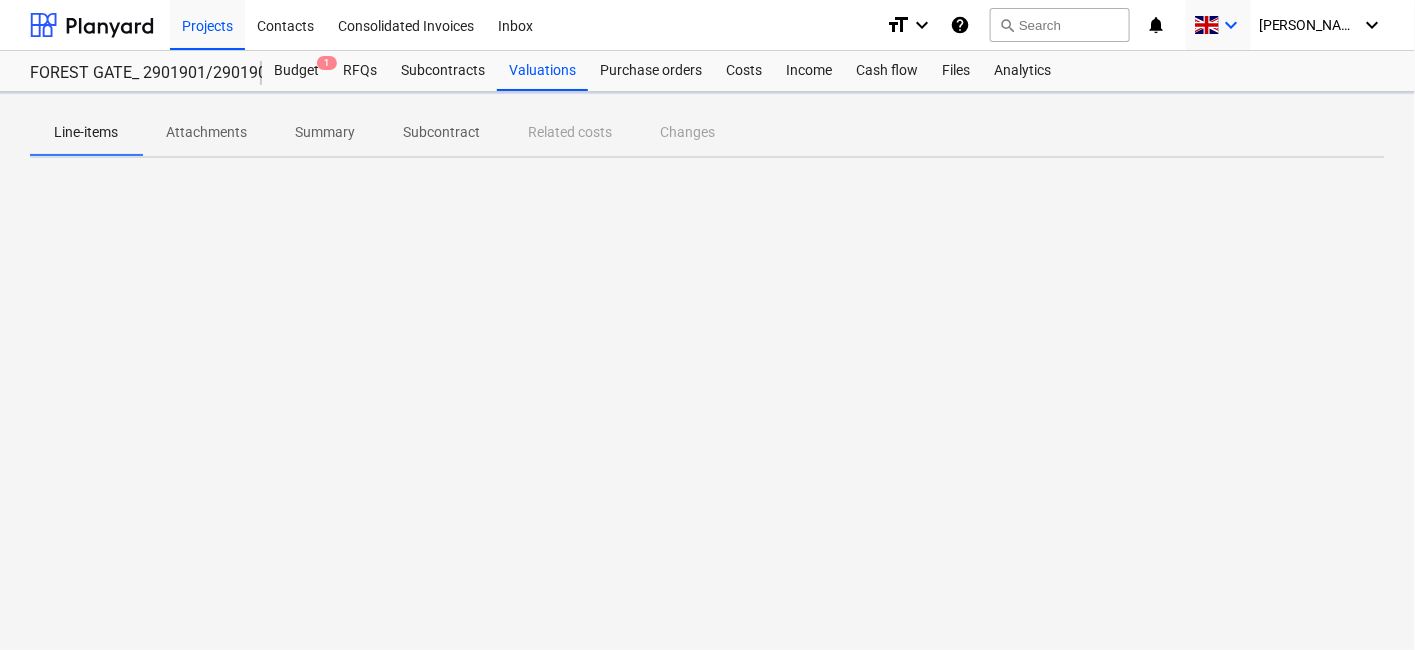 scroll, scrollTop: 0, scrollLeft: 0, axis: both 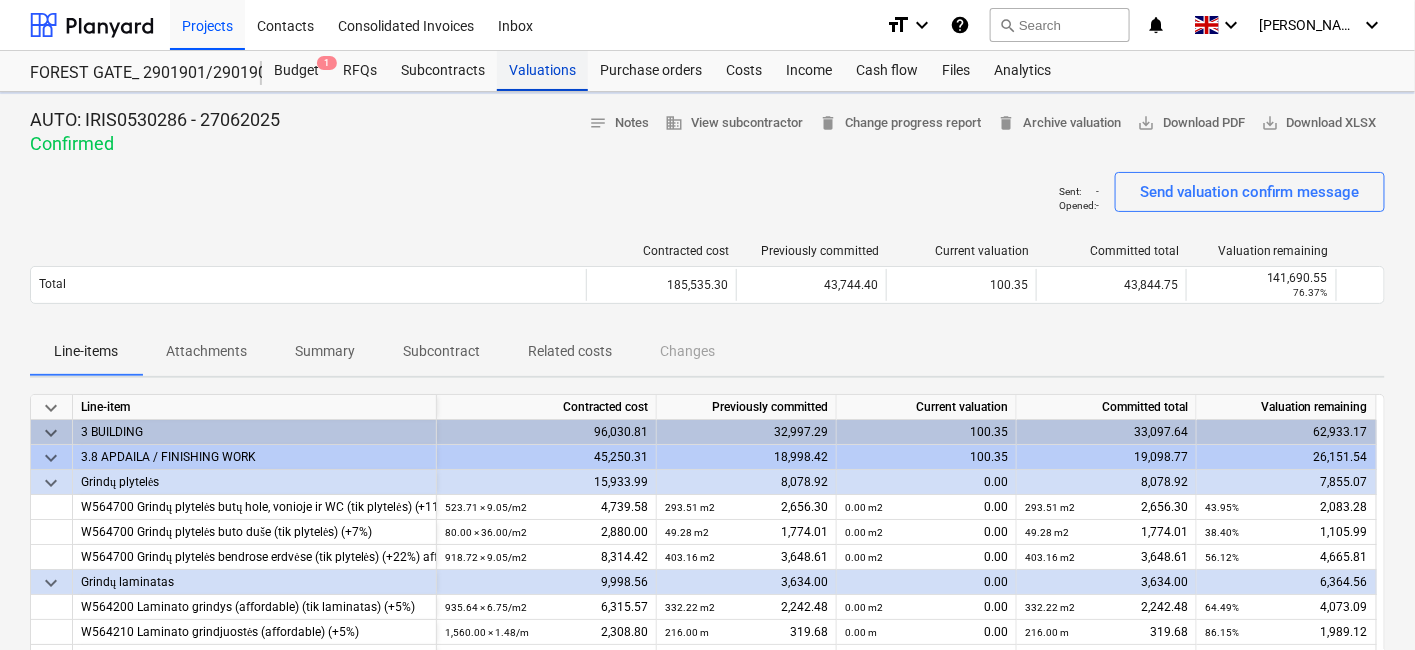 drag, startPoint x: 537, startPoint y: 61, endPoint x: 442, endPoint y: 77, distance: 96.337944 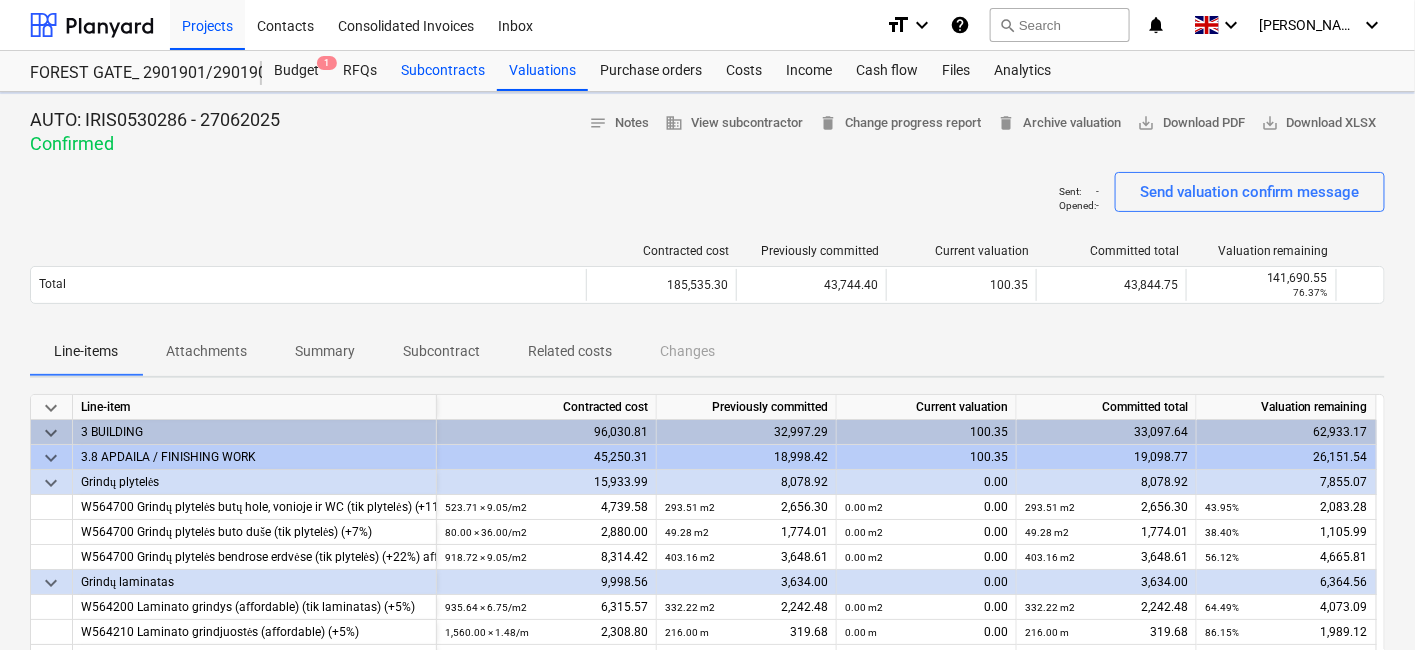 click on "Valuations" at bounding box center [542, 71] 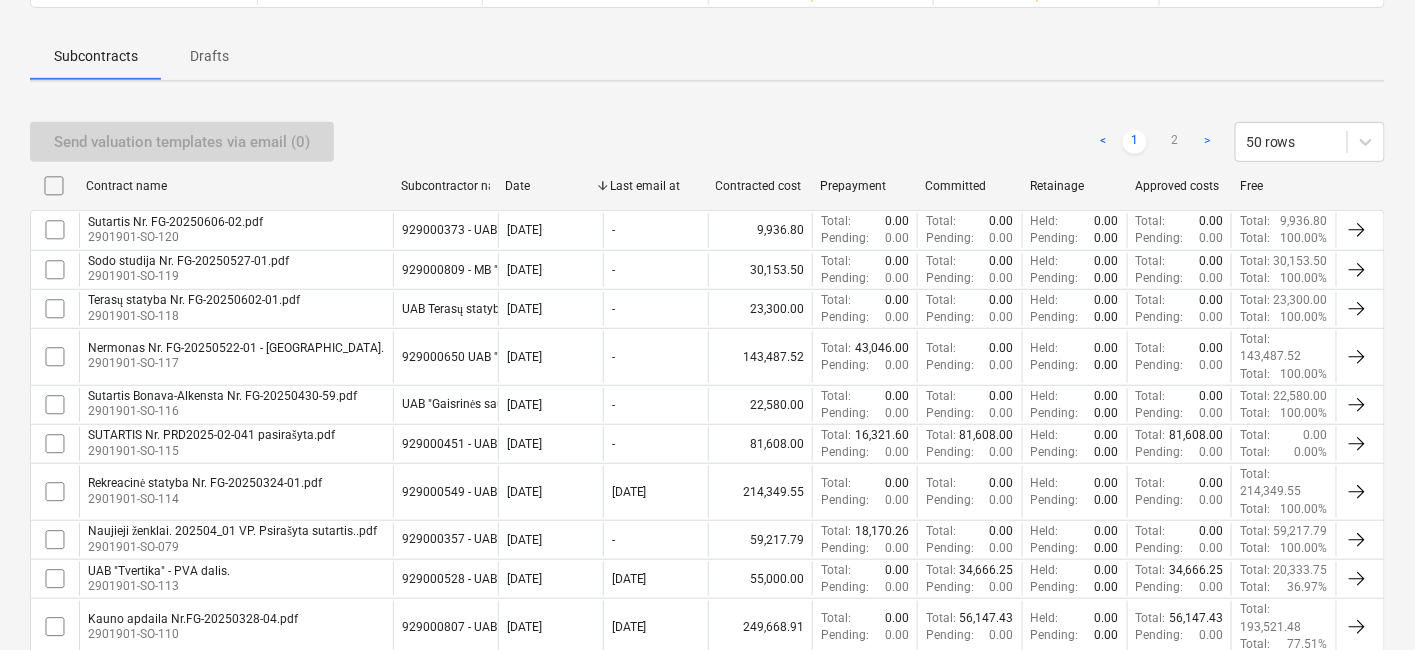 scroll, scrollTop: 482, scrollLeft: 0, axis: vertical 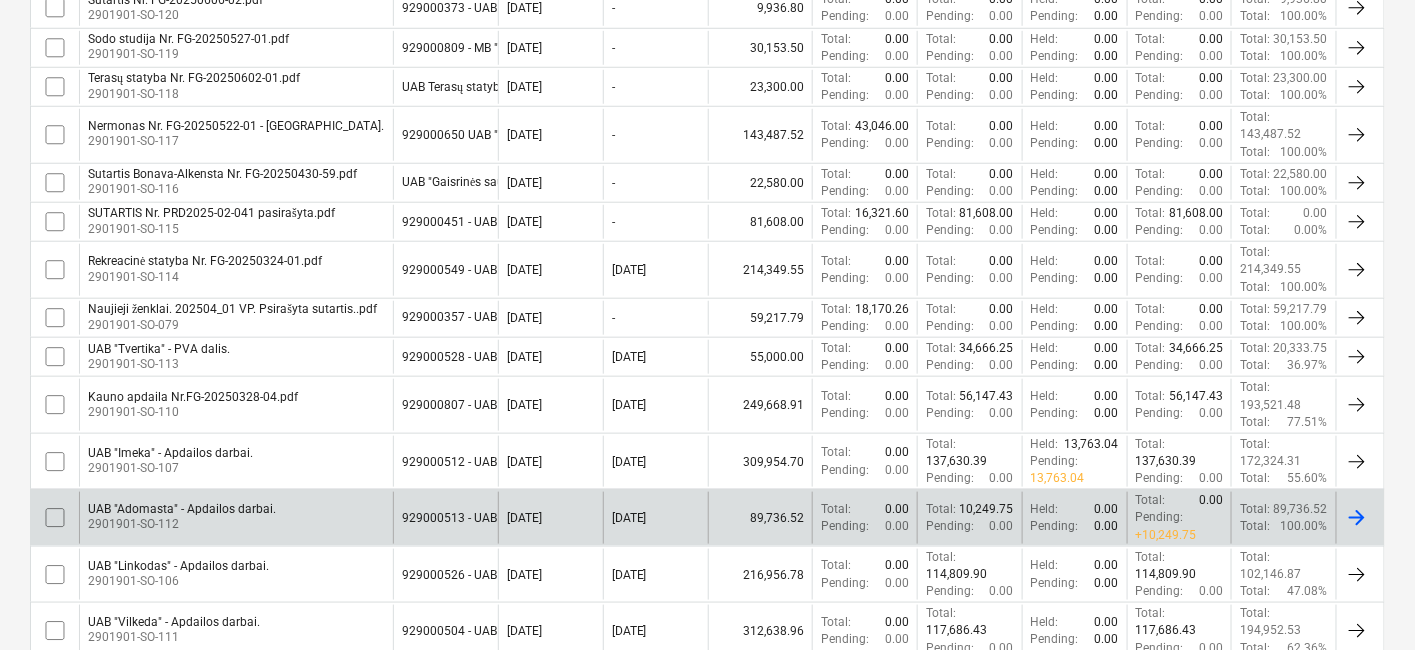 click on "929000513 - UAB "Adomasta"" at bounding box center [445, 517] 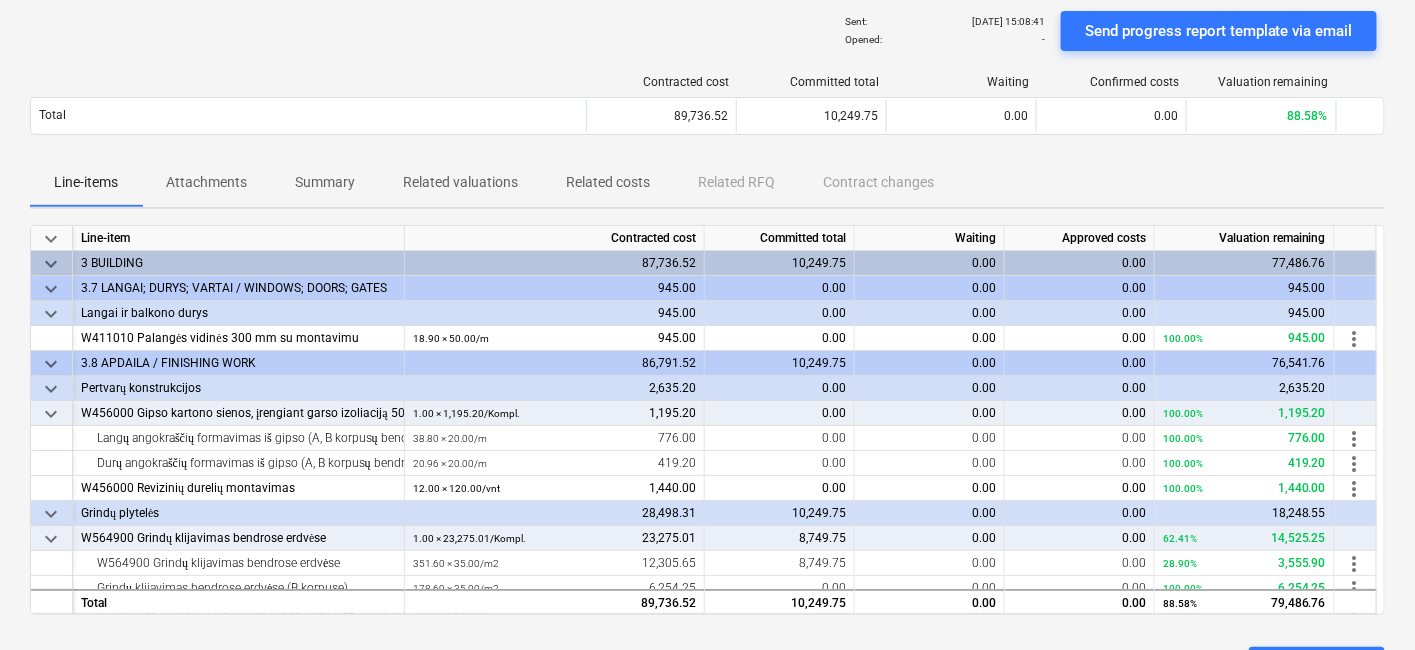 scroll, scrollTop: 0, scrollLeft: 0, axis: both 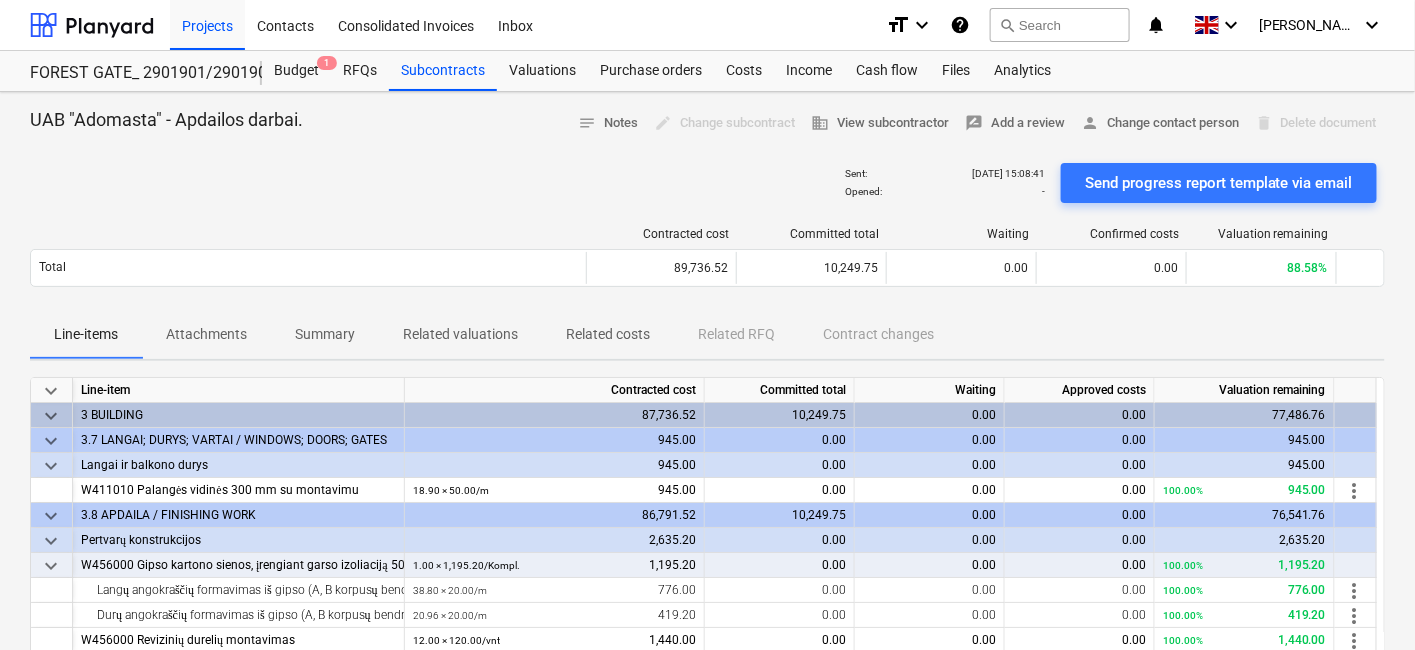 click on "Summary" at bounding box center [325, 334] 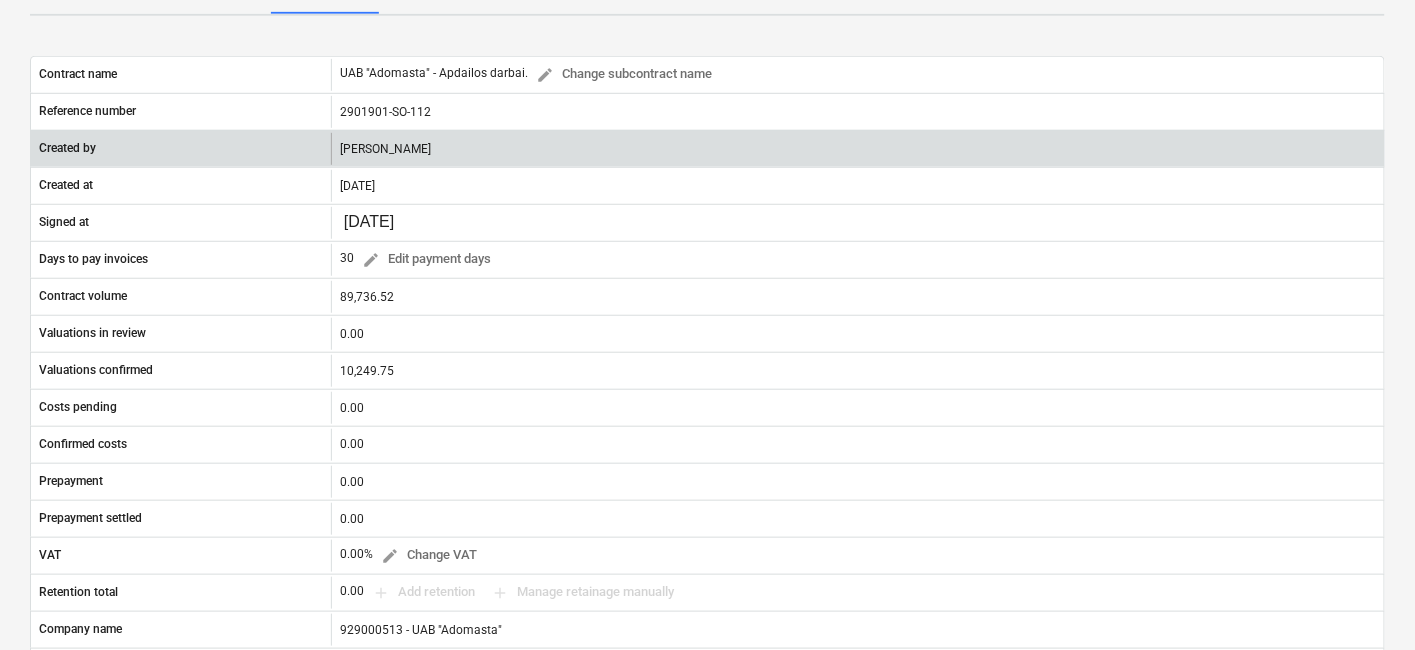scroll, scrollTop: 444, scrollLeft: 0, axis: vertical 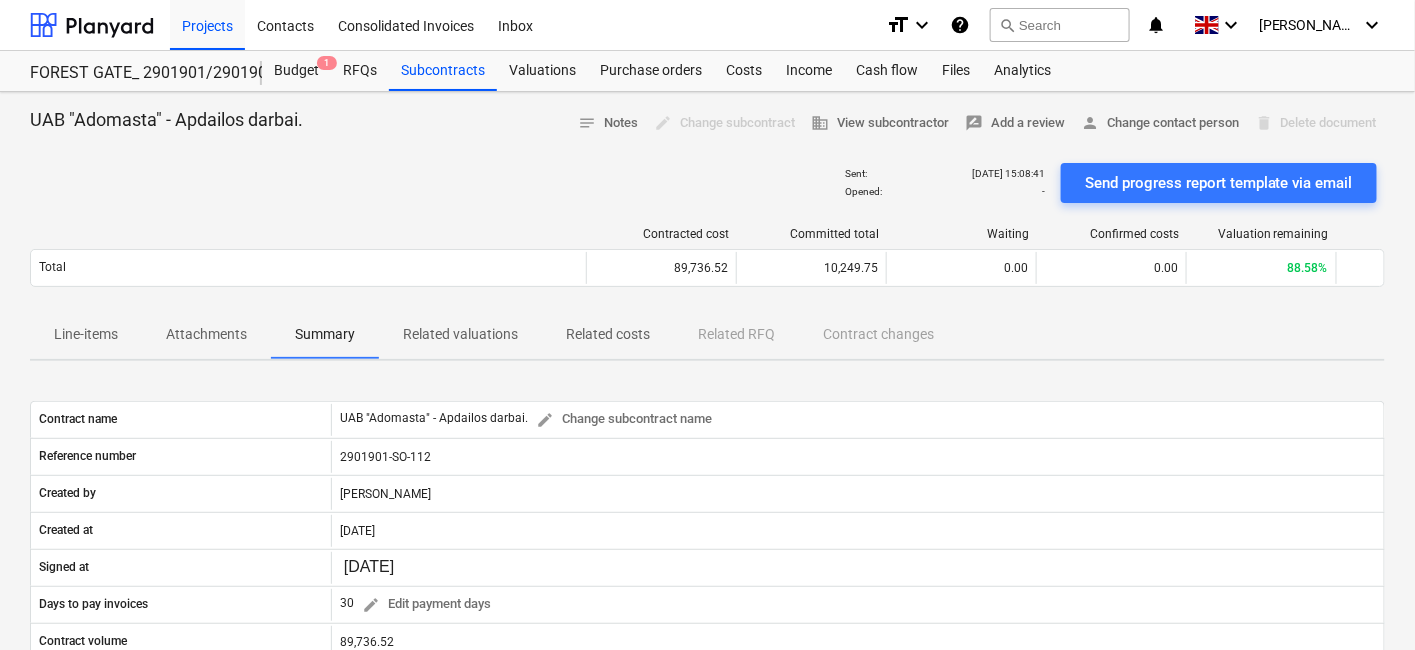click on "Sent : [DATE] 15:08:41 Opened : - Send progress report template via email" at bounding box center (707, 183) 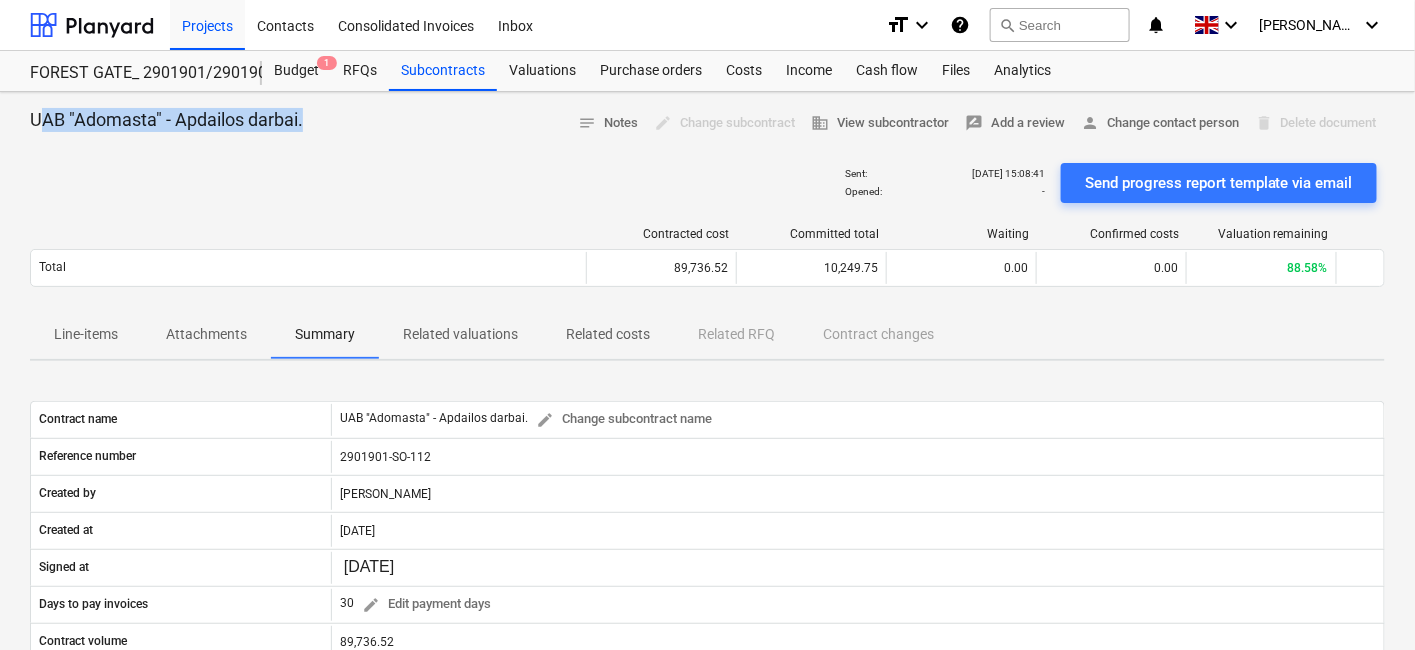 drag, startPoint x: 314, startPoint y: 121, endPoint x: 36, endPoint y: 126, distance: 278.04495 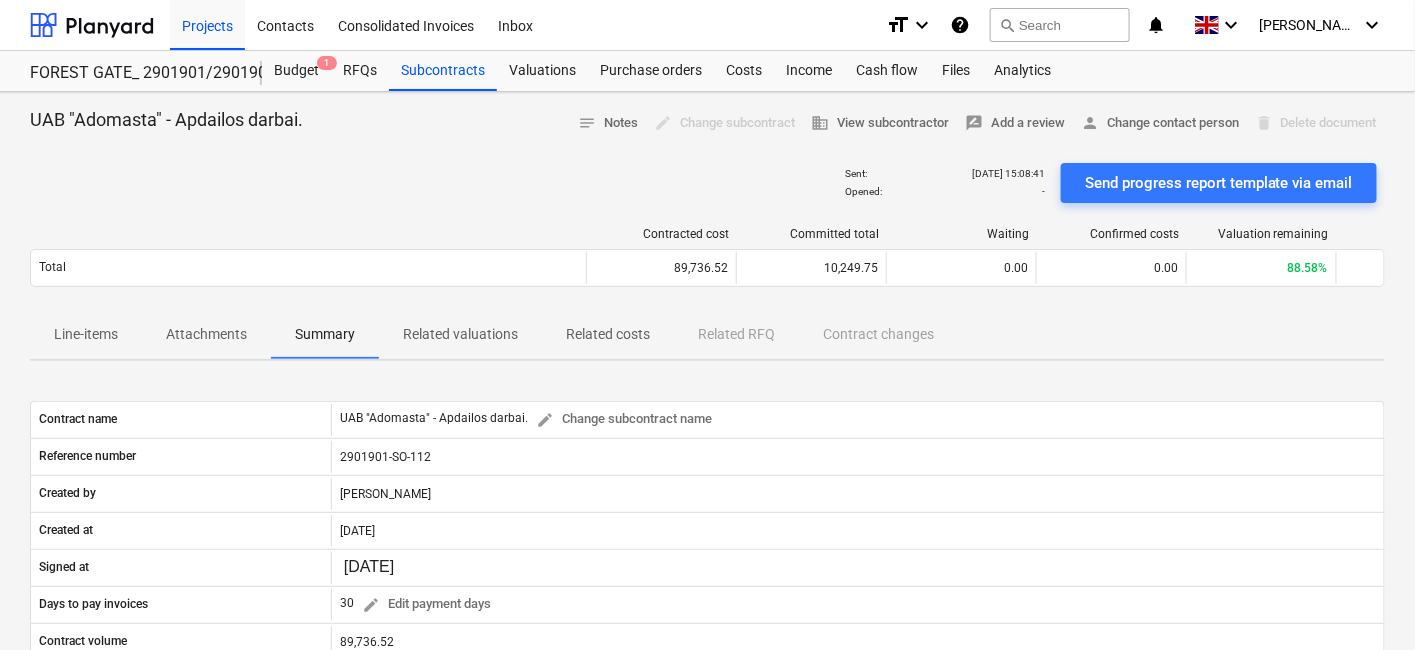 click on "Sent : [DATE] 15:08:41 Opened : - Send progress report template via email" at bounding box center (707, 183) 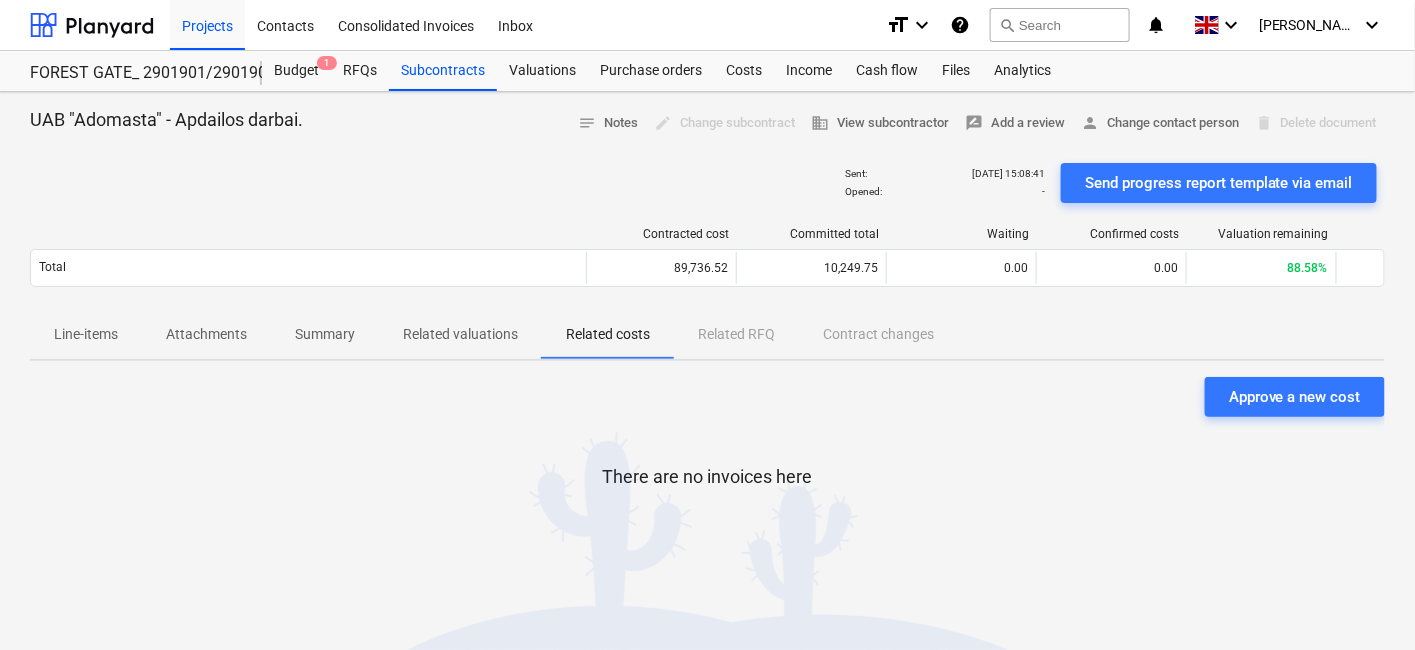 click on "Related valuations" at bounding box center (460, 334) 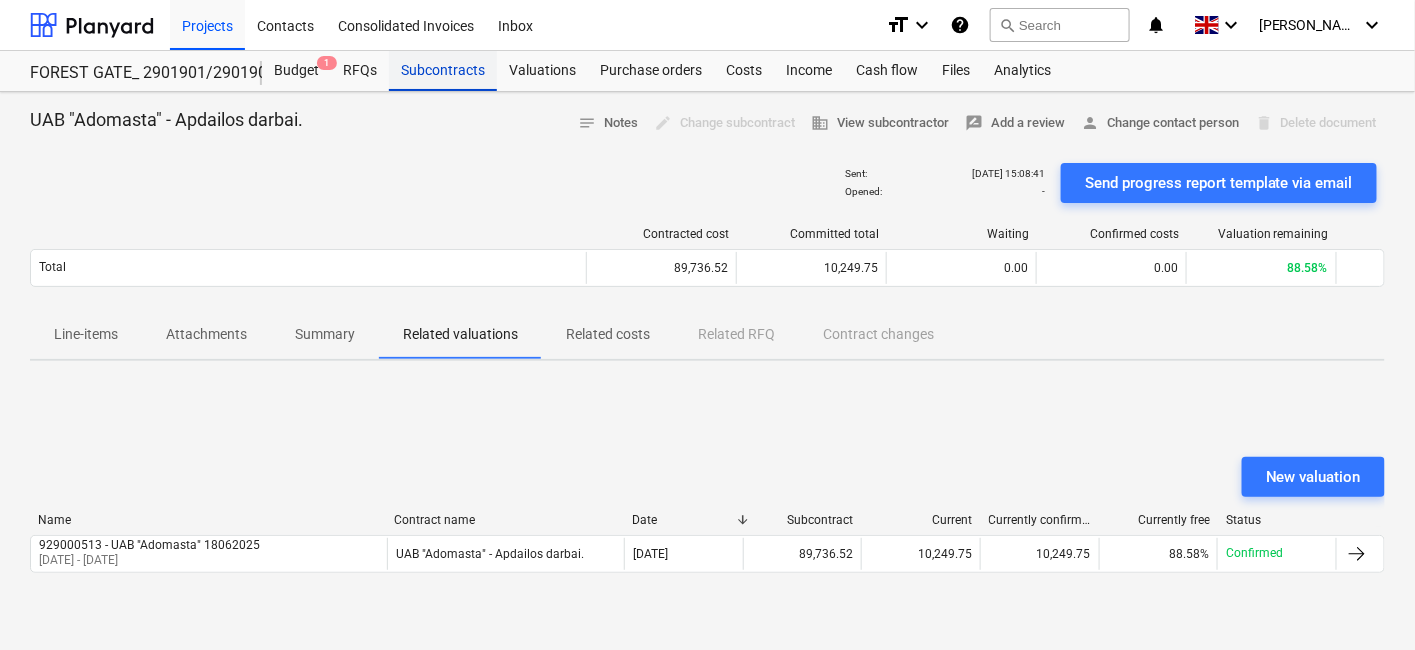 click on "Subcontracts" at bounding box center [443, 71] 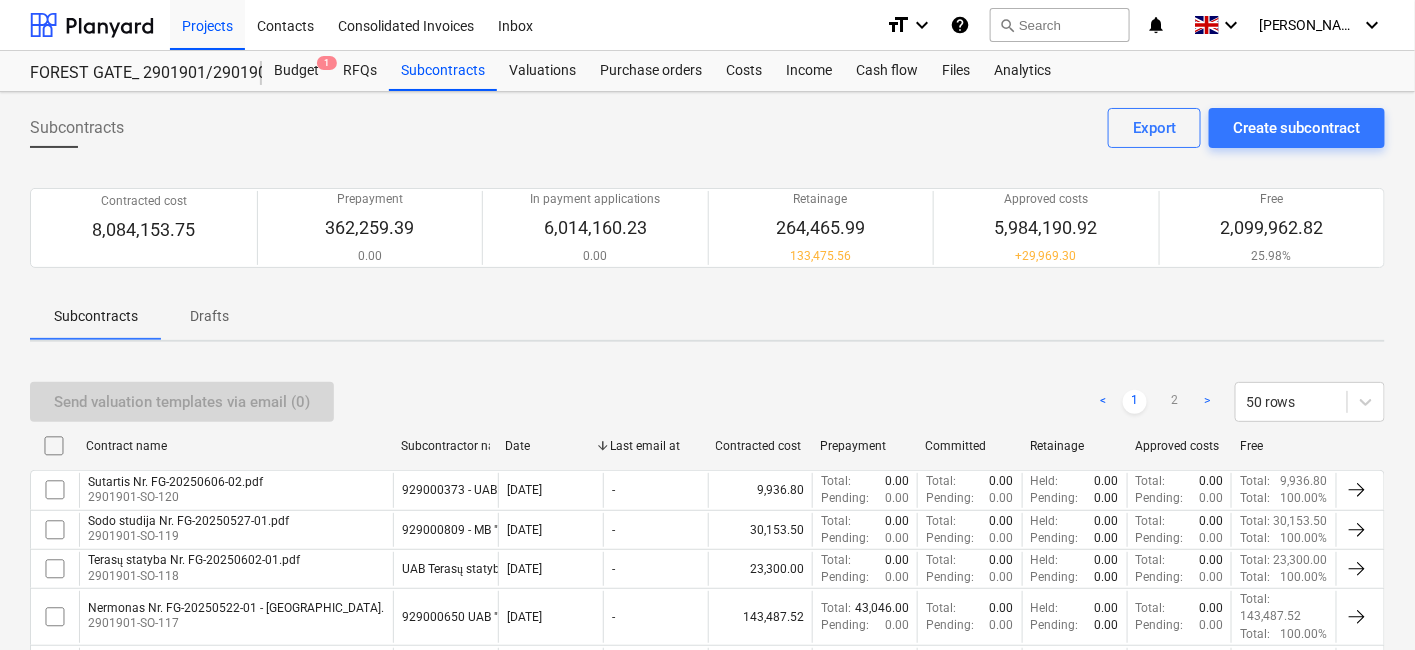 drag, startPoint x: 539, startPoint y: 388, endPoint x: 557, endPoint y: 382, distance: 18.973665 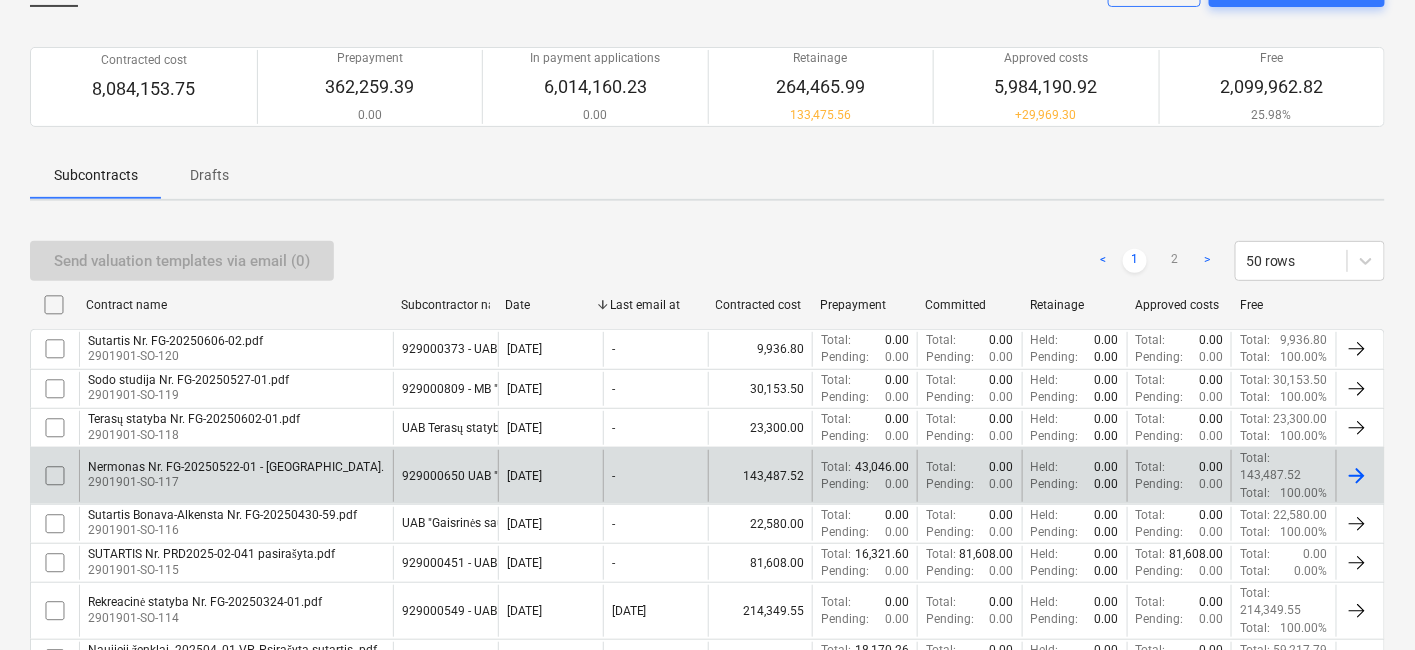 scroll, scrollTop: 222, scrollLeft: 0, axis: vertical 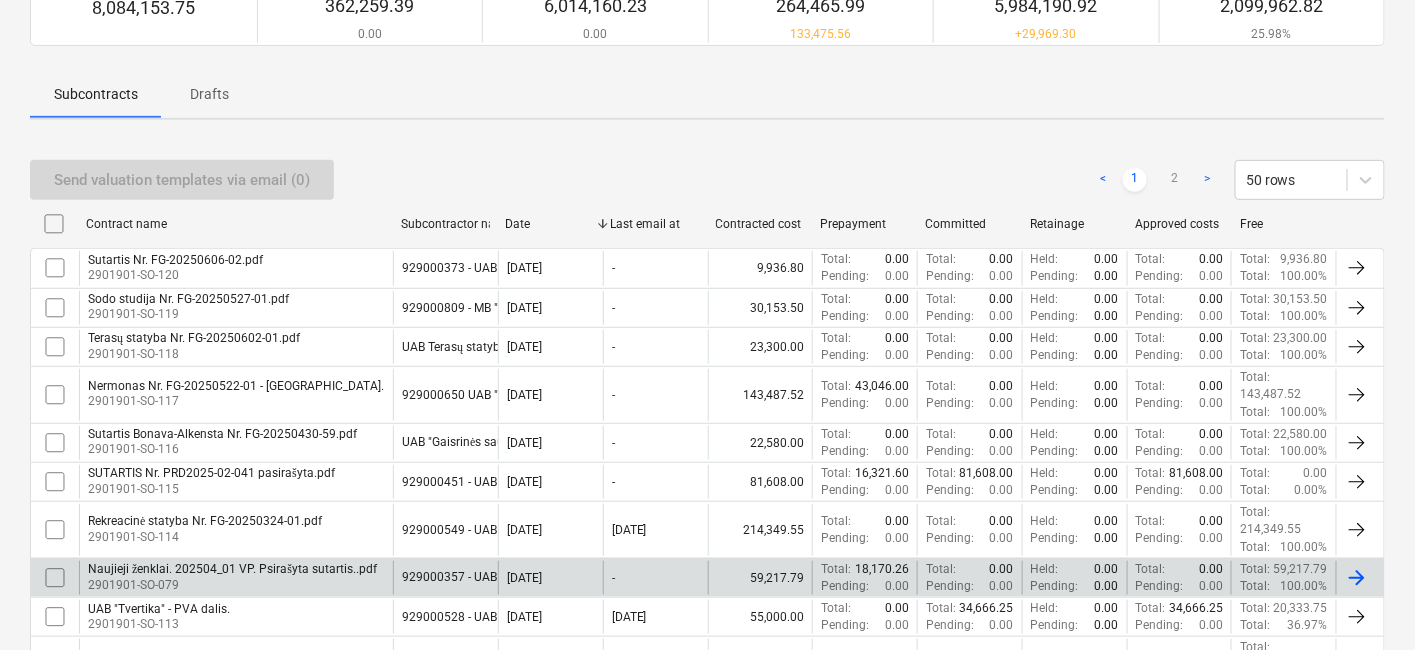 click on "2901901-SO-079" at bounding box center (232, 585) 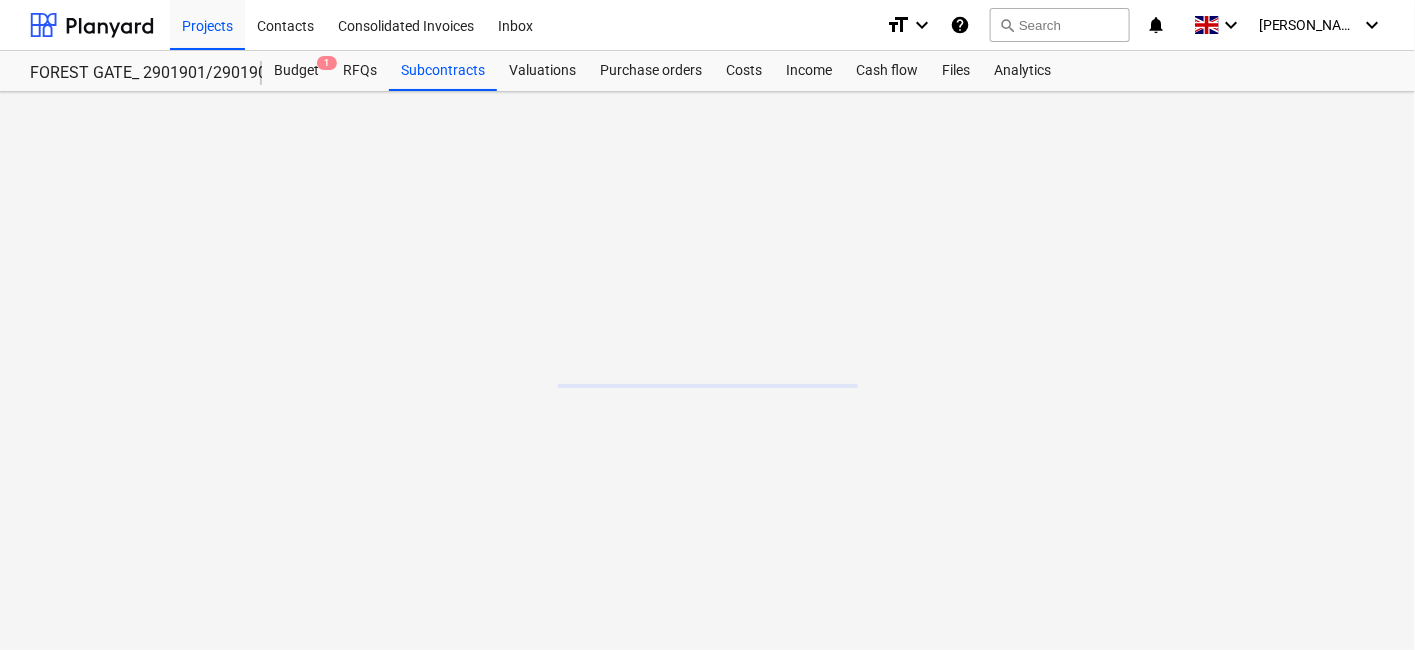 scroll, scrollTop: 0, scrollLeft: 0, axis: both 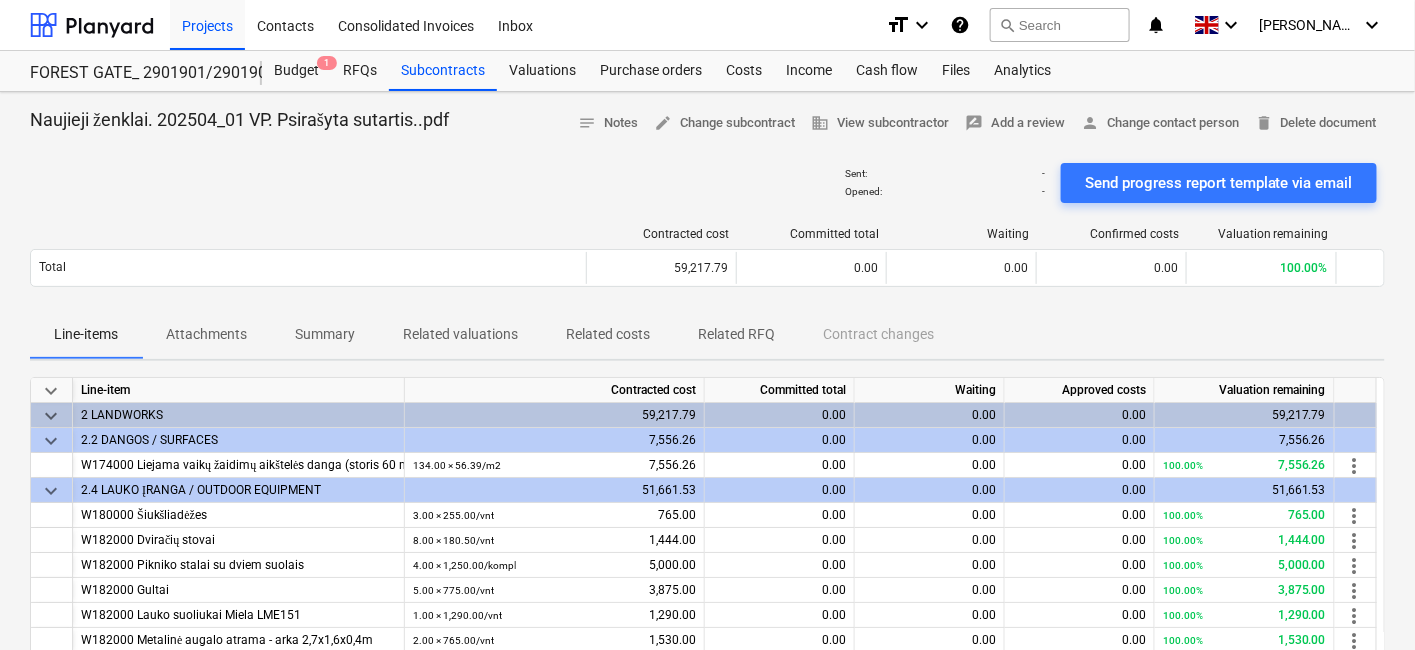 click on "Contracted cost Committed total Waiting Confirmed costs Valuation remaining Total 59,217.79 0.00 0.00 0.00 100.00% Please wait" at bounding box center (707, 261) 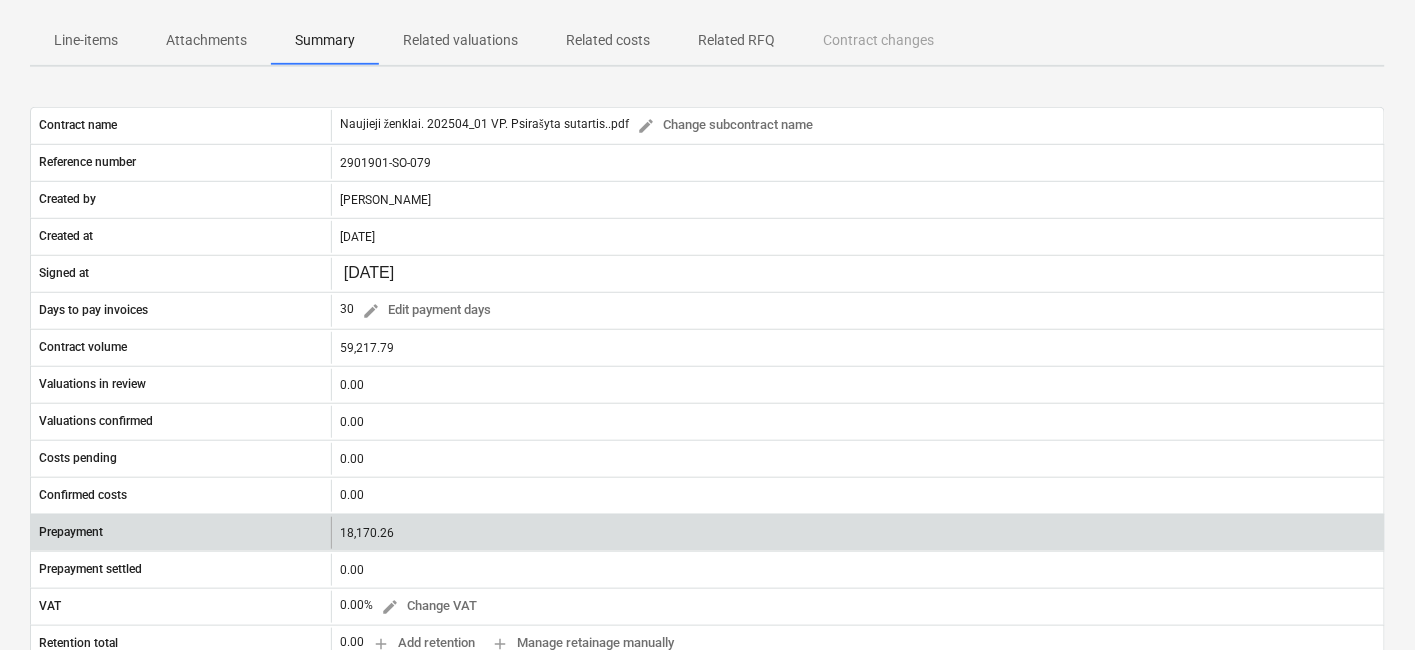 scroll, scrollTop: 444, scrollLeft: 0, axis: vertical 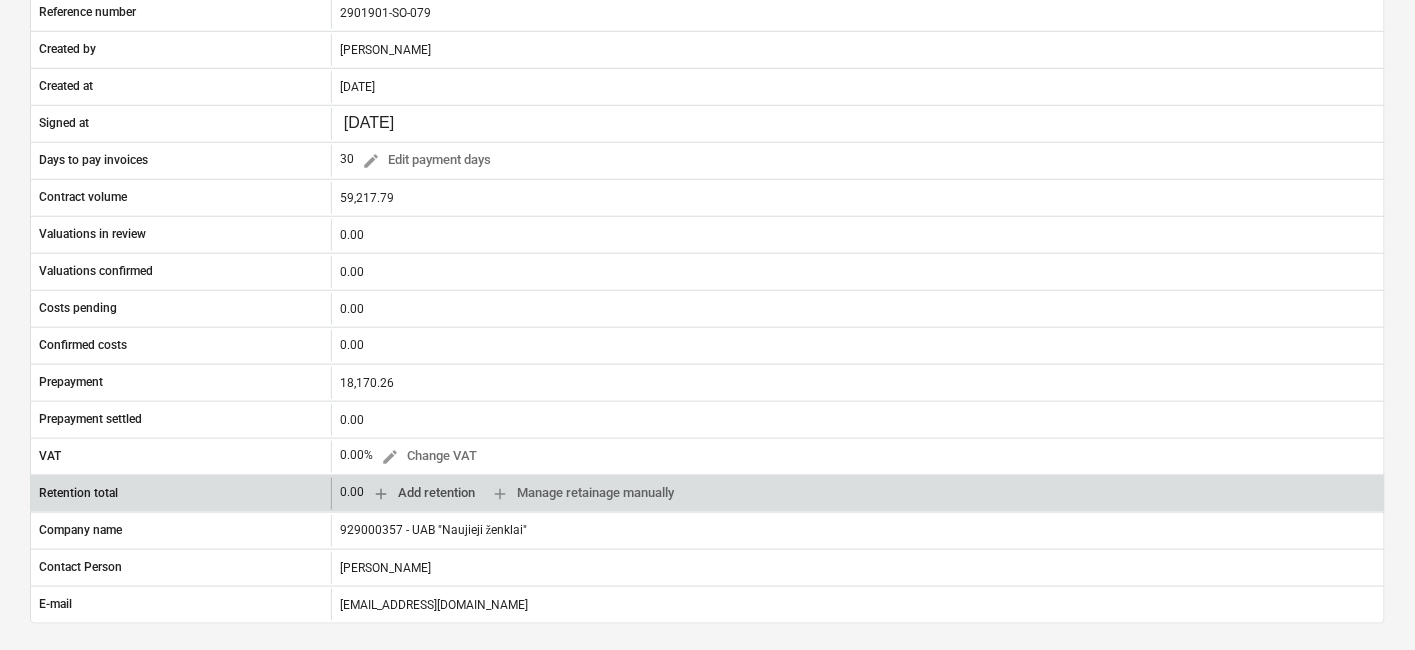 click on "add Add retention" at bounding box center [423, 493] 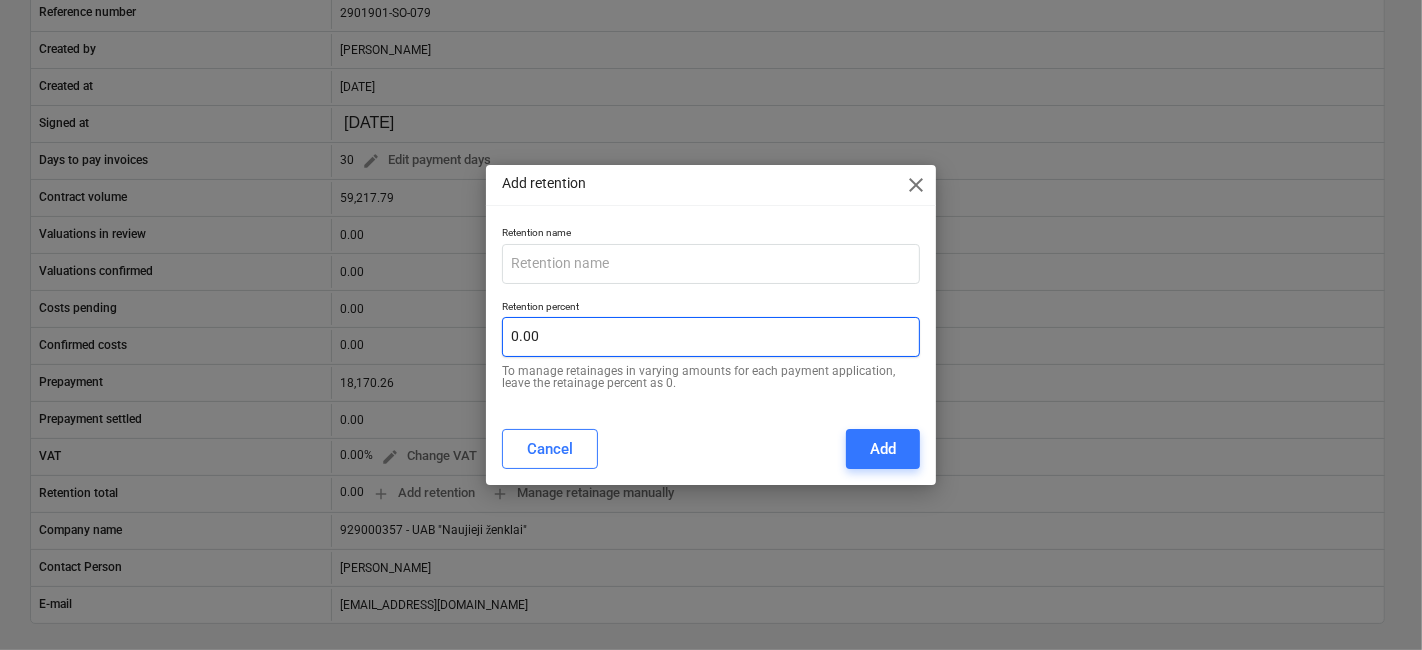 type 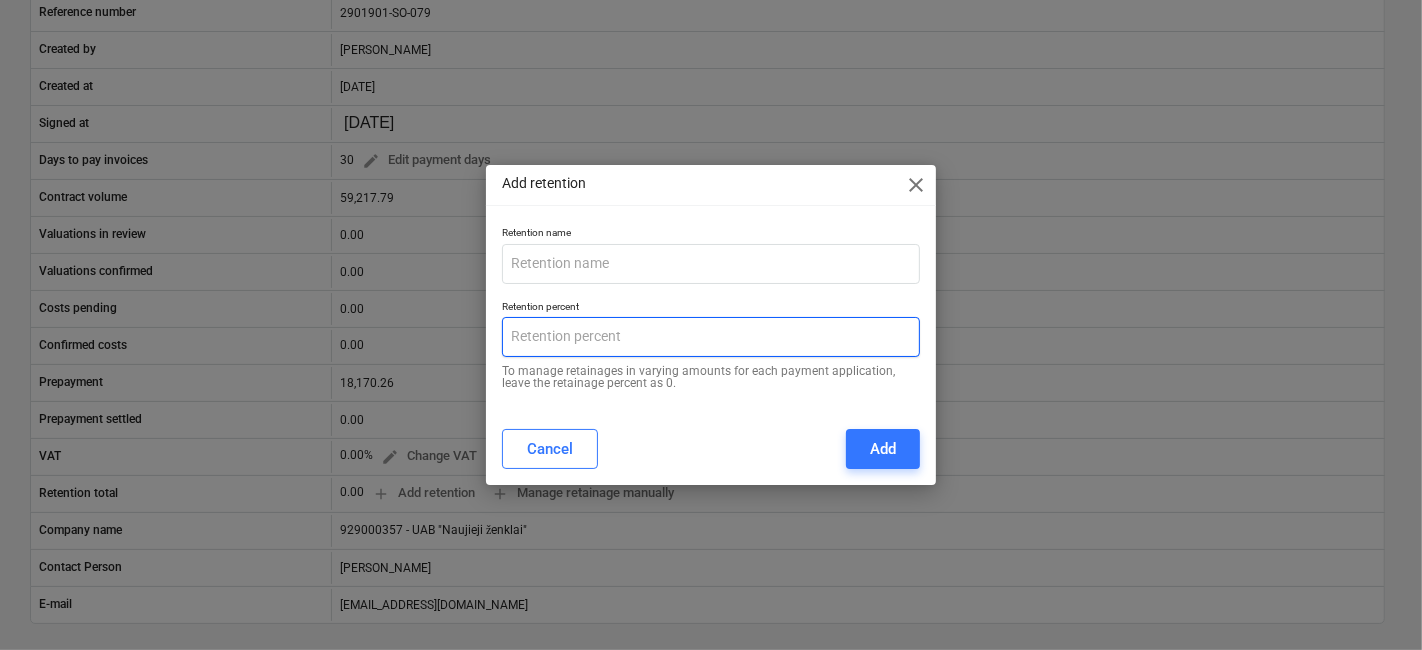 drag, startPoint x: 402, startPoint y: 347, endPoint x: 385, endPoint y: 360, distance: 21.400934 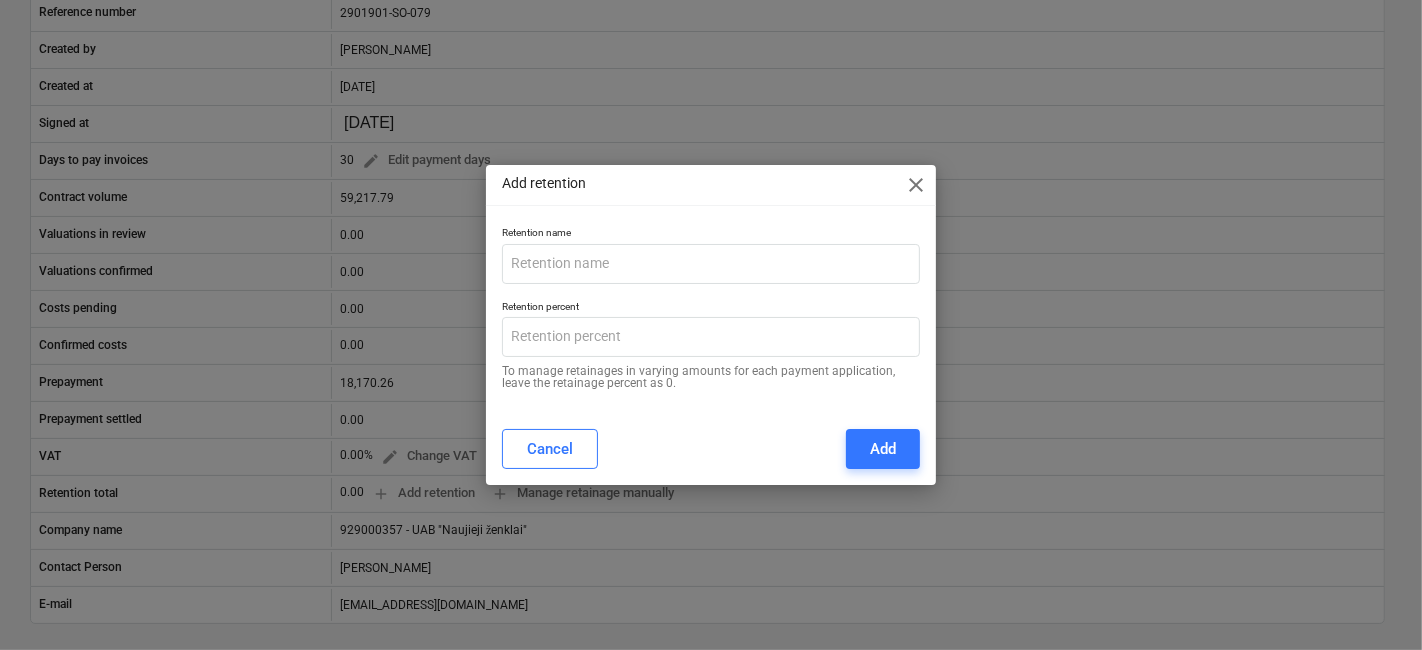 click on "close" at bounding box center (916, 185) 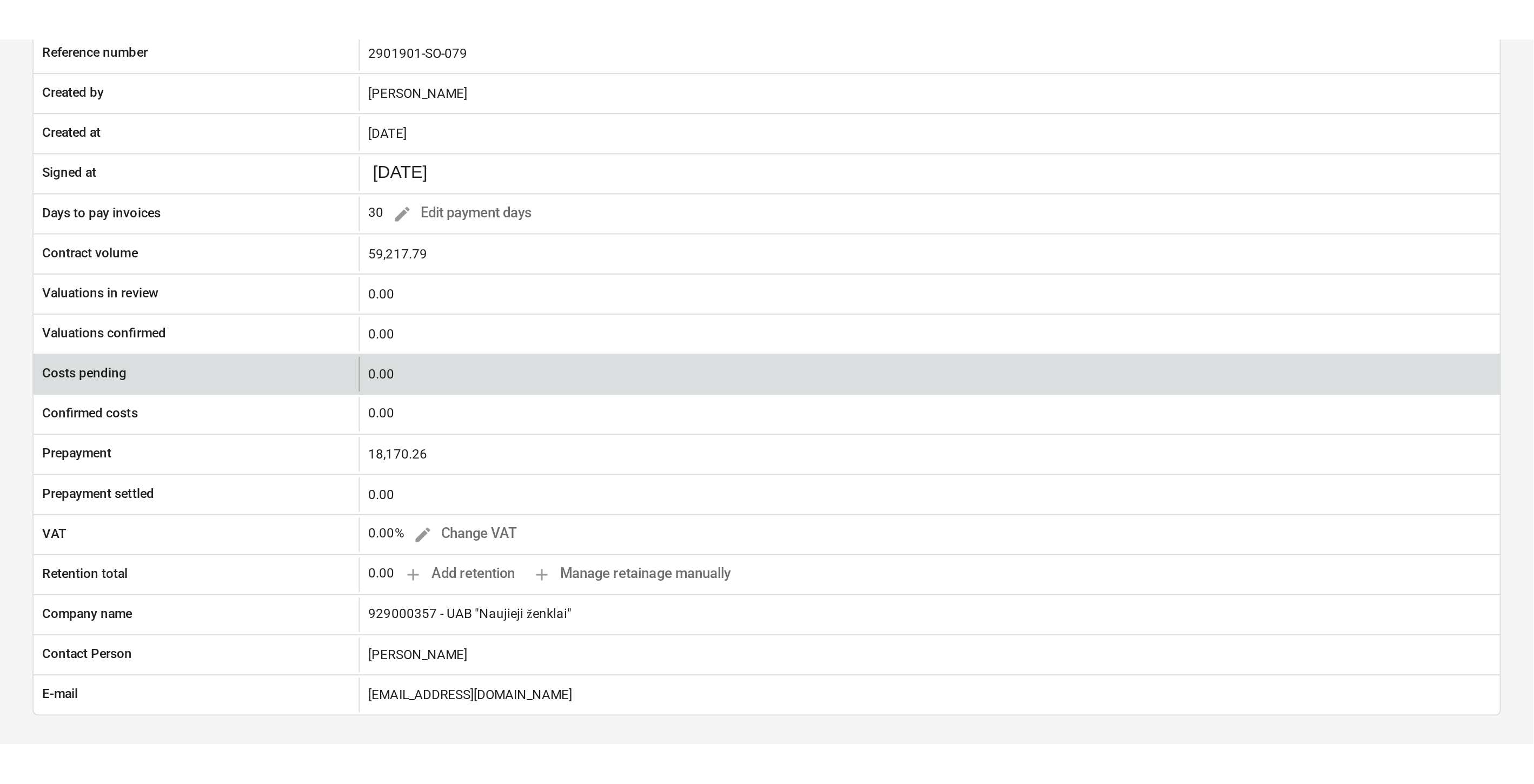 scroll, scrollTop: 0, scrollLeft: 0, axis: both 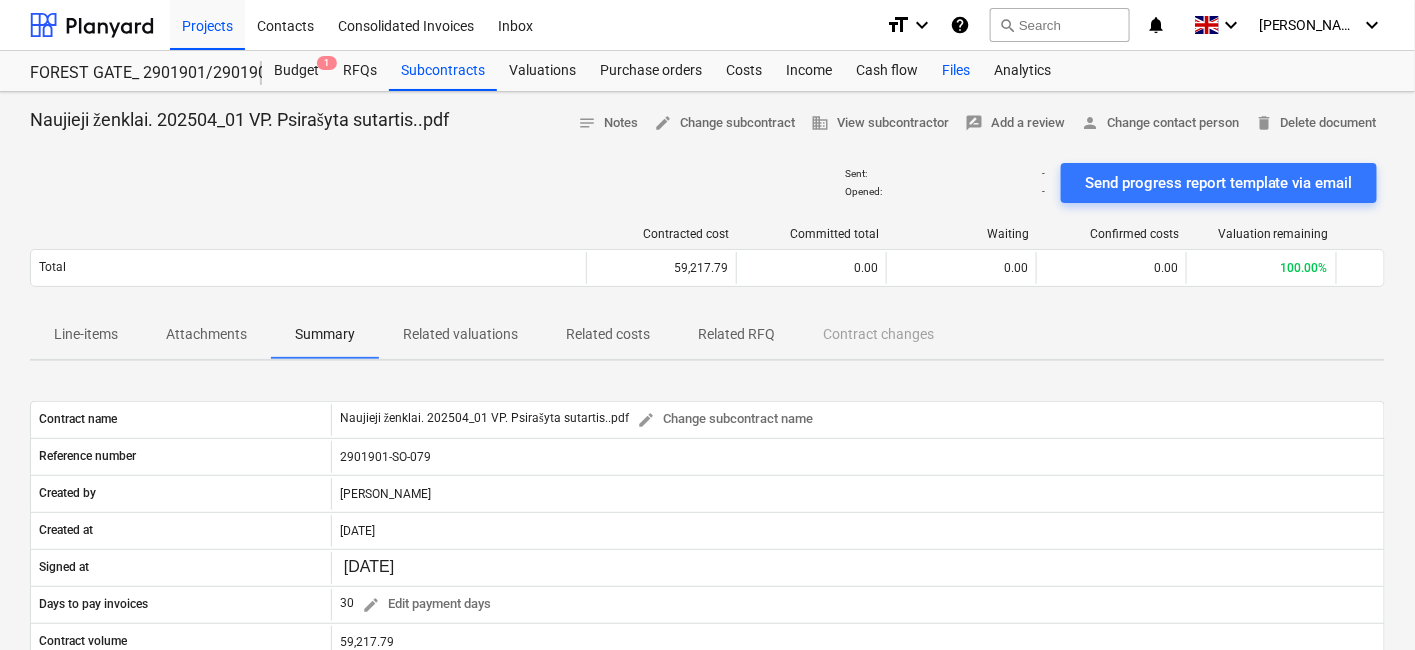 click on "Files" at bounding box center (956, 71) 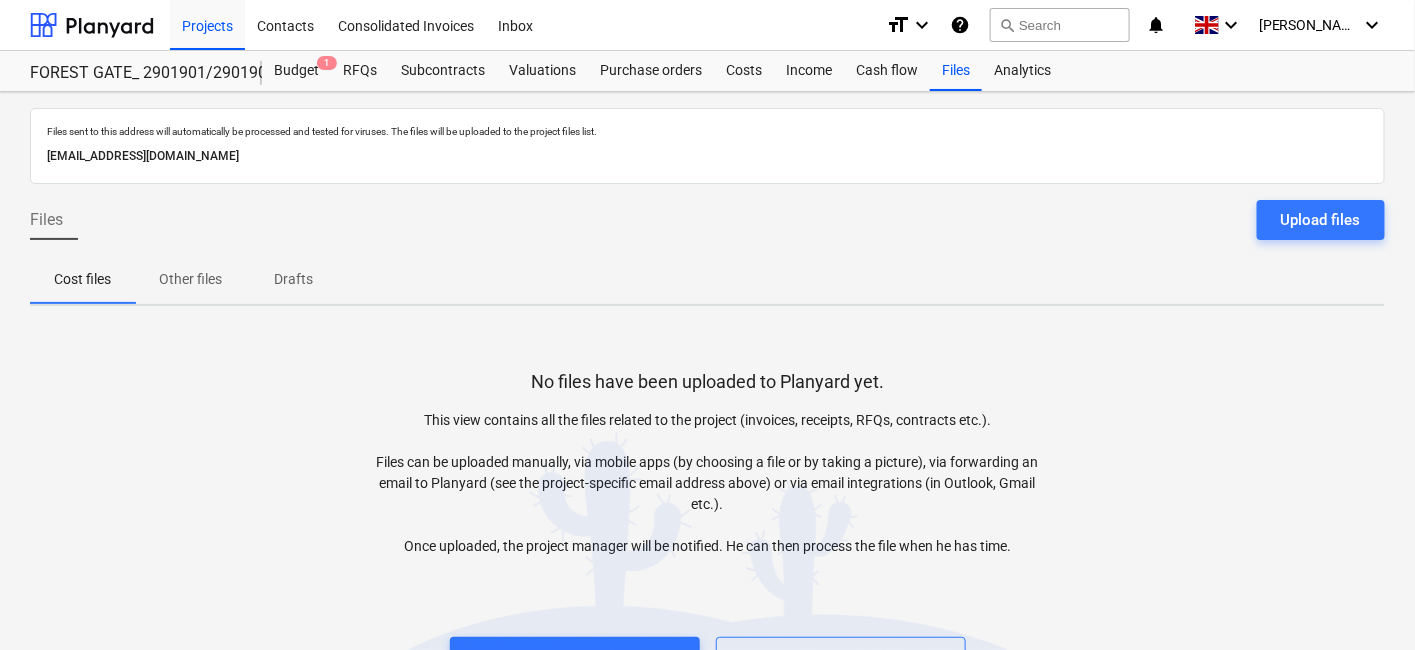 drag, startPoint x: 916, startPoint y: 273, endPoint x: 917, endPoint y: 259, distance: 14.035668 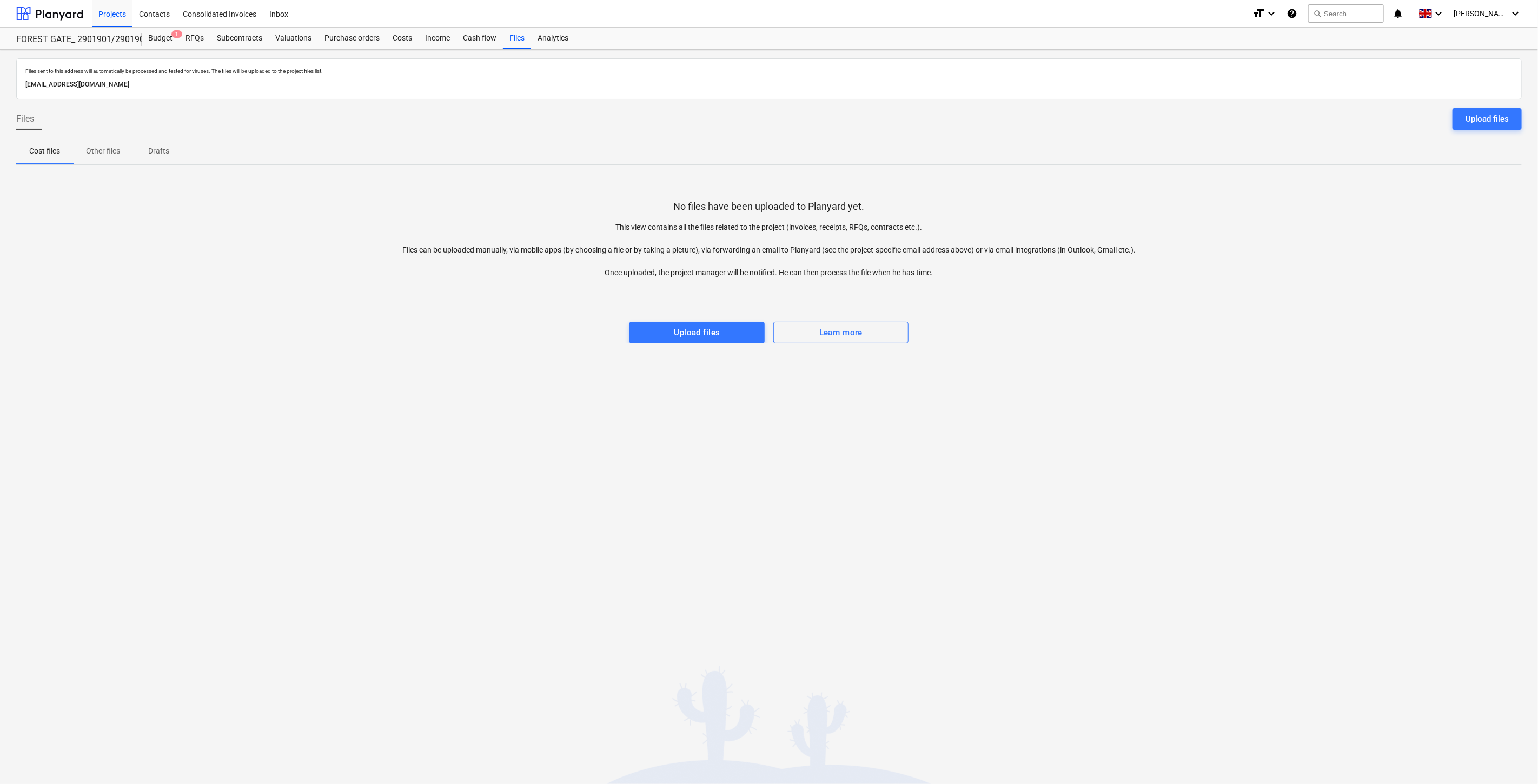 click on "Files sent to this address will automatically be processed and tested for viruses. The files will be uploaded to the project files list. [EMAIL_ADDRESS][DOMAIN_NAME] Files Upload files Cost files Other files Drafts No files have been uploaded to Planyard yet. This view contains all the files related to the project (invoices, receipts, RFQs, contracts etc.).
Files can be uploaded manually, via mobile apps (by choosing a file or by taking a picture), via forwarding an email to Planyard (see the project-specific email address above) or via email integrations (in Outlook, Gmail etc.).
Once uploaded, the project manager will be notified. He can then process the file when he has time. Upload files Learn more" at bounding box center (769, 417) 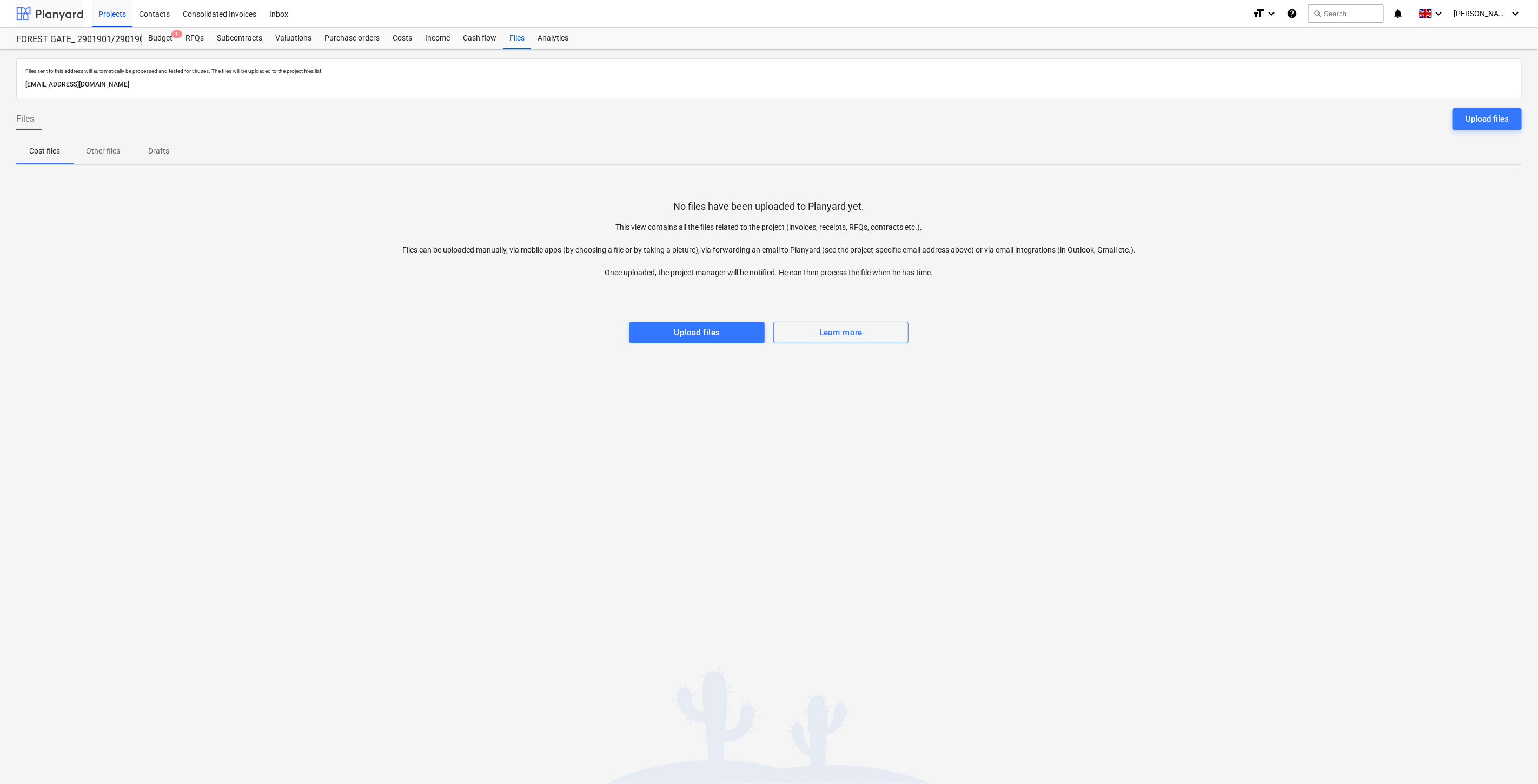 click at bounding box center (50, 14) 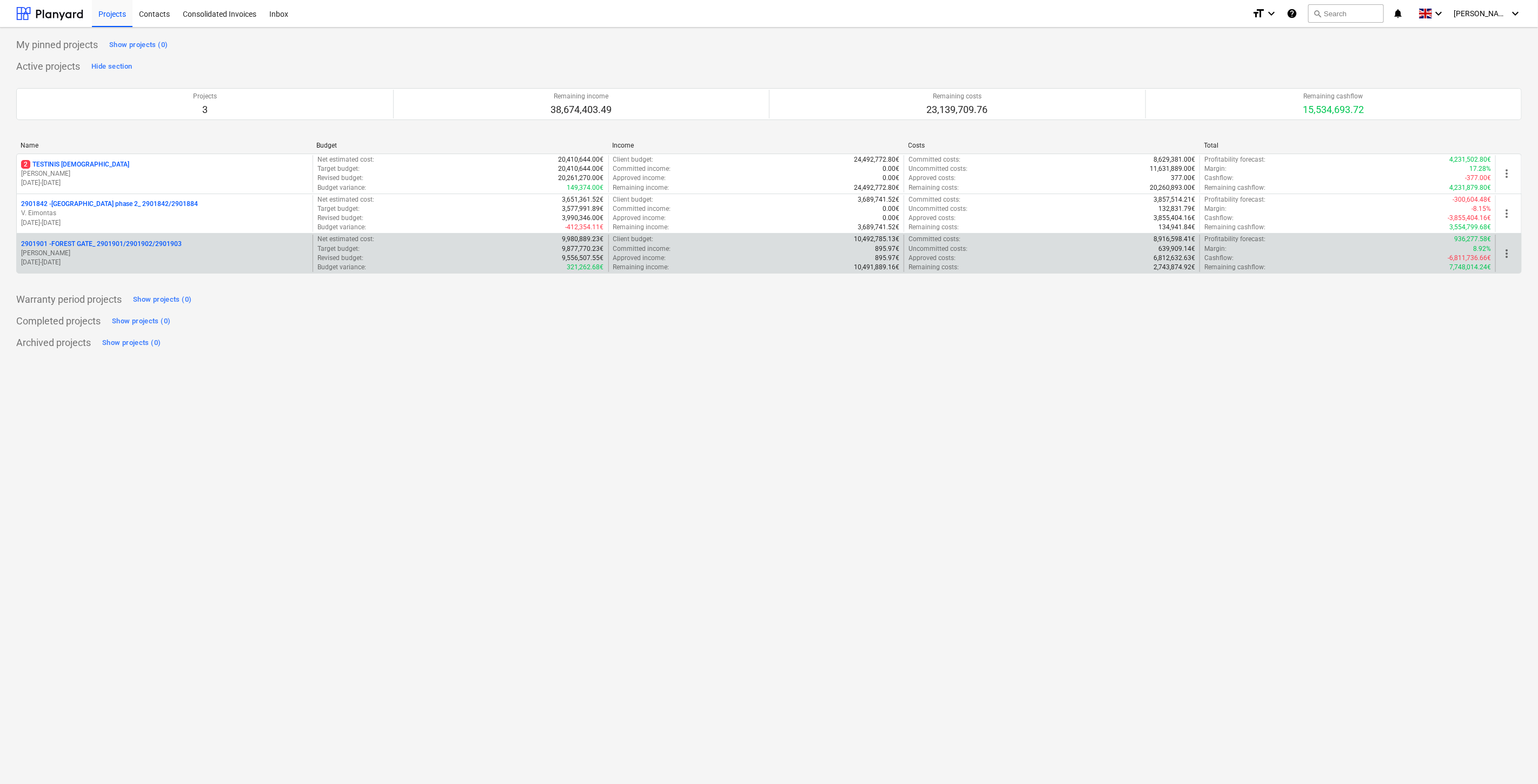 click on "2901901 -  FOREST GATE_ 2901901/2901902/2901903" at bounding box center [101, 244] 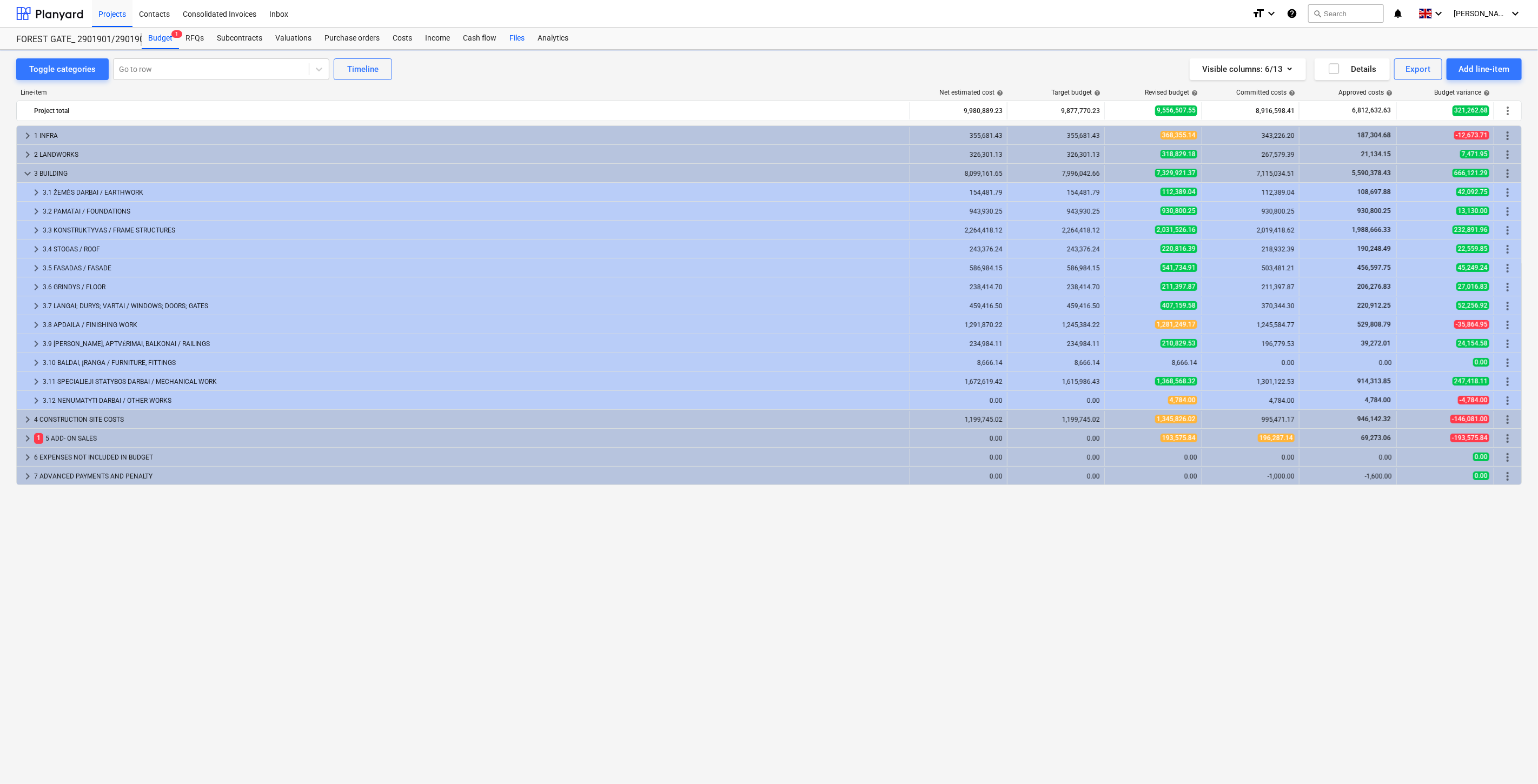 click on "Files" at bounding box center [517, 38] 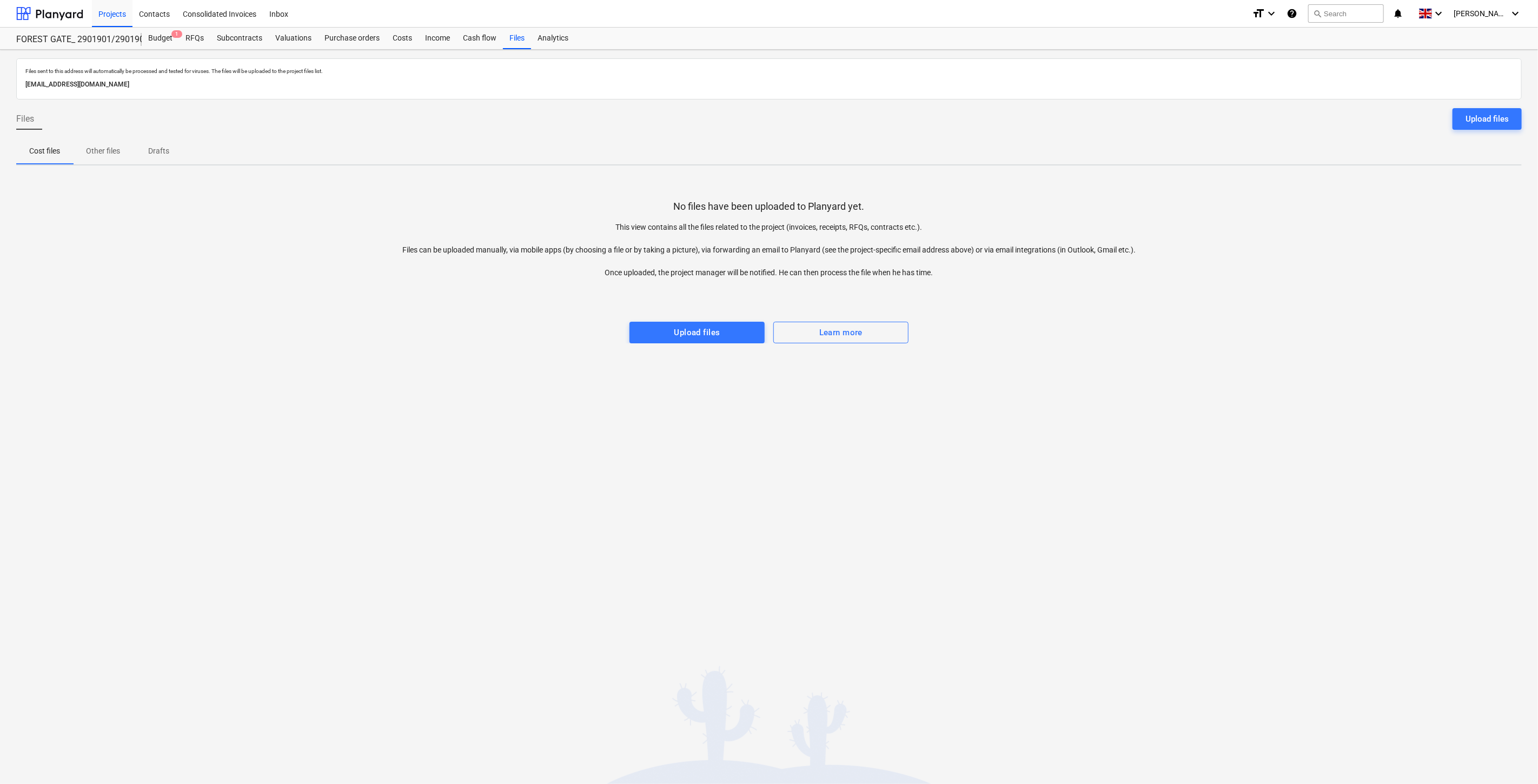 click on "Files sent to this address will automatically be processed and tested for viruses. The files will be uploaded to the project files list. [EMAIL_ADDRESS][DOMAIN_NAME] Files Upload files Cost files Other files Drafts No files have been uploaded to Planyard yet. This view contains all the files related to the project (invoices, receipts, RFQs, contracts etc.).
Files can be uploaded manually, via mobile apps (by choosing a file or by taking a picture), via forwarding an email to Planyard (see the project-specific email address above) or via email integrations (in Outlook, Gmail etc.).
Once uploaded, the project manager will be notified. He can then process the file when he has time. Upload files Learn more" at bounding box center [769, 417] 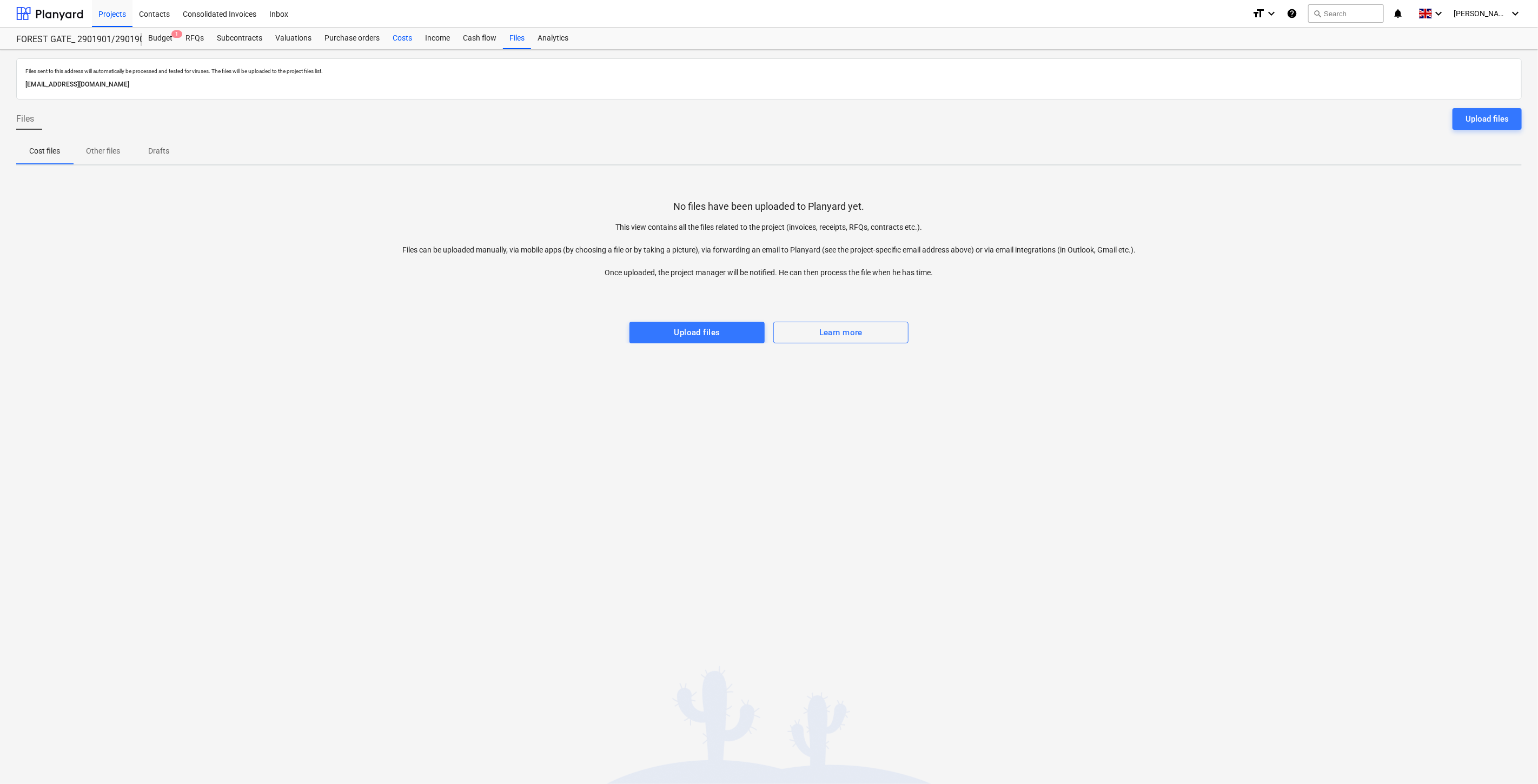 click on "Costs" at bounding box center (402, 38) 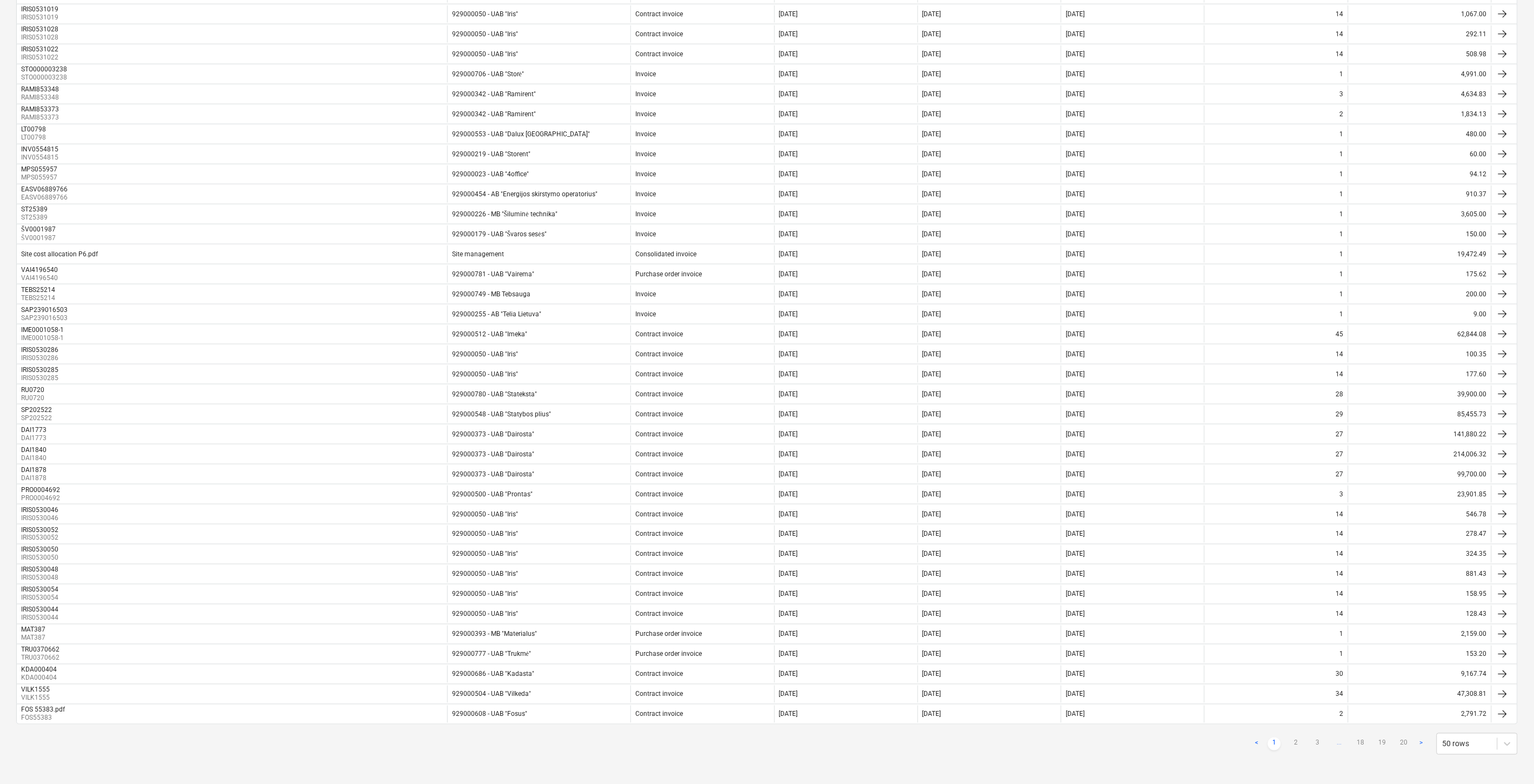 scroll, scrollTop: 455, scrollLeft: 0, axis: vertical 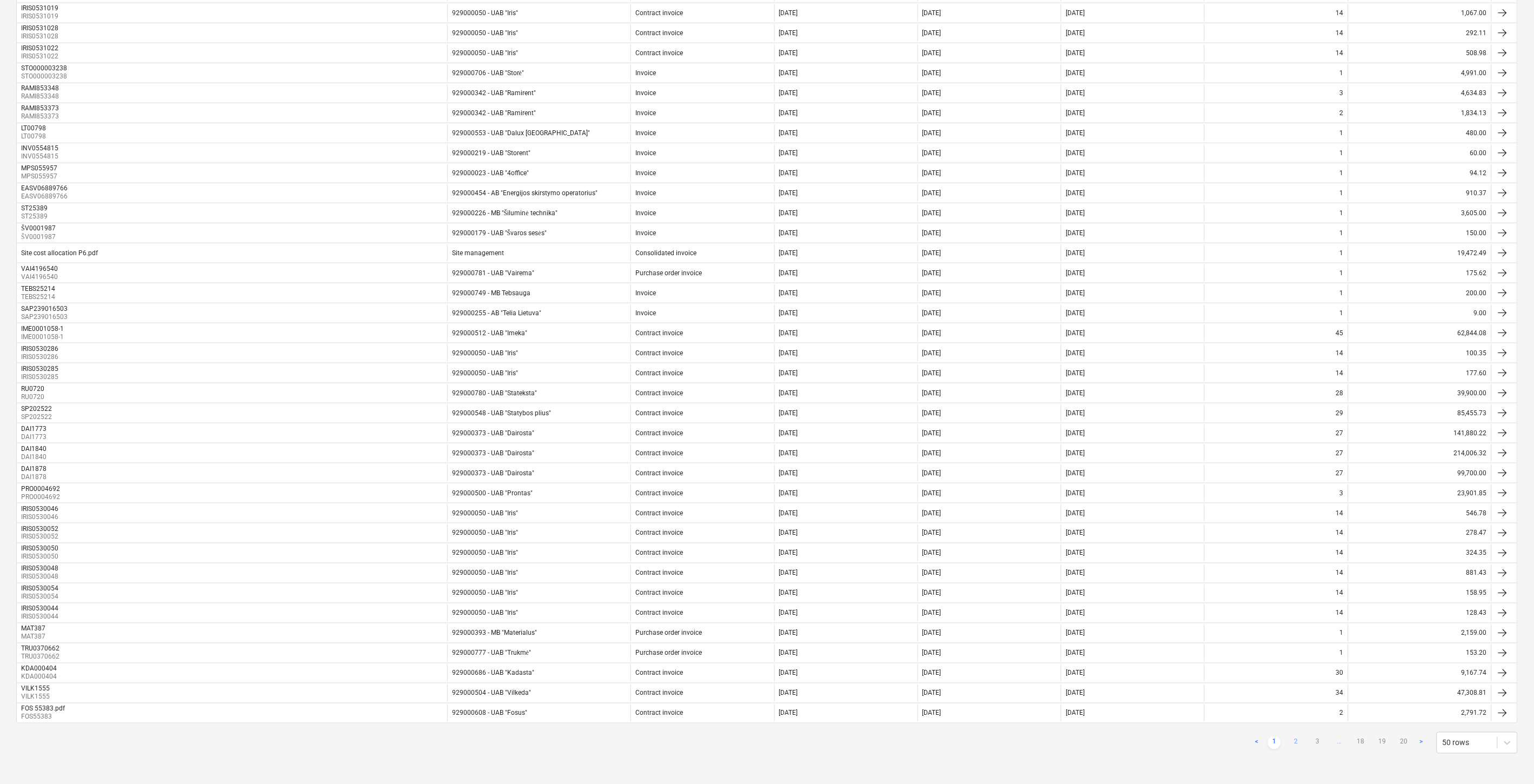 click on "2" at bounding box center (1296, 743) 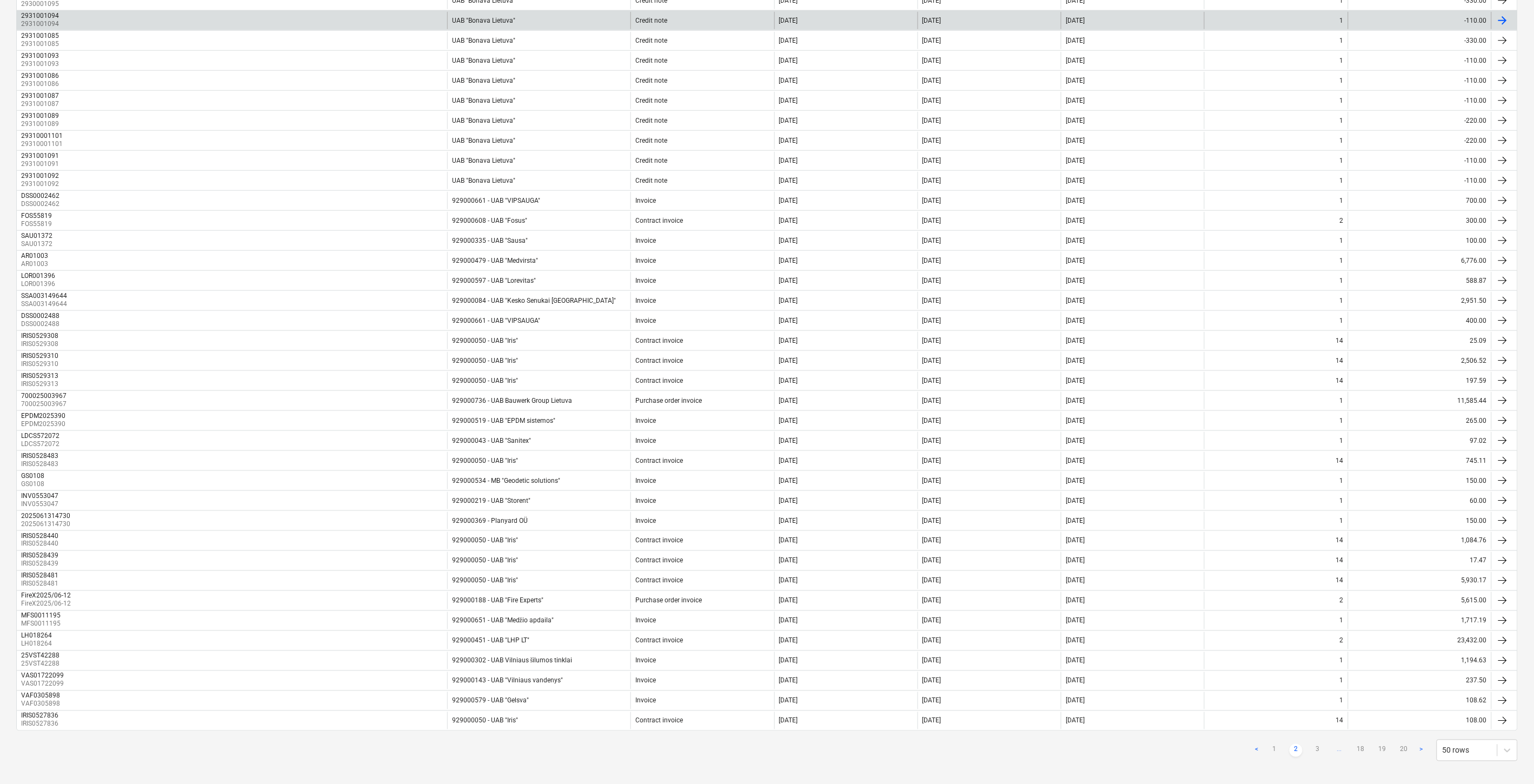 scroll, scrollTop: 455, scrollLeft: 0, axis: vertical 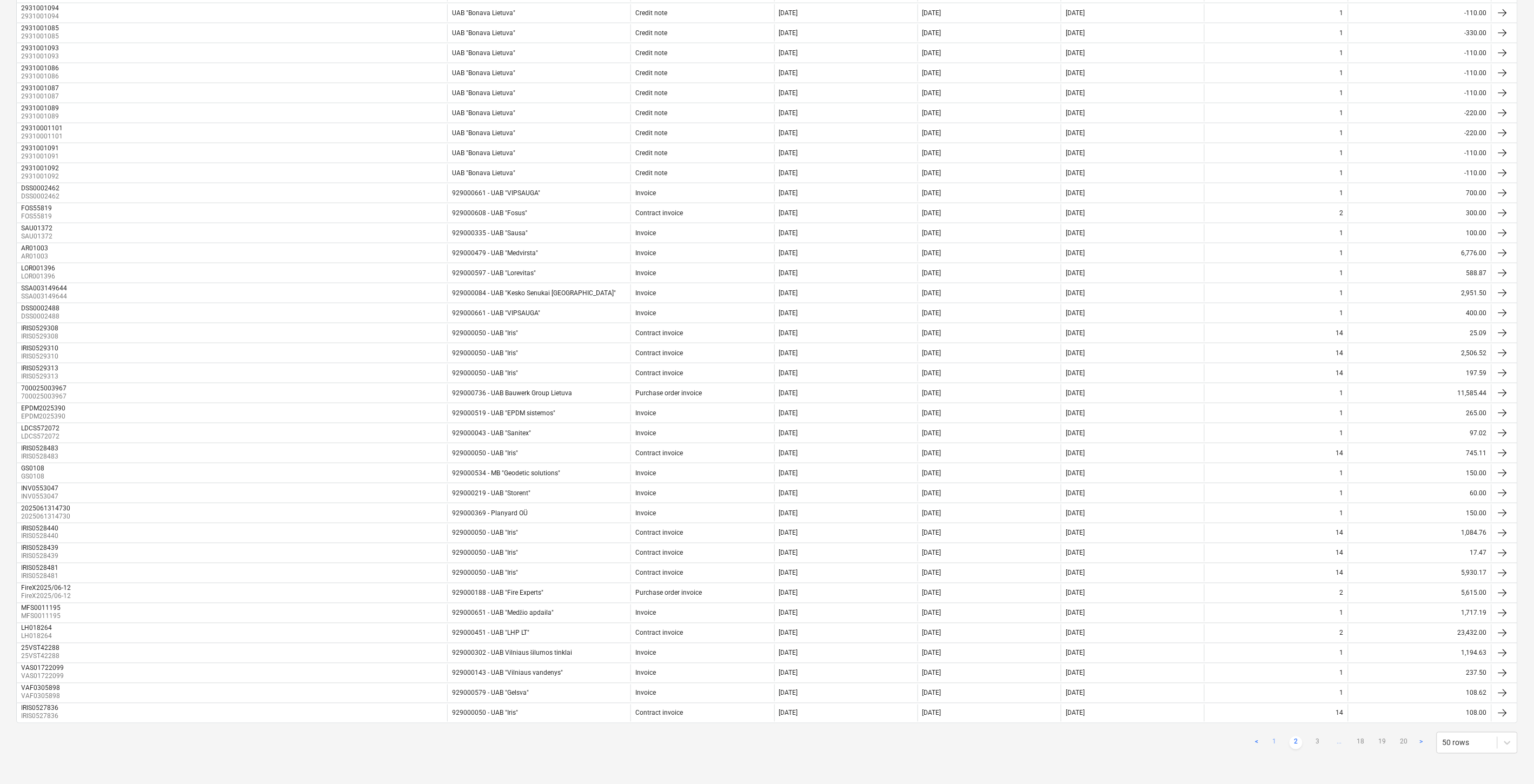click on "1" at bounding box center (1274, 743) 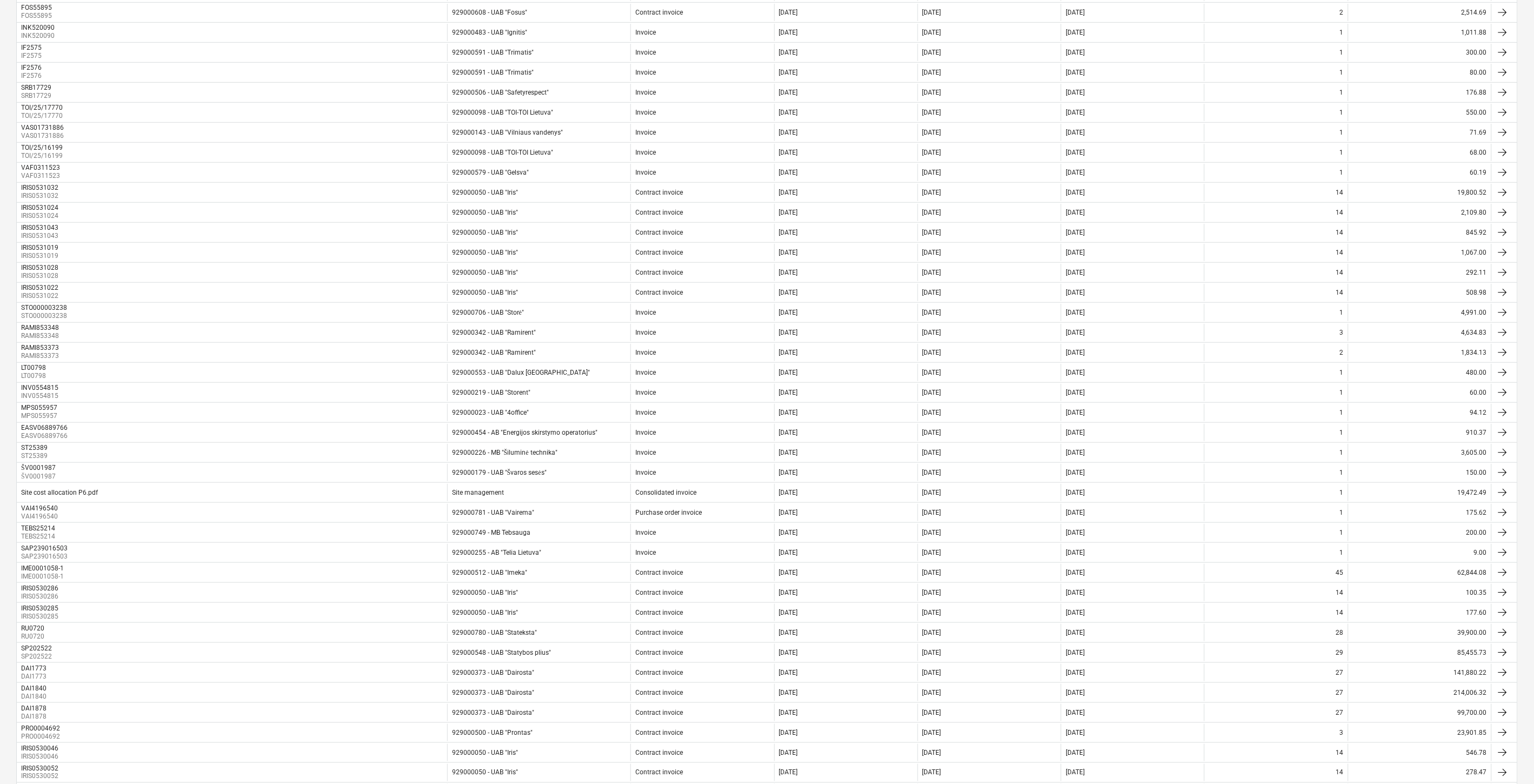 scroll, scrollTop: 455, scrollLeft: 0, axis: vertical 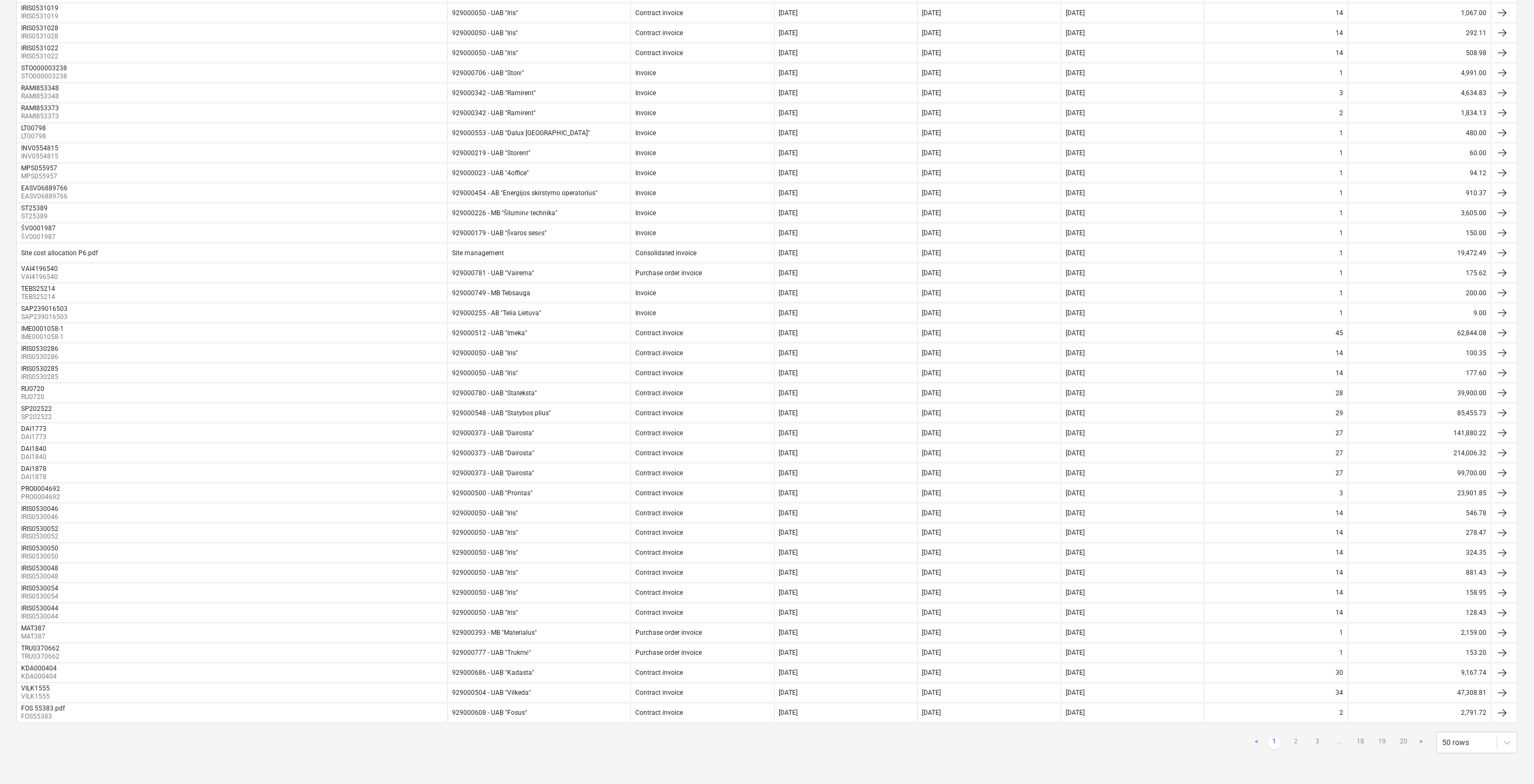 click on "2" at bounding box center (1296, 743) 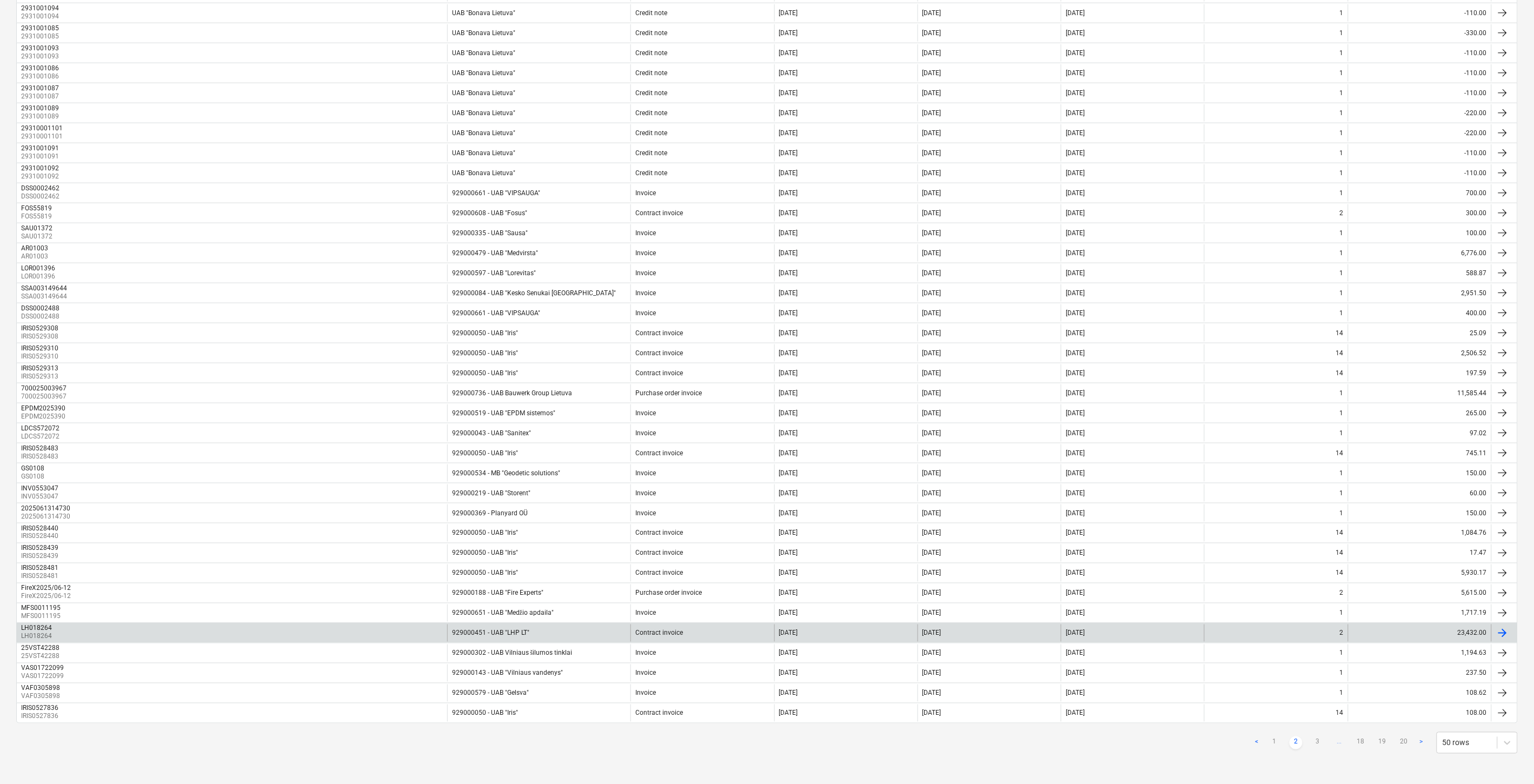 drag, startPoint x: 1275, startPoint y: 742, endPoint x: 1311, endPoint y: 624, distance: 123.3694 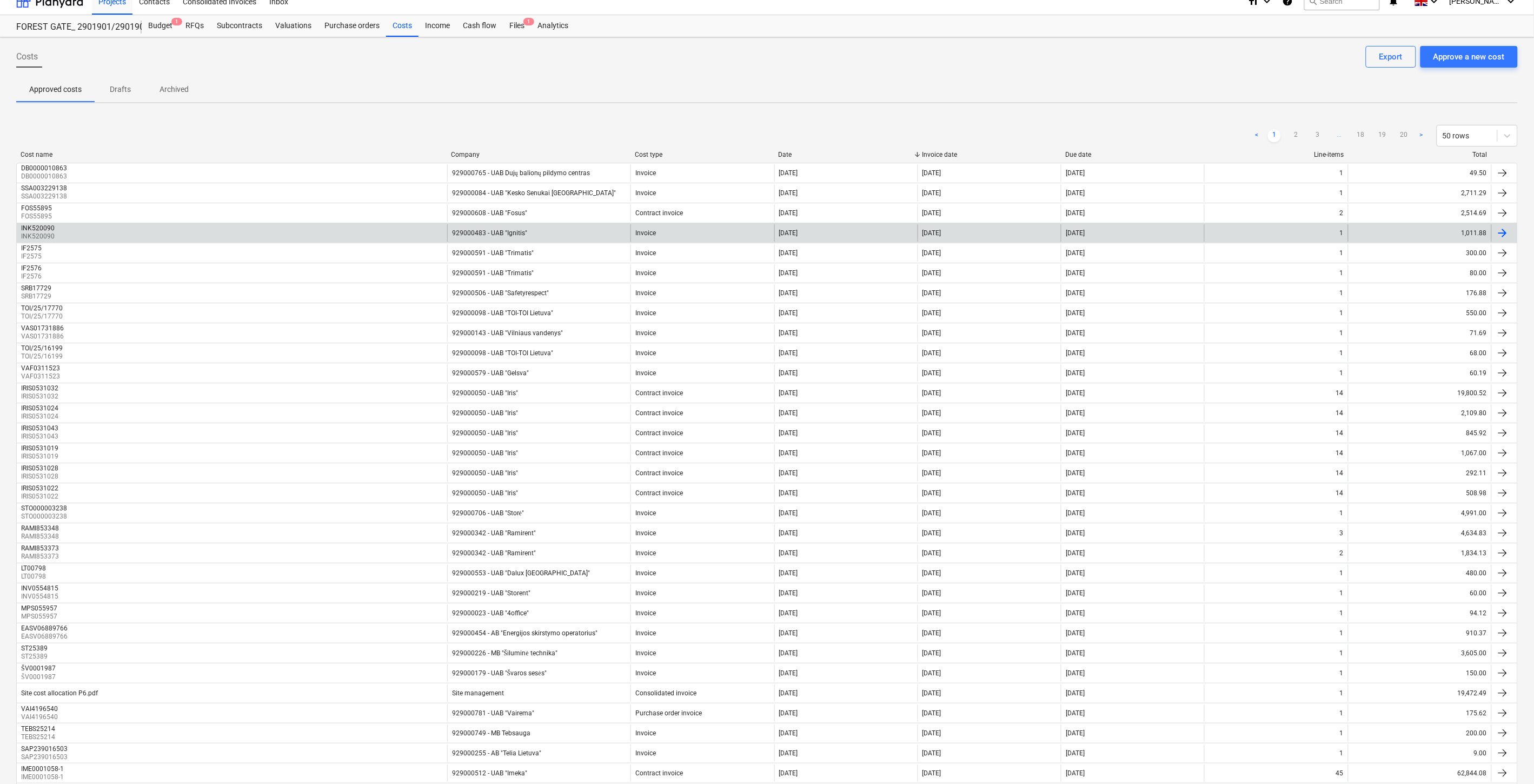 scroll, scrollTop: 0, scrollLeft: 0, axis: both 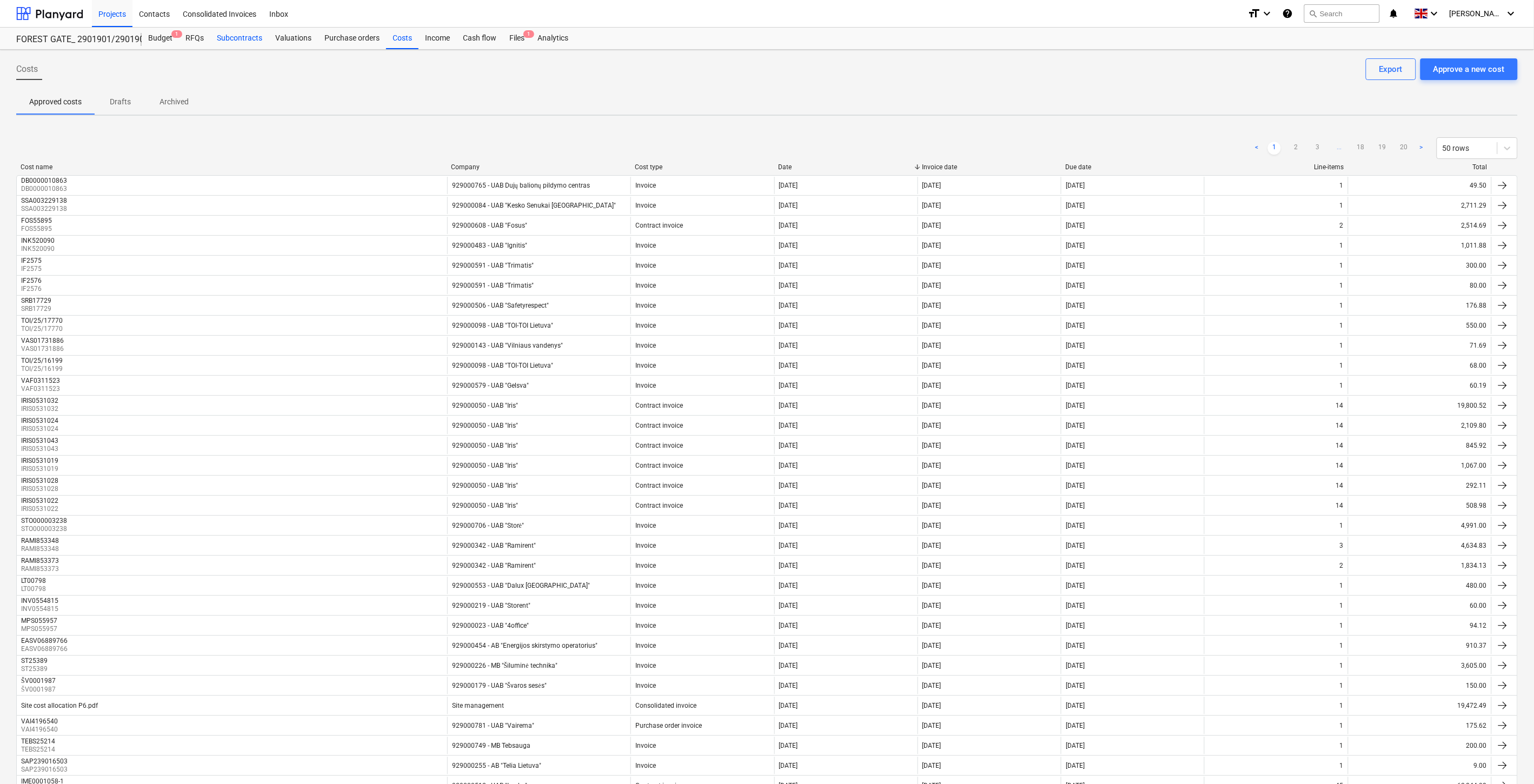 click on "Subcontracts" at bounding box center [240, 38] 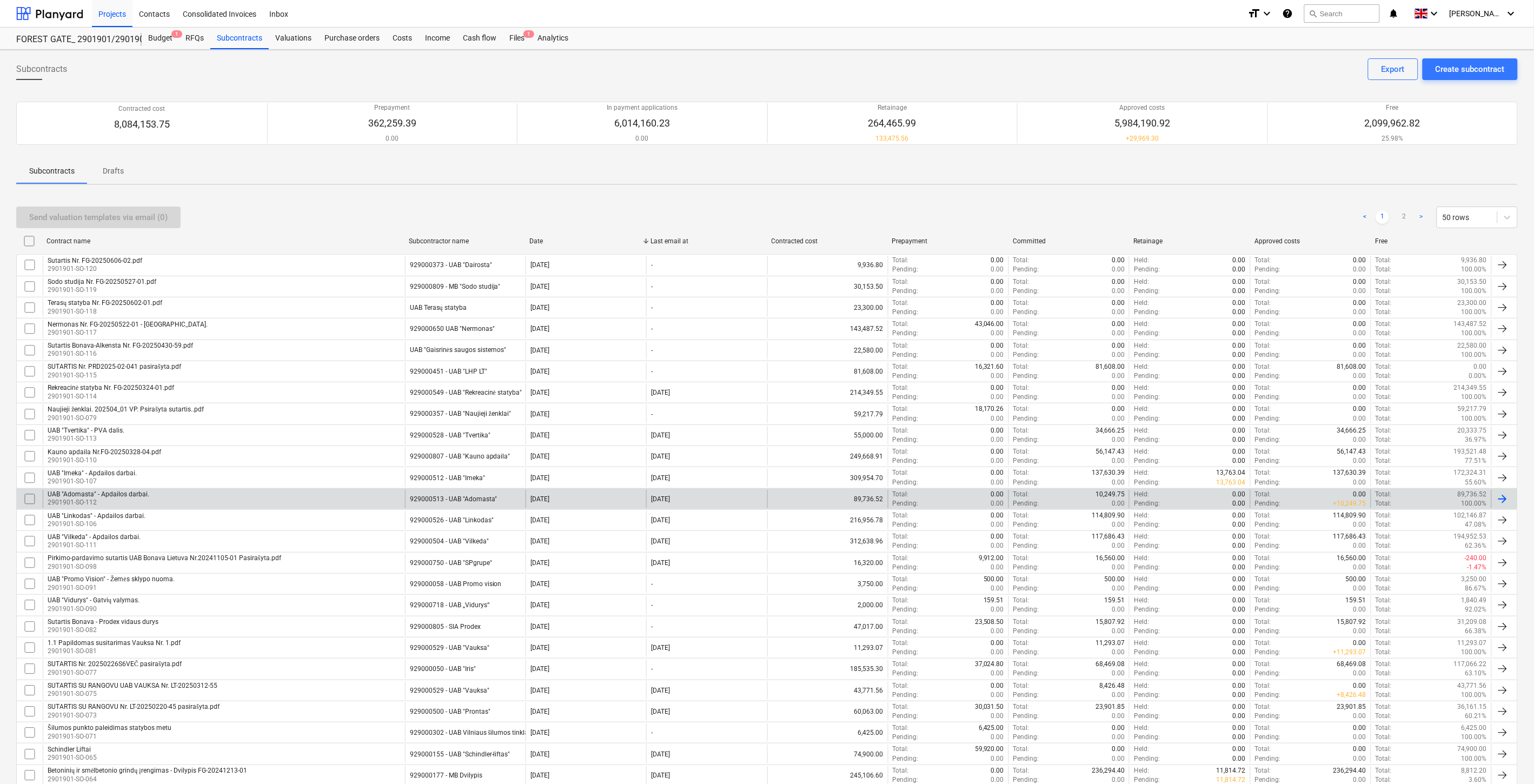 click on "UAB "Adomasta" - Apdailos darbai. 2901901-SO-112" at bounding box center [224, 499] 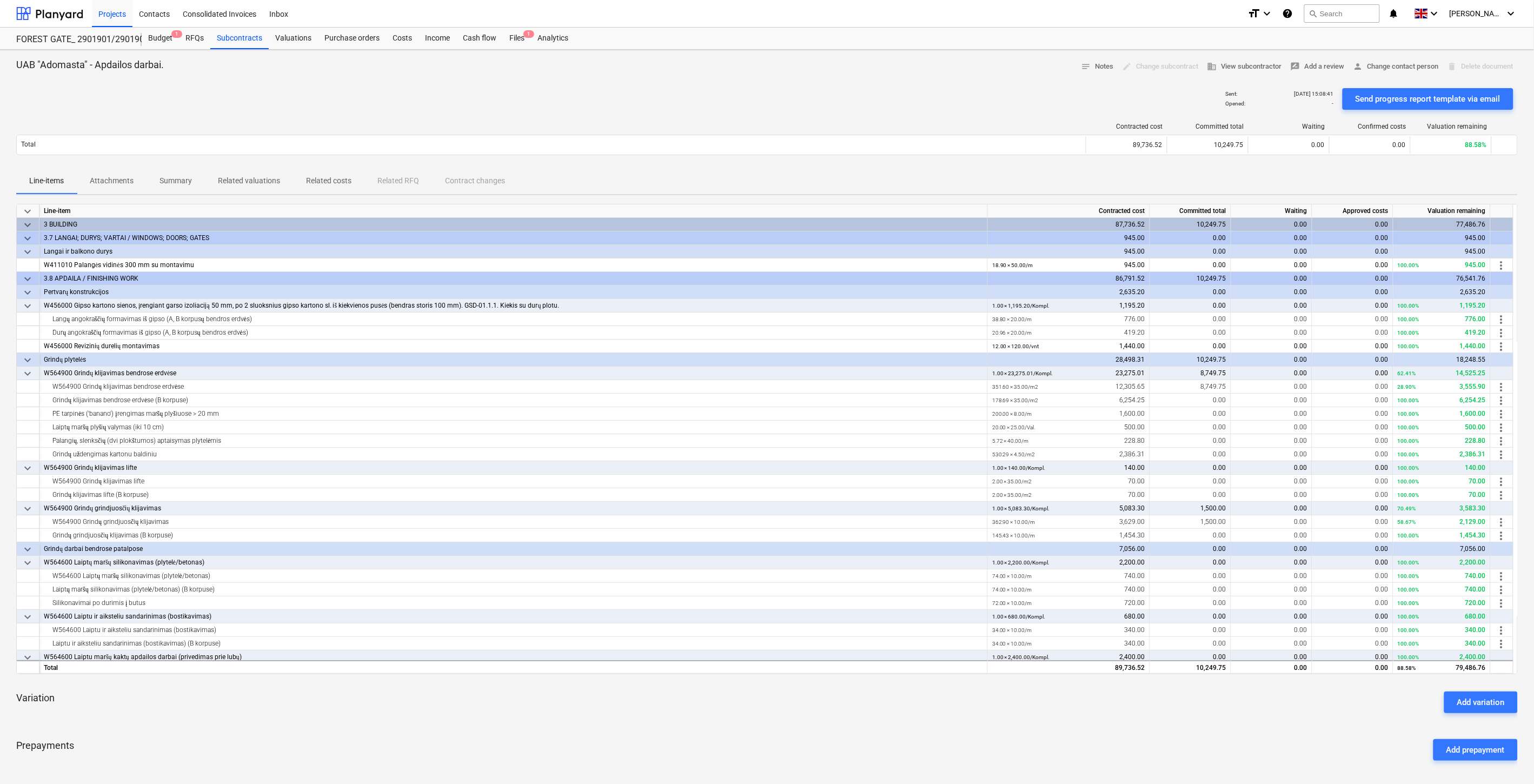 click on "Related valuations" at bounding box center [249, 181] 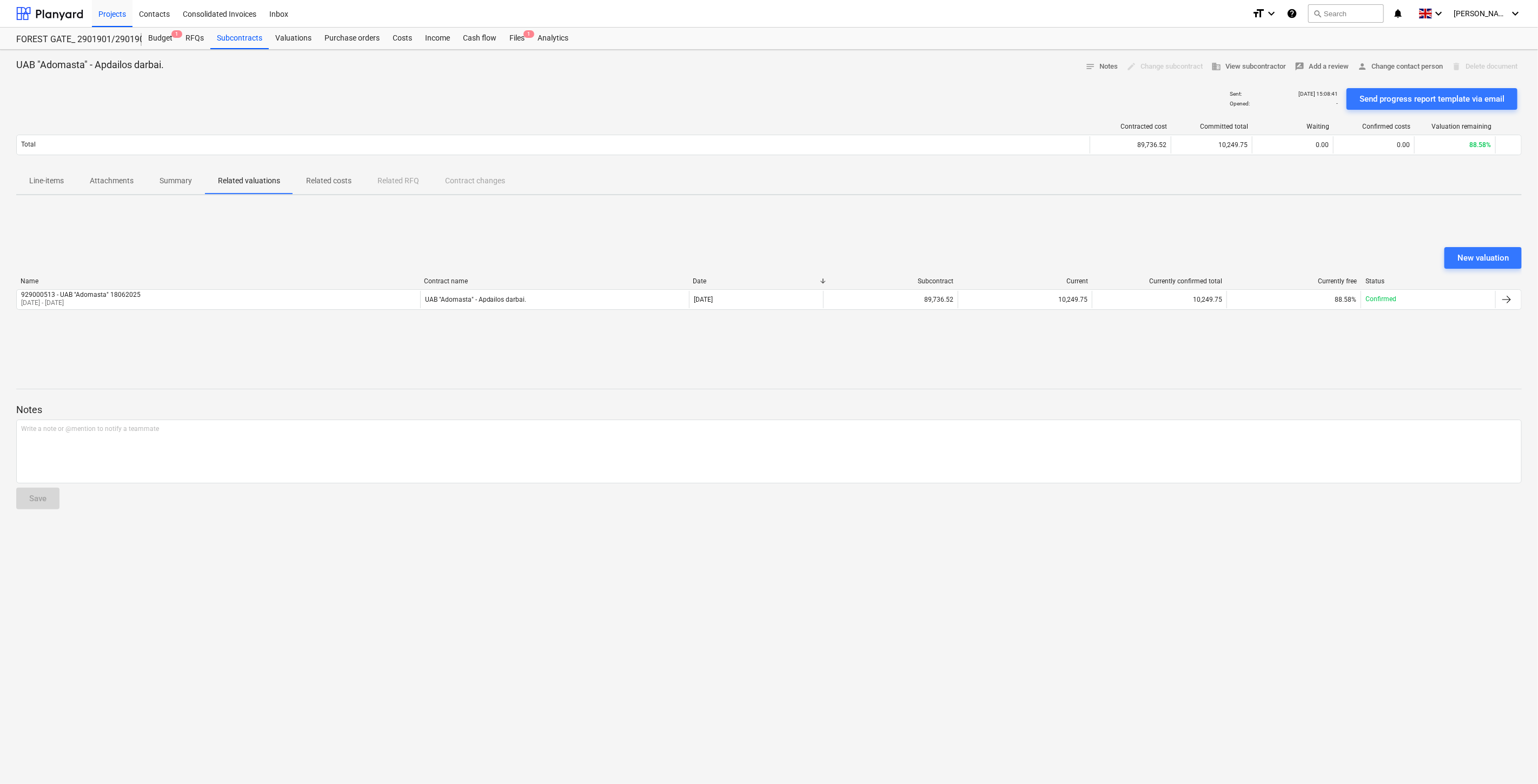 click on "New valuation Name Contract name Date Subcontract Current Currently confirmed total Currently free Status 929000513 - UAB "Adomasta" 18062025 [DATE] - [DATE] UAB "Adomasta" - Apdailos darbai. [DATE] 89,736.52 10,249.75 10,249.75 88.58% Confirmed Please wait" at bounding box center (769, 285) 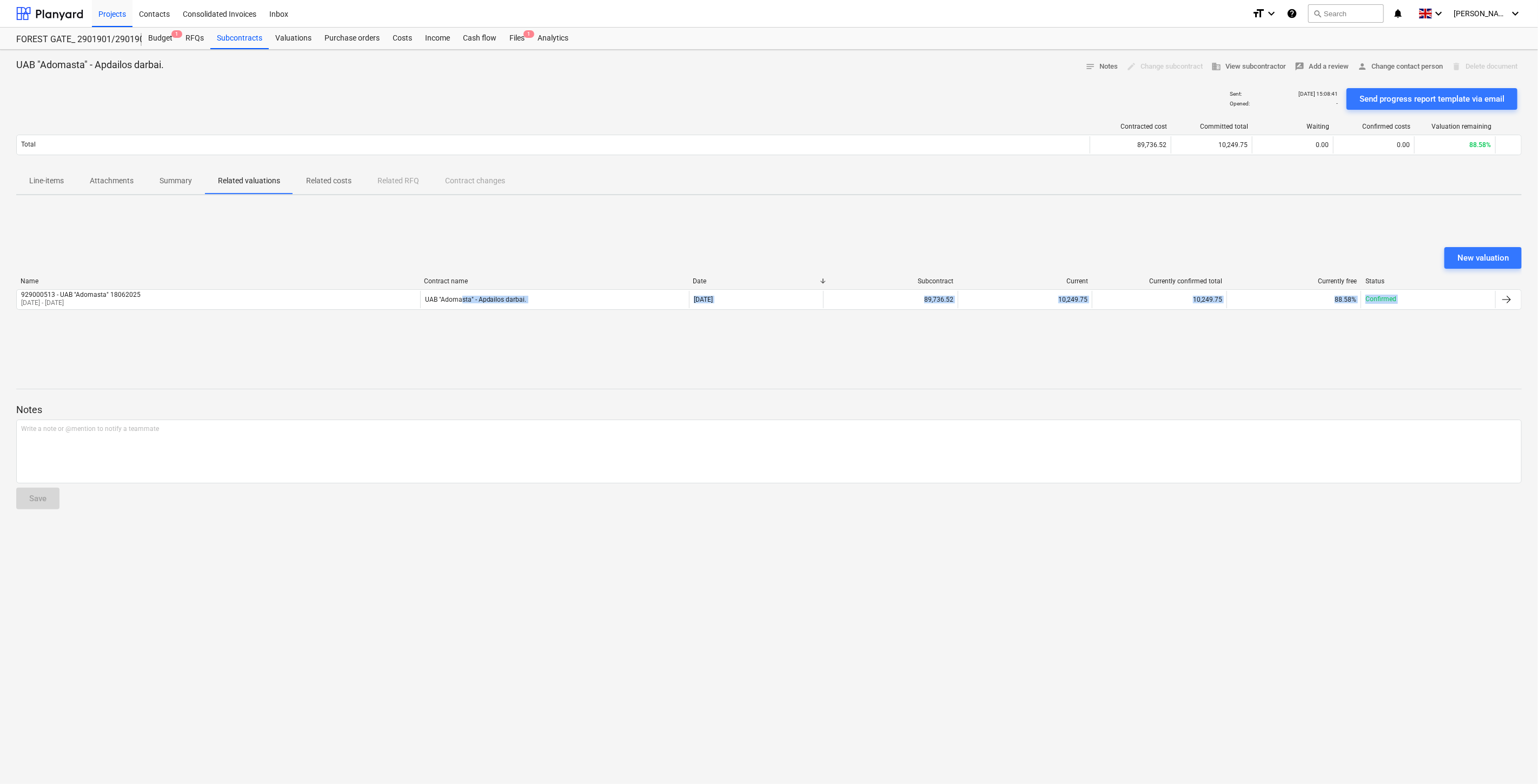 drag, startPoint x: 461, startPoint y: 369, endPoint x: 498, endPoint y: 311, distance: 68.7968 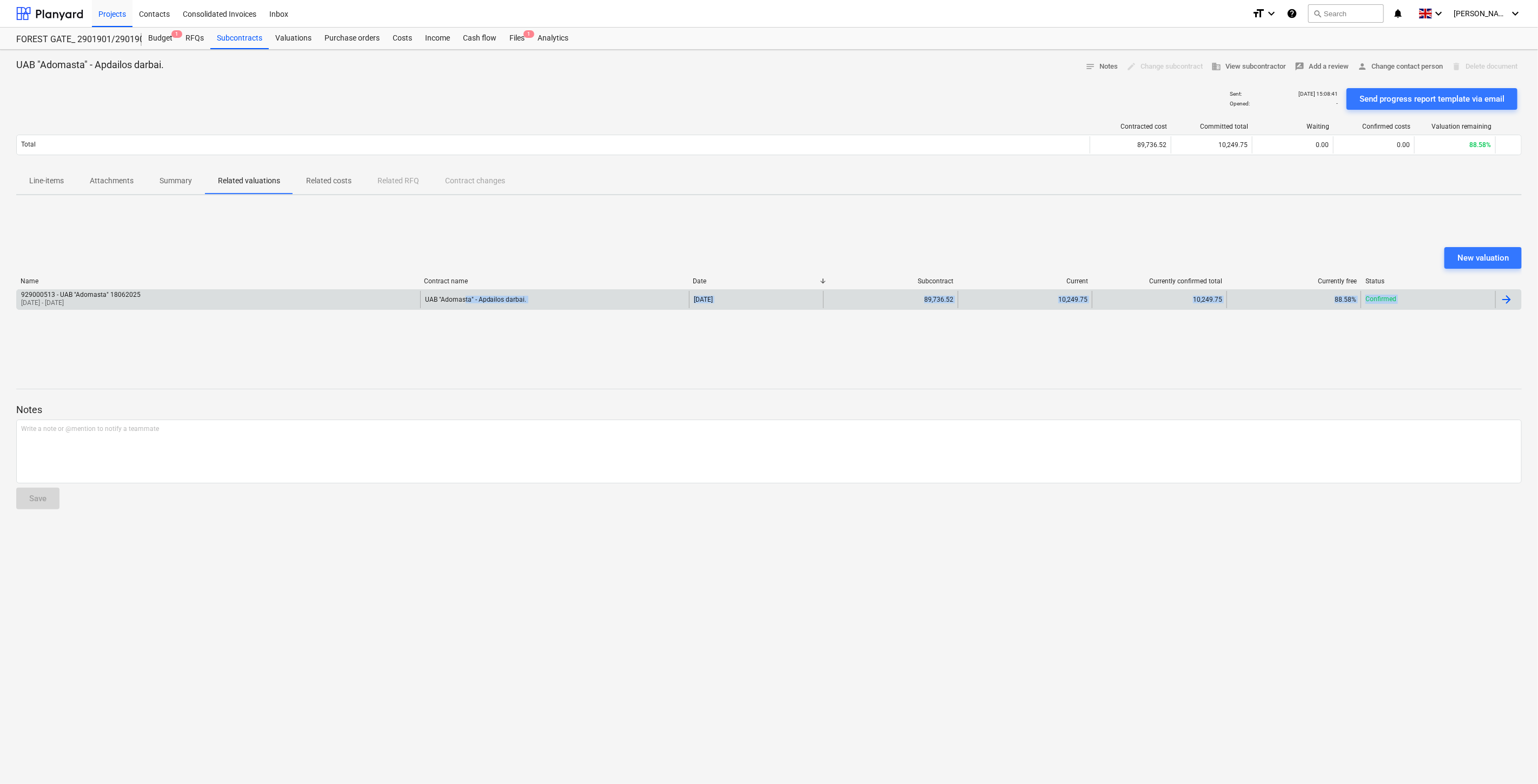 click on "UAB "Adomasta" - Apdailos darbai." at bounding box center [554, 300] 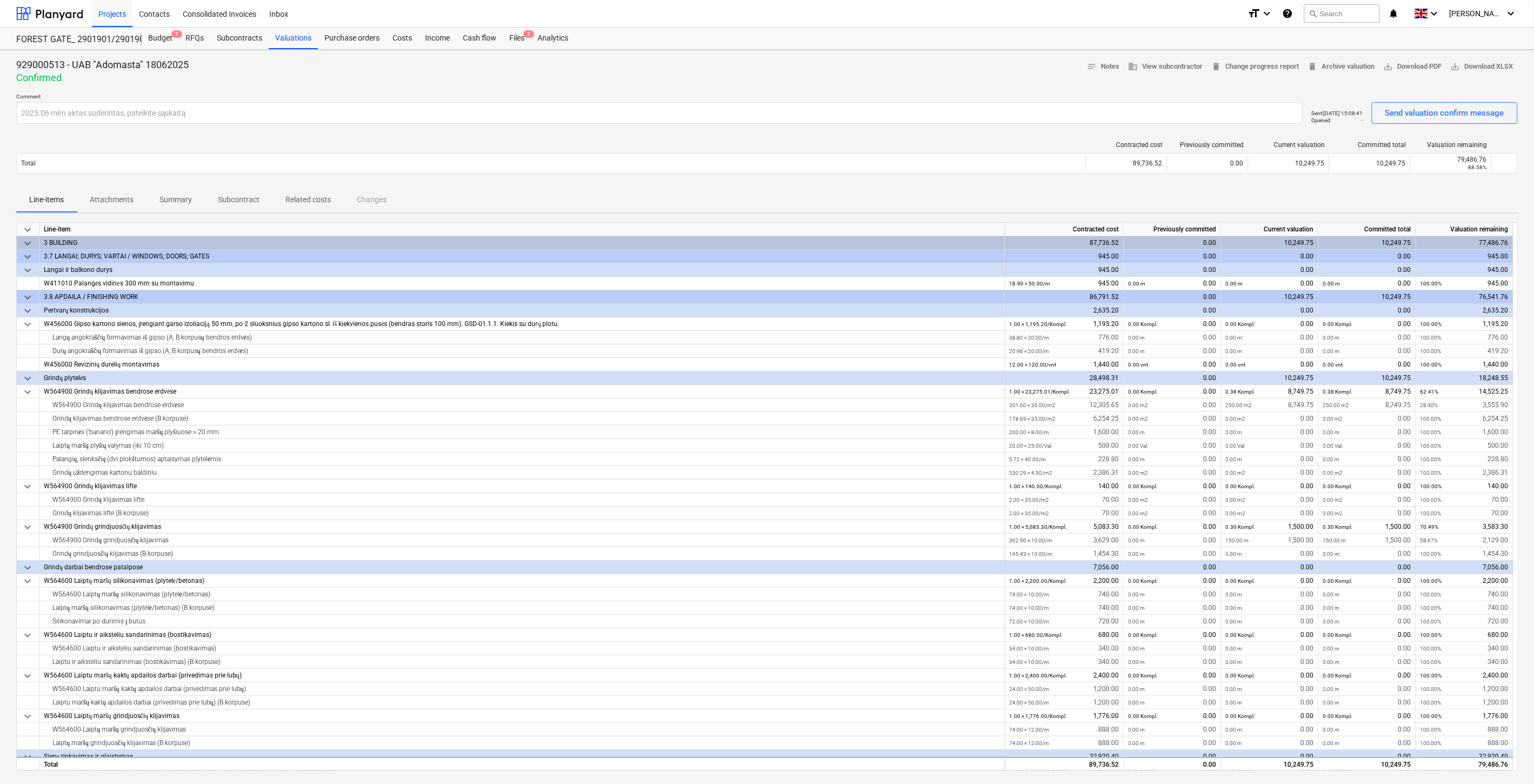 click on "Attachments" at bounding box center (111, 200) 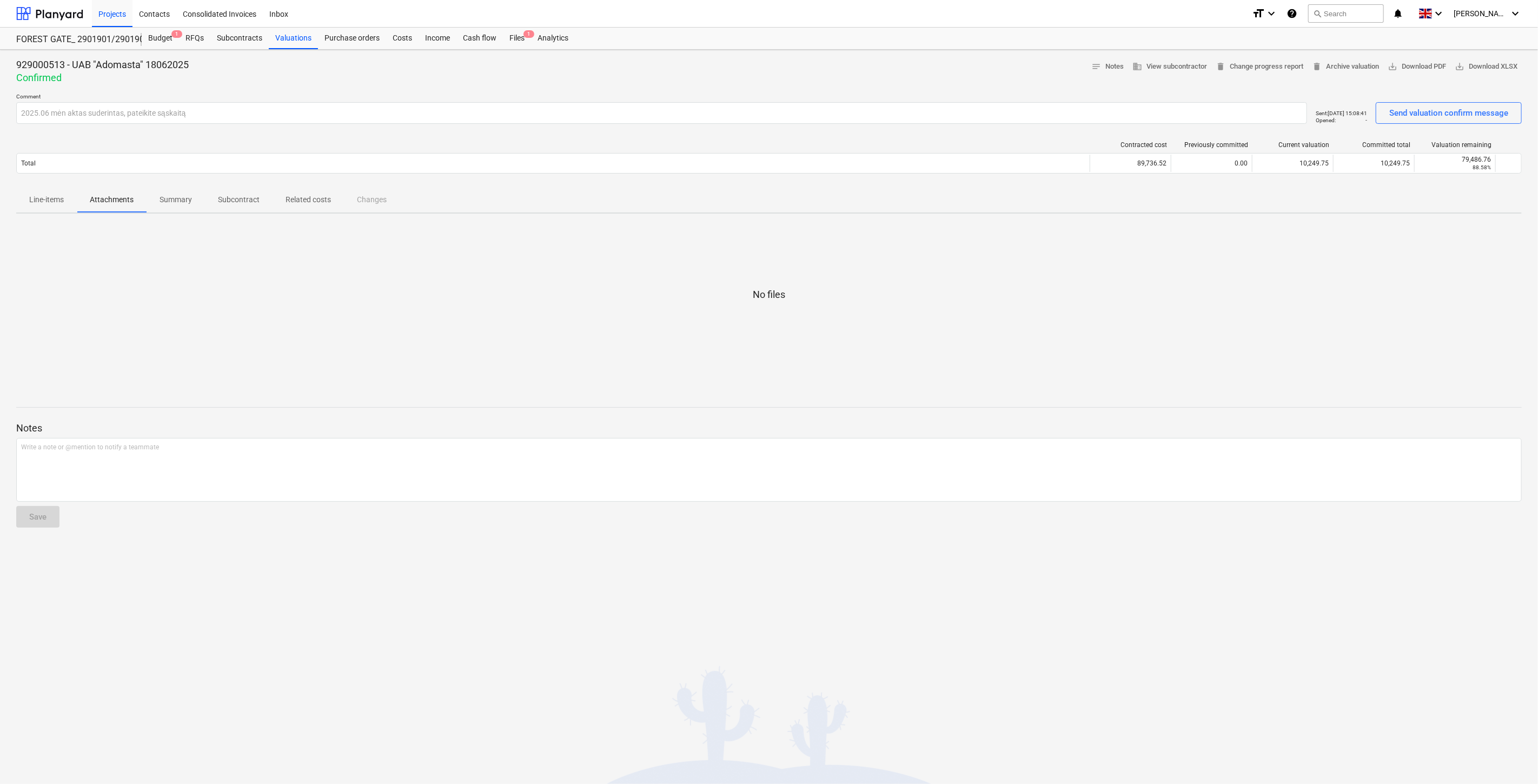 click on "Line-items" at bounding box center [47, 200] 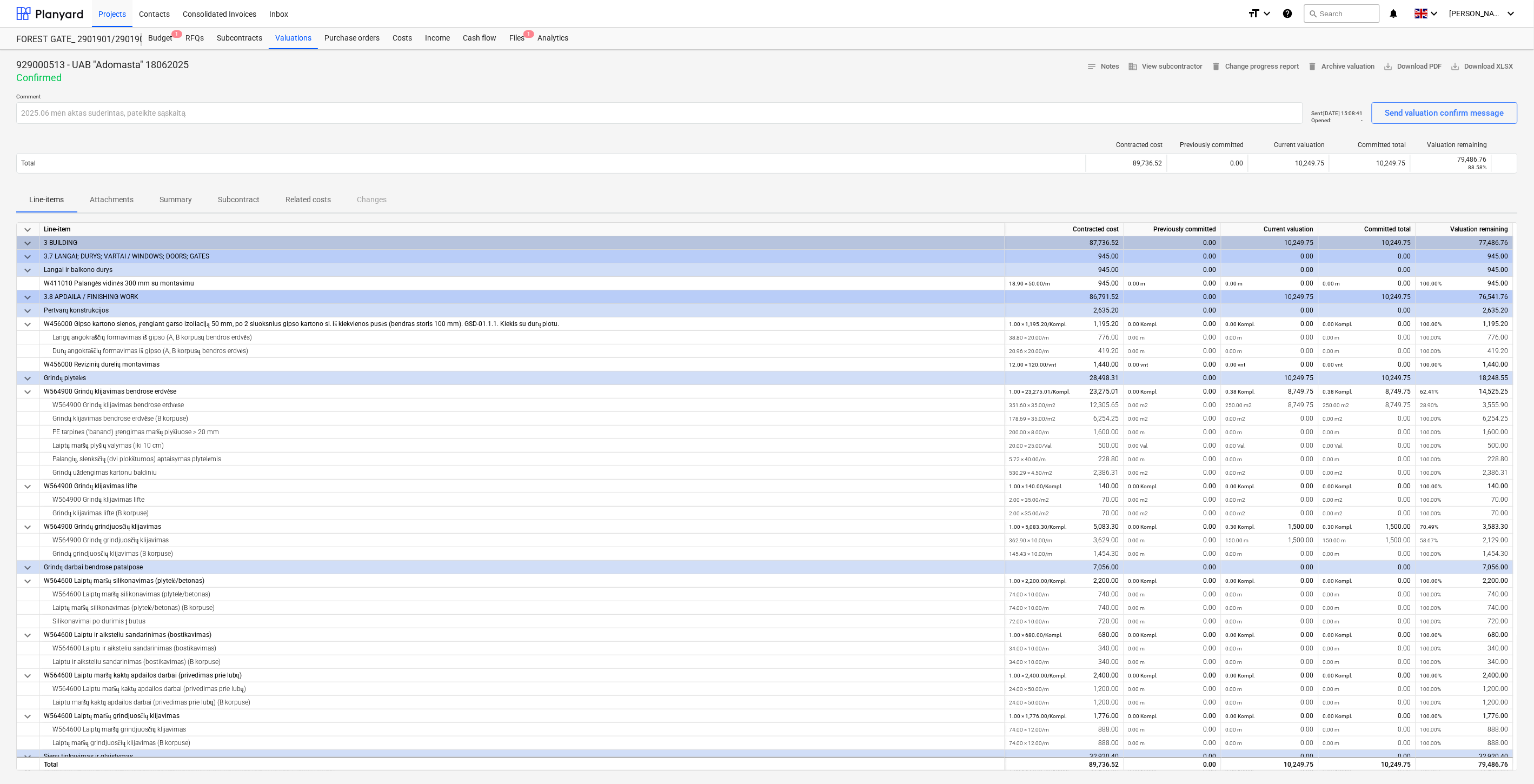click on "Attachments" at bounding box center (111, 200) 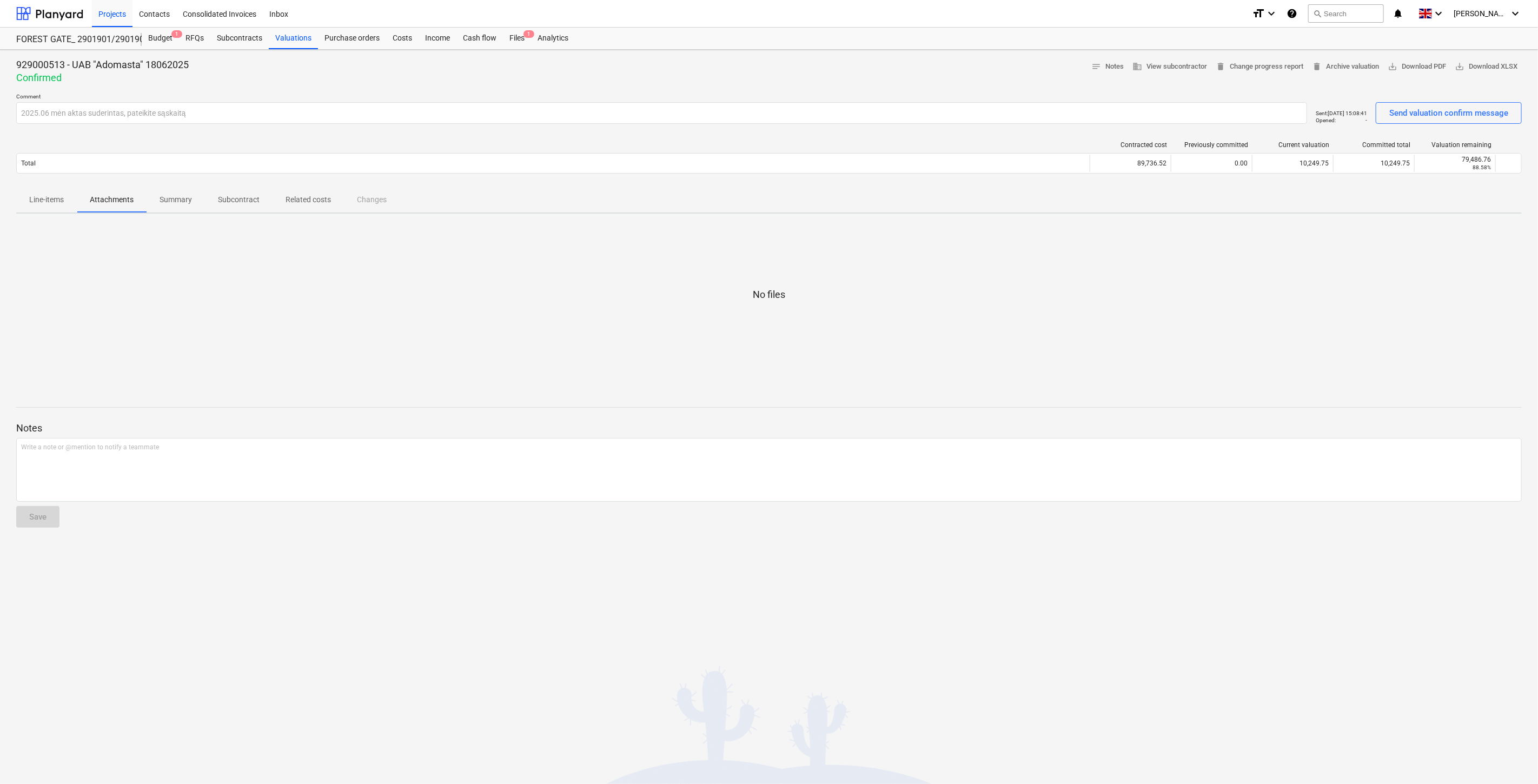 click on "Line-items" at bounding box center (47, 200) 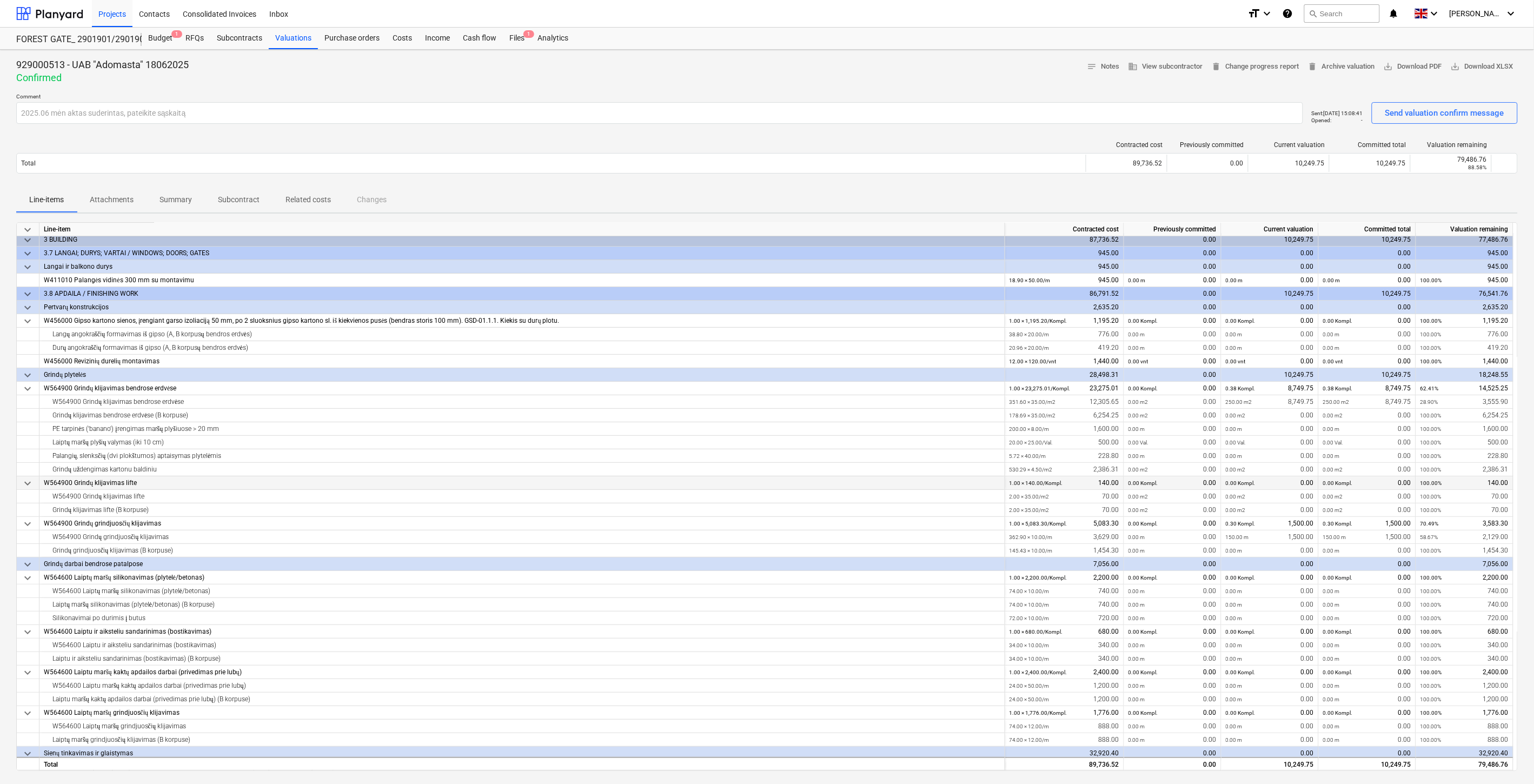scroll, scrollTop: 0, scrollLeft: 0, axis: both 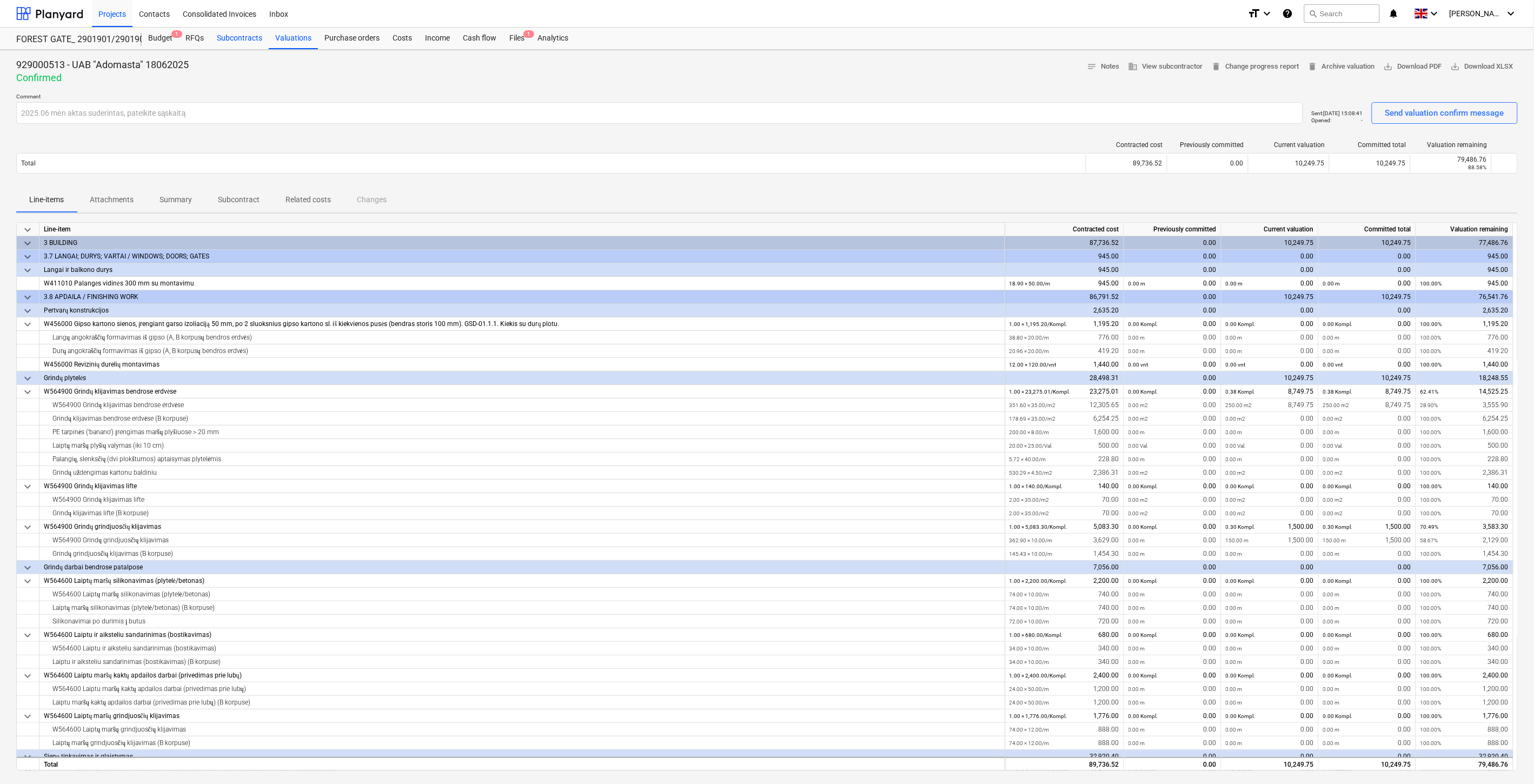 click on "Subcontracts" at bounding box center (240, 38) 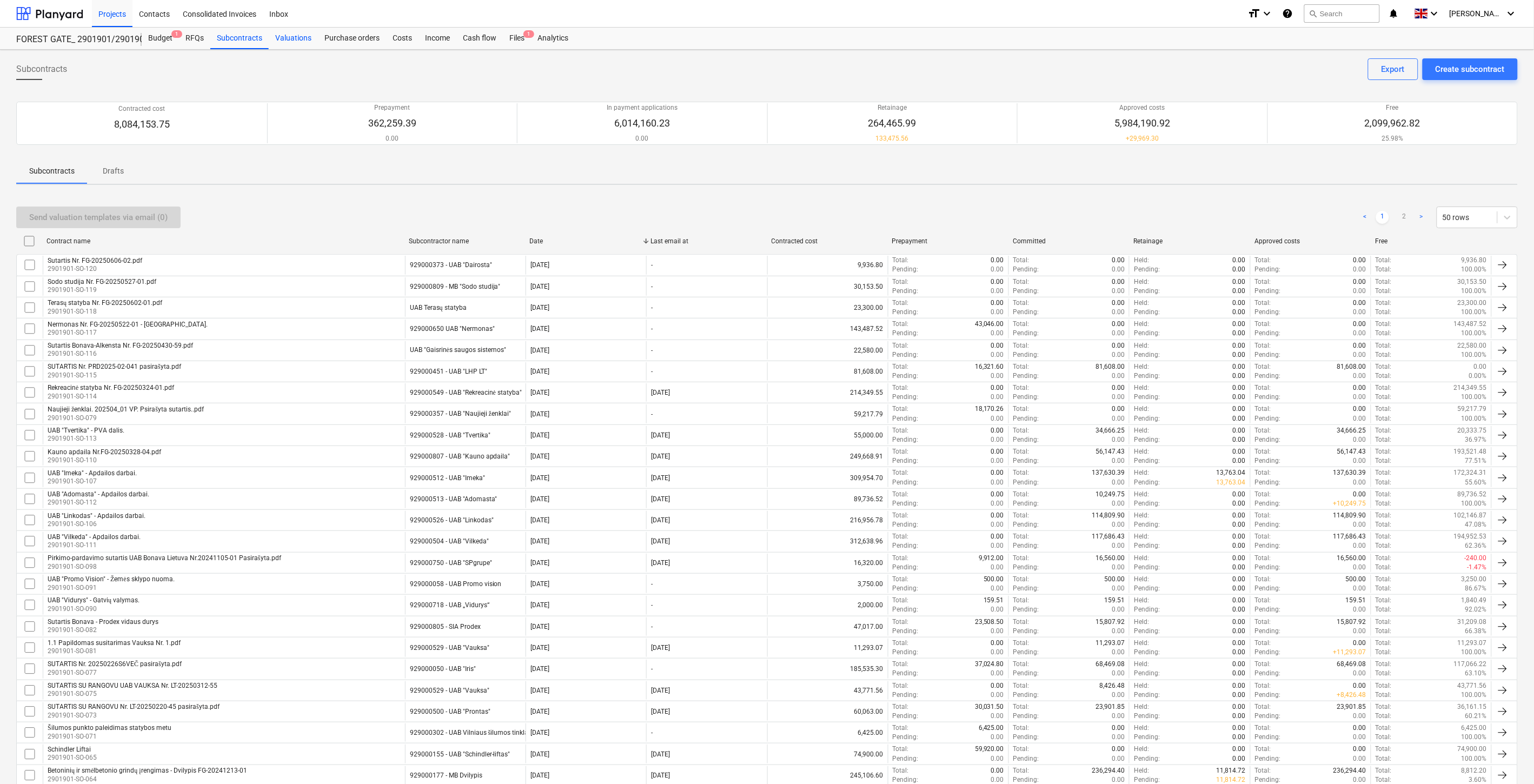 click on "Valuations" at bounding box center (293, 38) 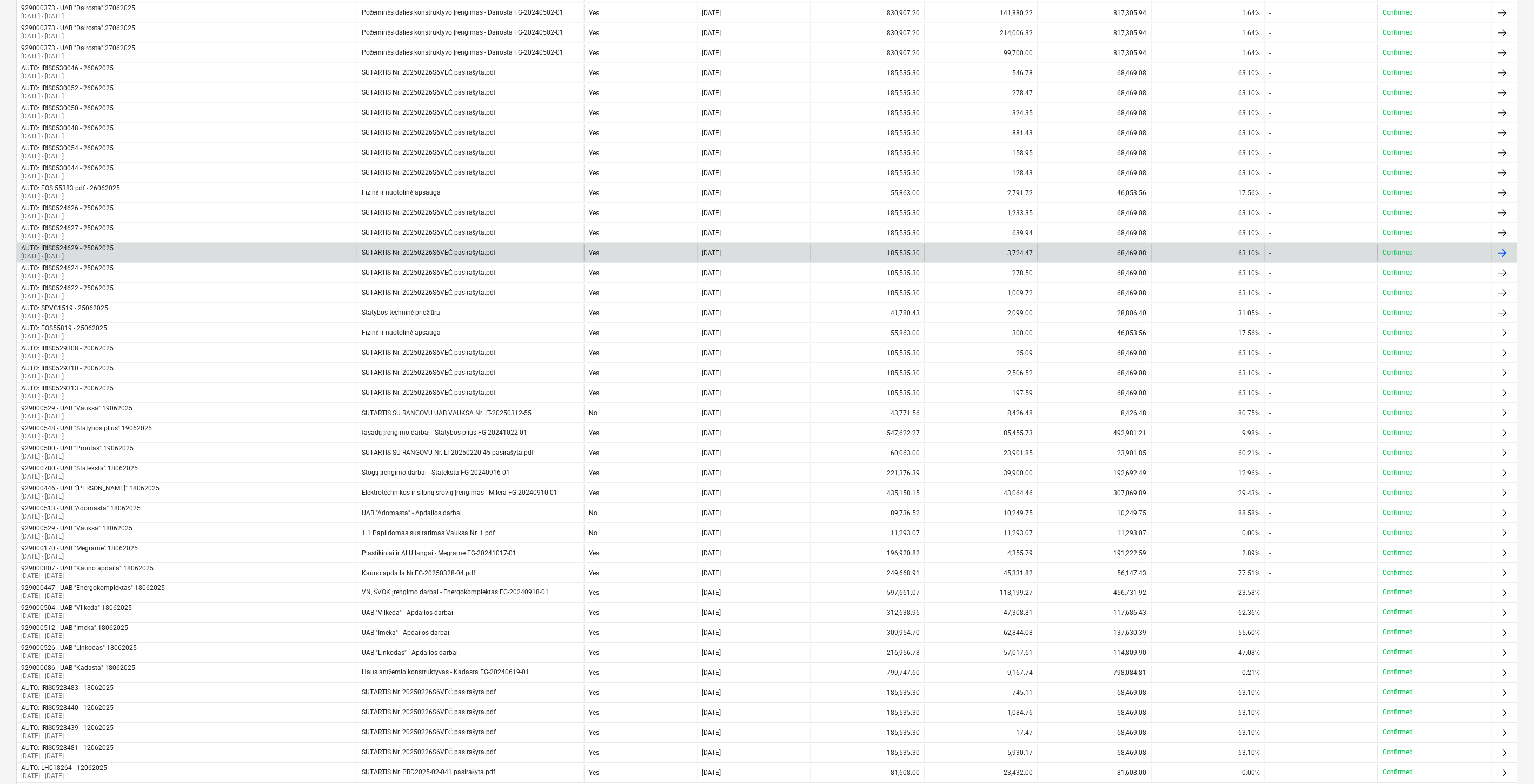 scroll, scrollTop: 420, scrollLeft: 0, axis: vertical 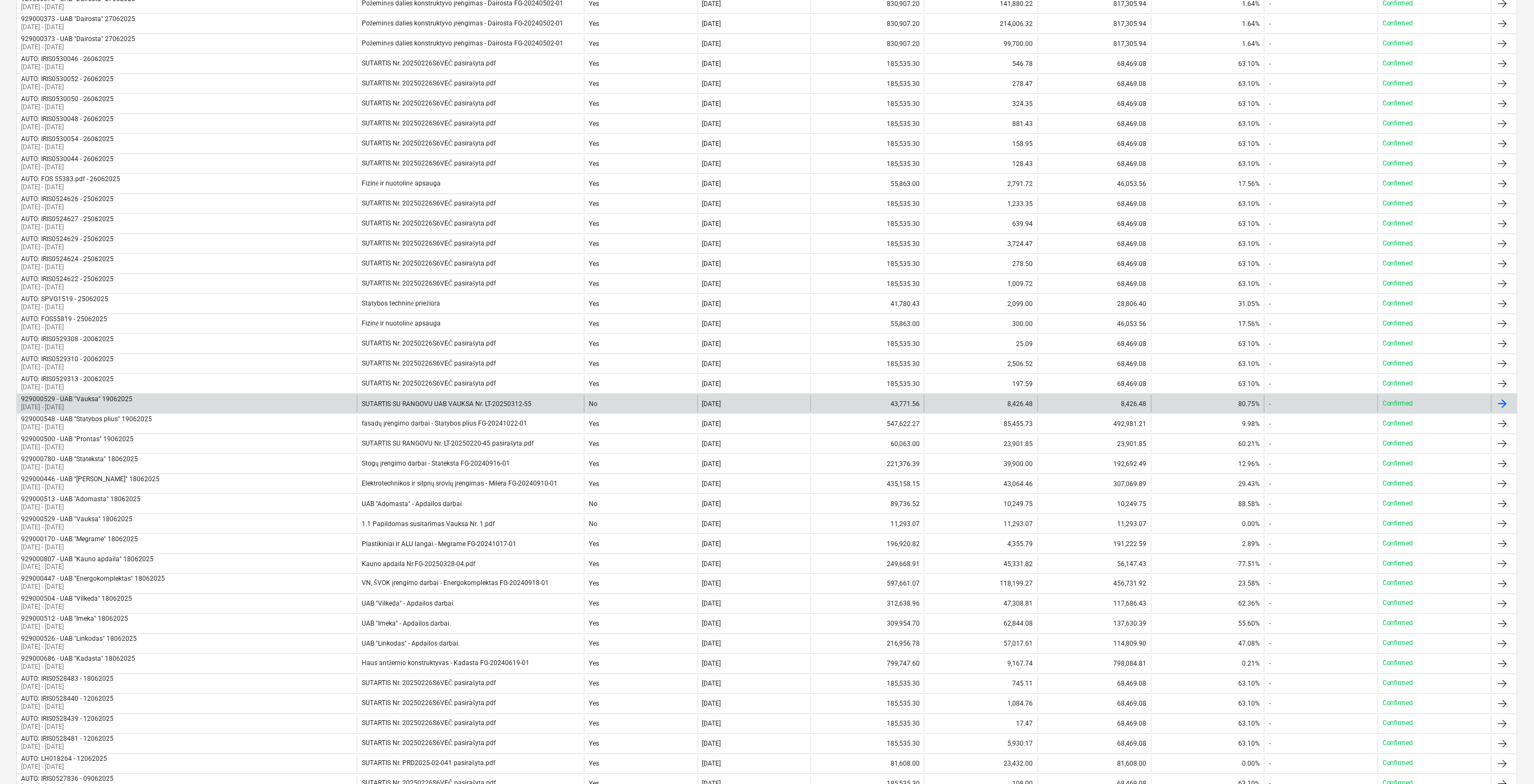 click on "SUTARTIS SU RANGOVU UAB VAUKSA Nr. LT-20250312-55" at bounding box center (470, 404) 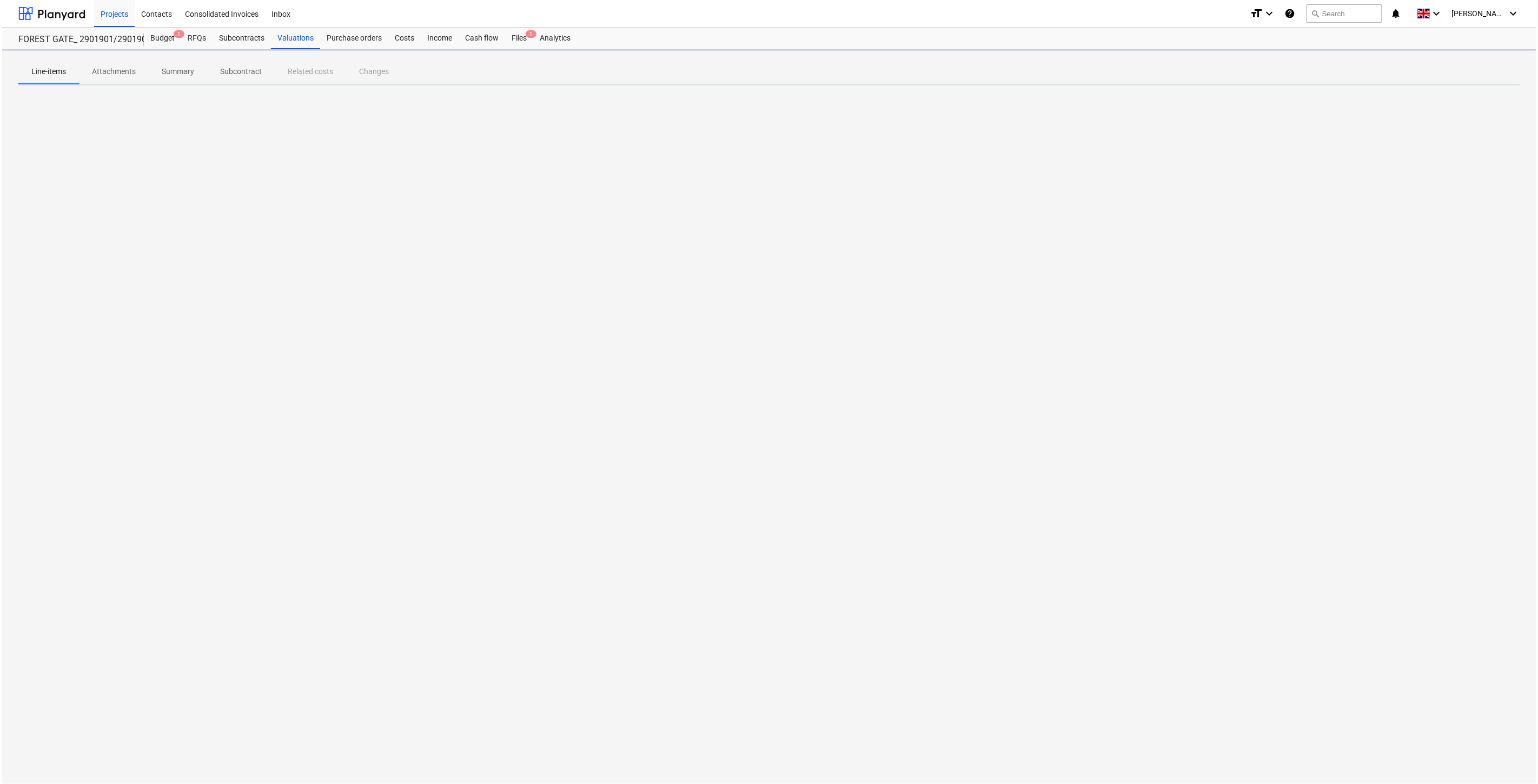 scroll, scrollTop: 0, scrollLeft: 0, axis: both 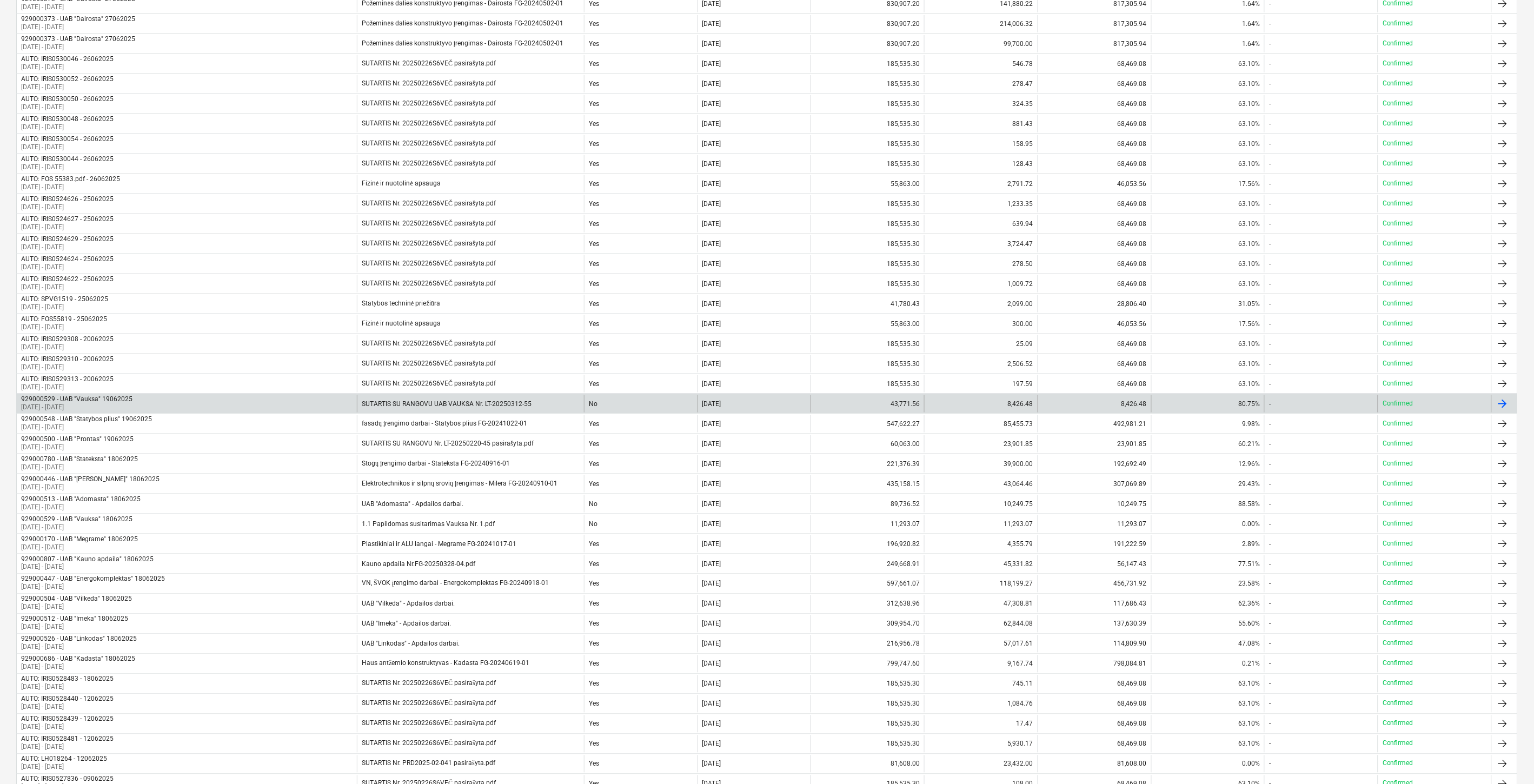 click on "929000529 - UAB "Vauksa" 19062025 [DATE] - [DATE]" at bounding box center (187, 404) 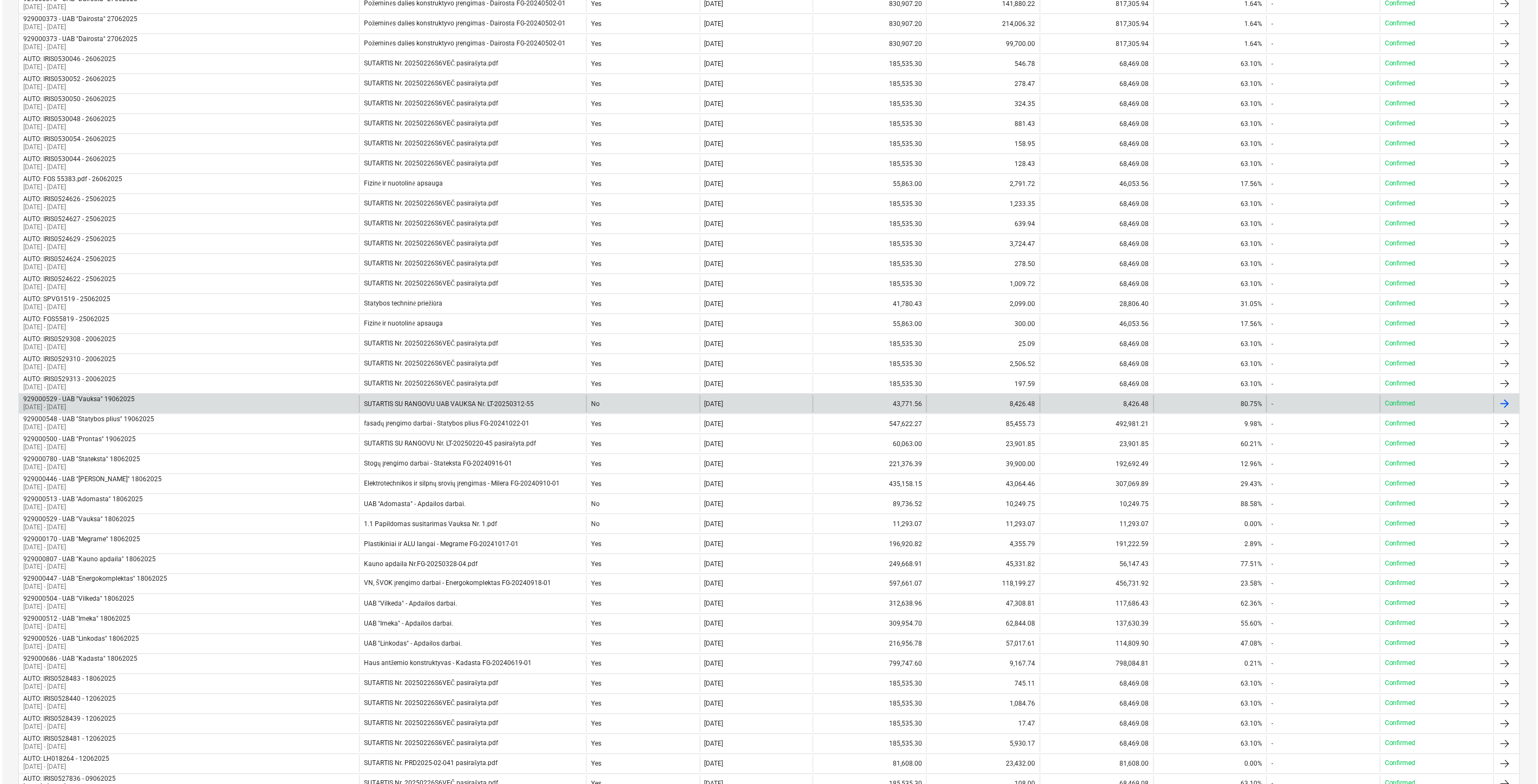 scroll, scrollTop: 0, scrollLeft: 0, axis: both 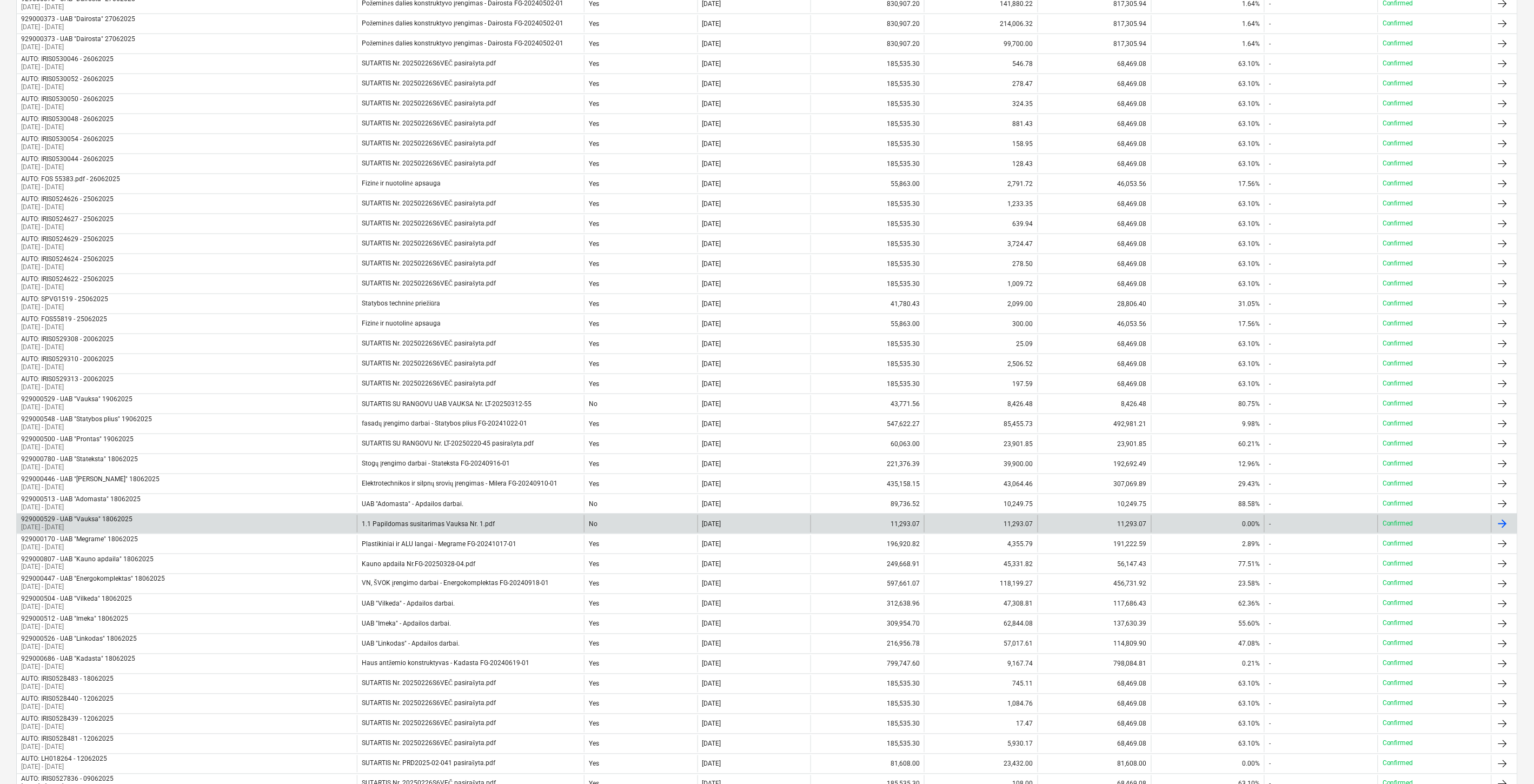 click on "929000529 - UAB "Vauksa" 18062025 [DATE] - [DATE]" at bounding box center (187, 524) 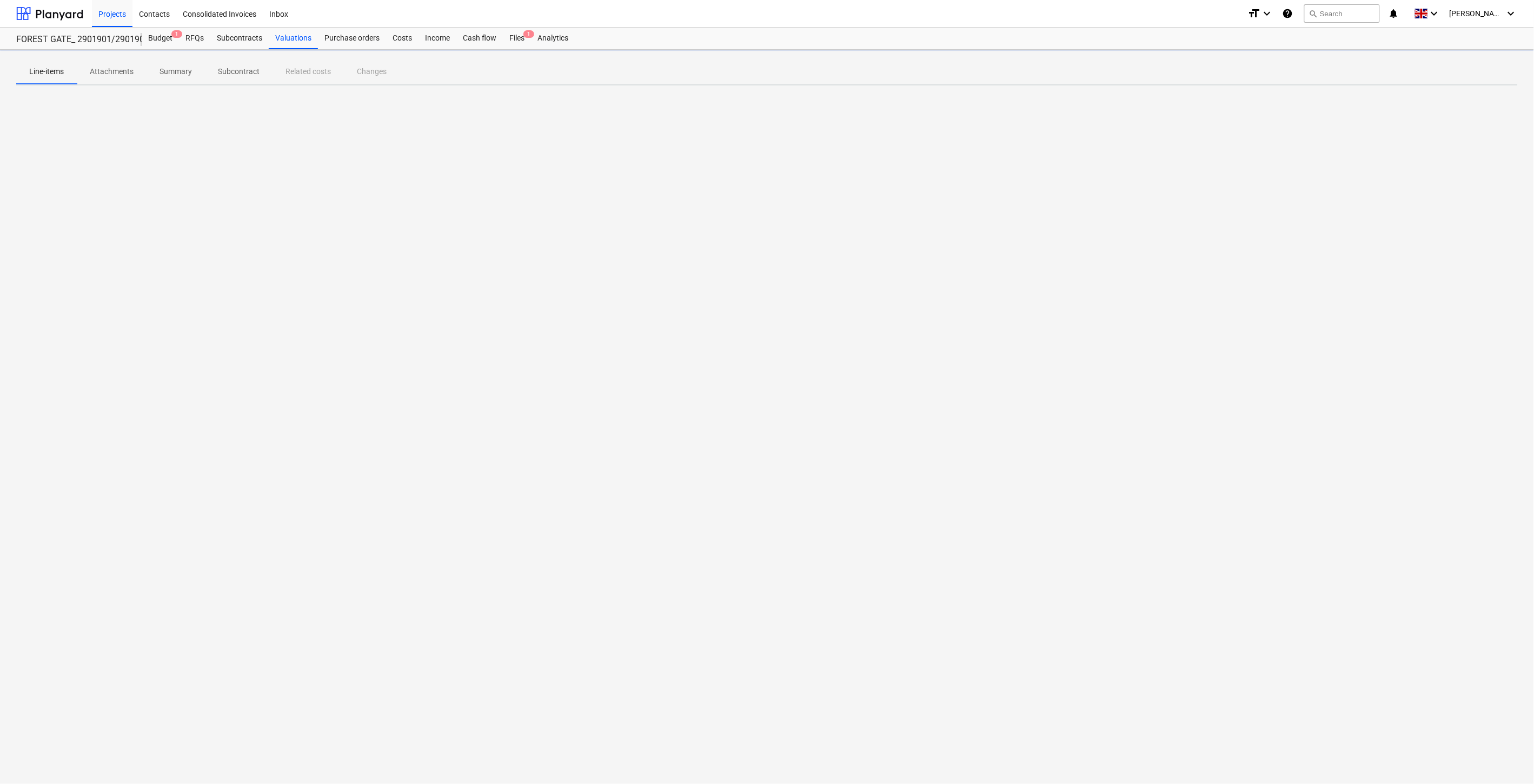 scroll, scrollTop: 0, scrollLeft: 0, axis: both 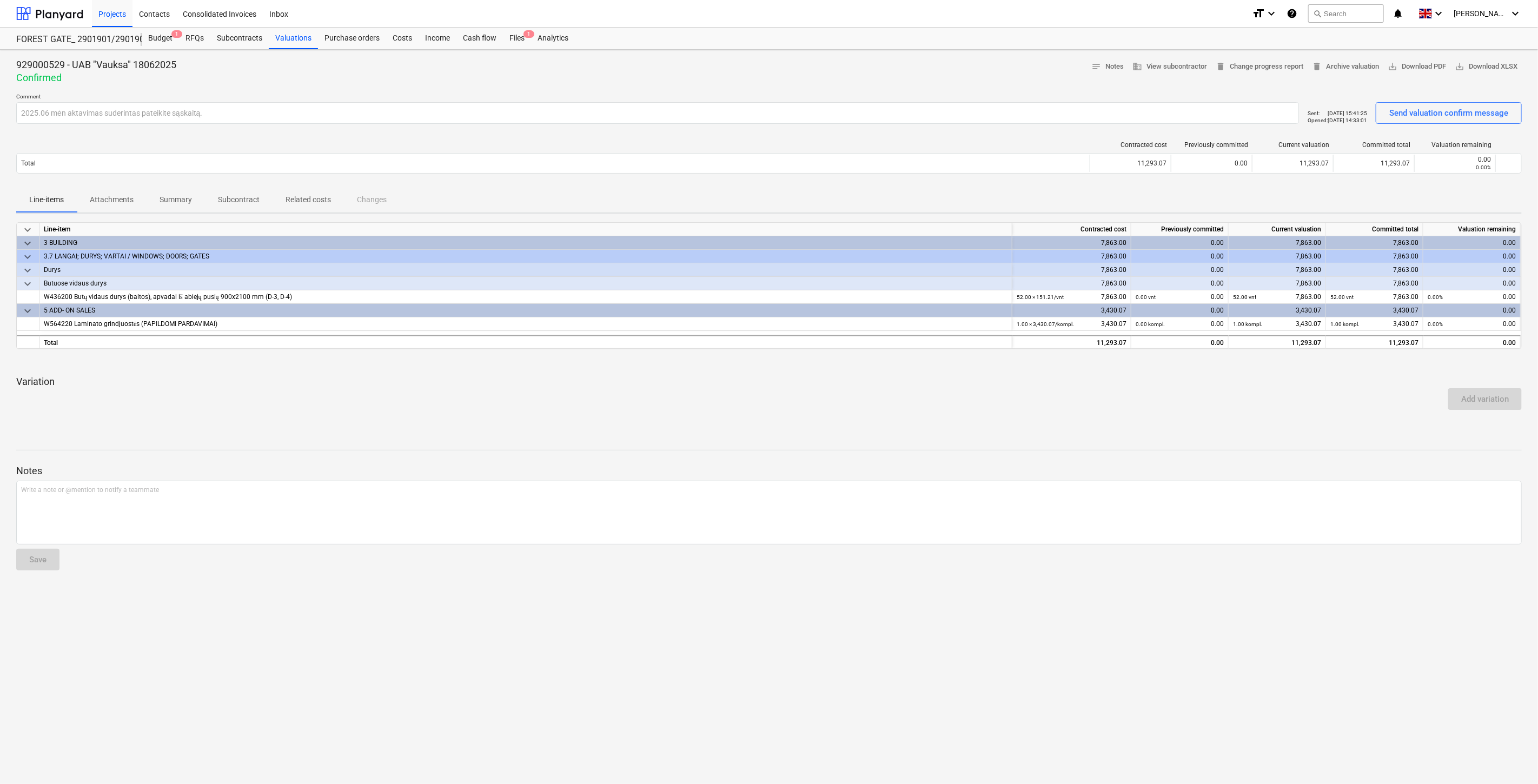 click at bounding box center (769, 423) 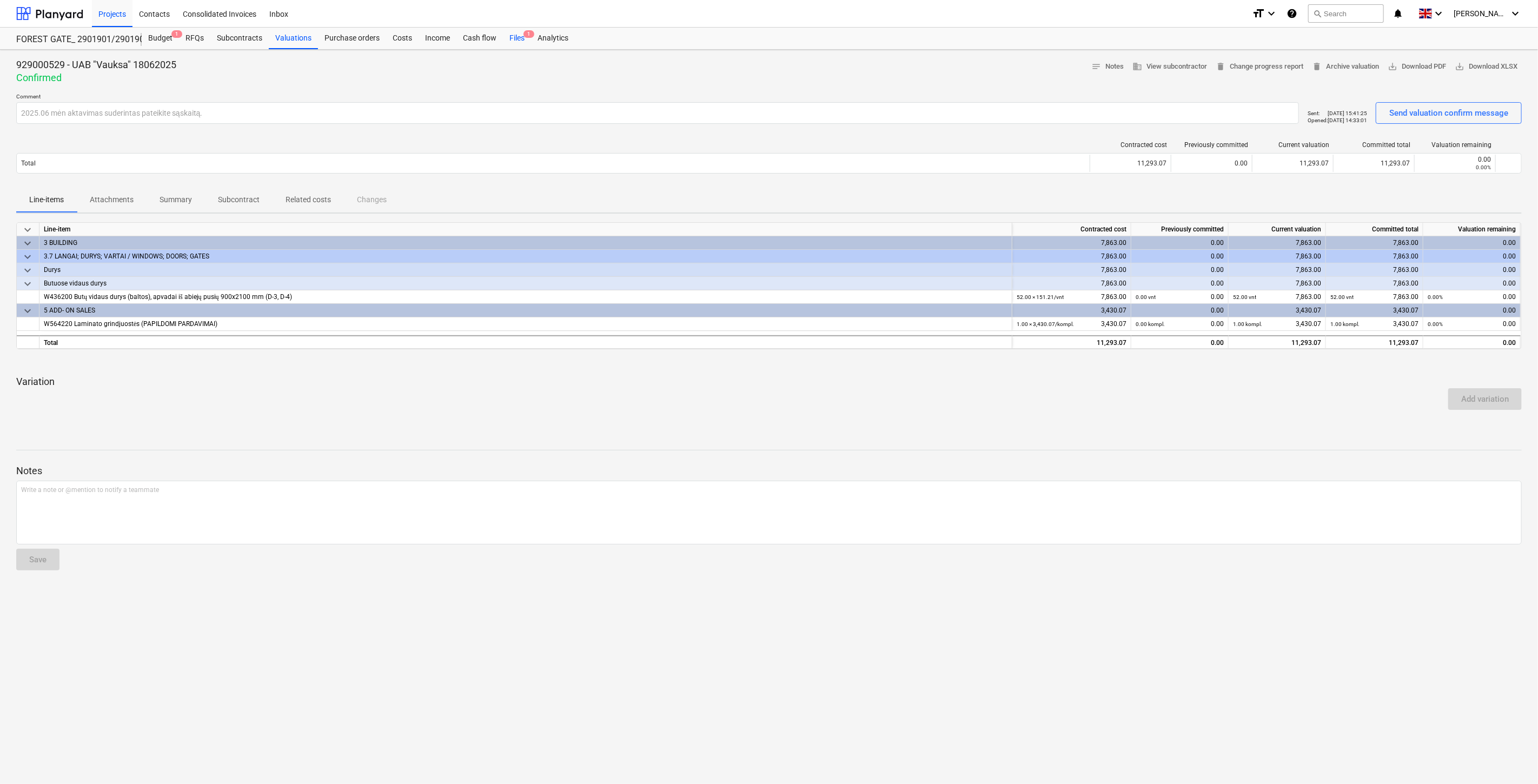 click on "Files 1" at bounding box center (517, 38) 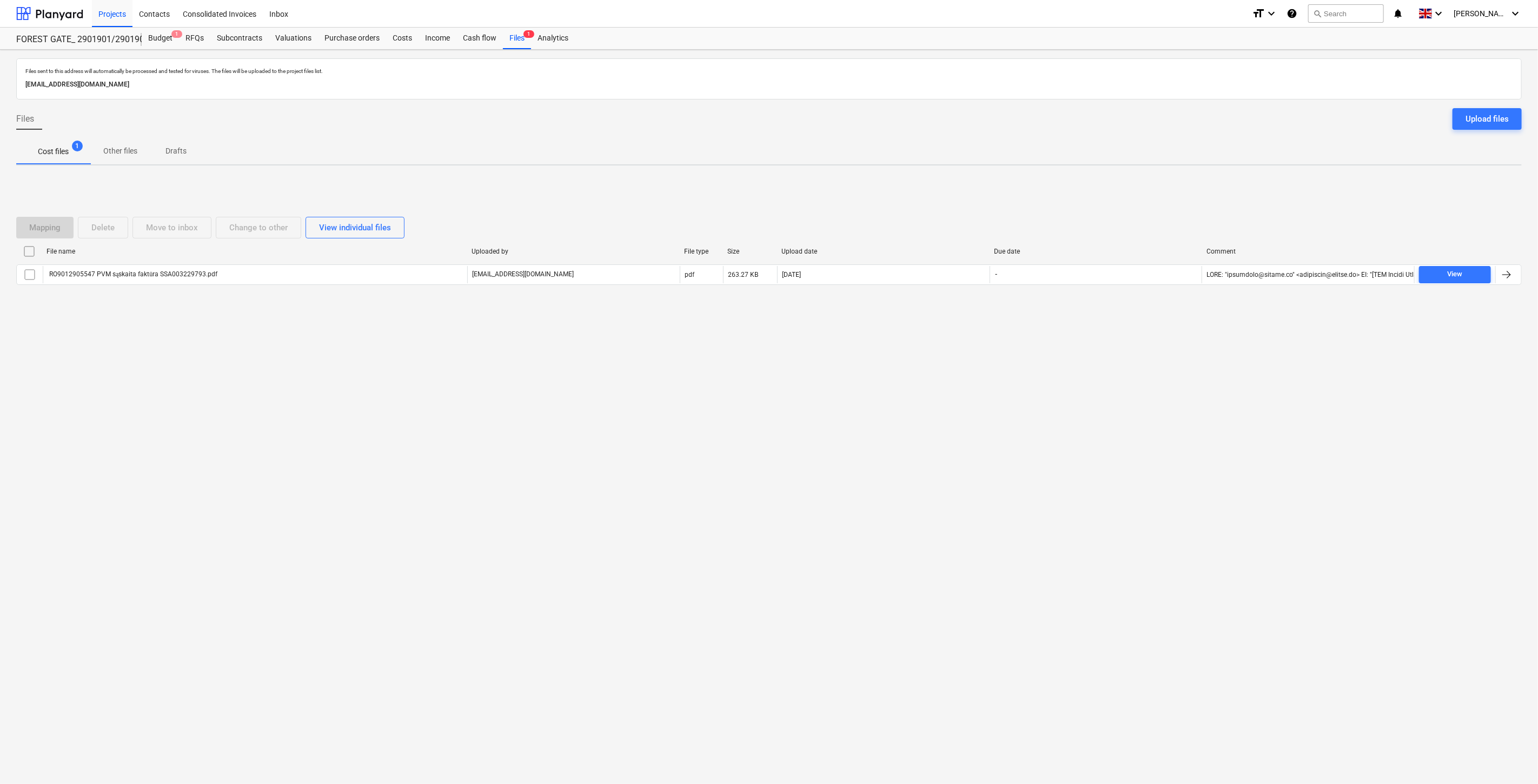 drag, startPoint x: 1096, startPoint y: 435, endPoint x: 1098, endPoint y: 430, distance: 5.385165 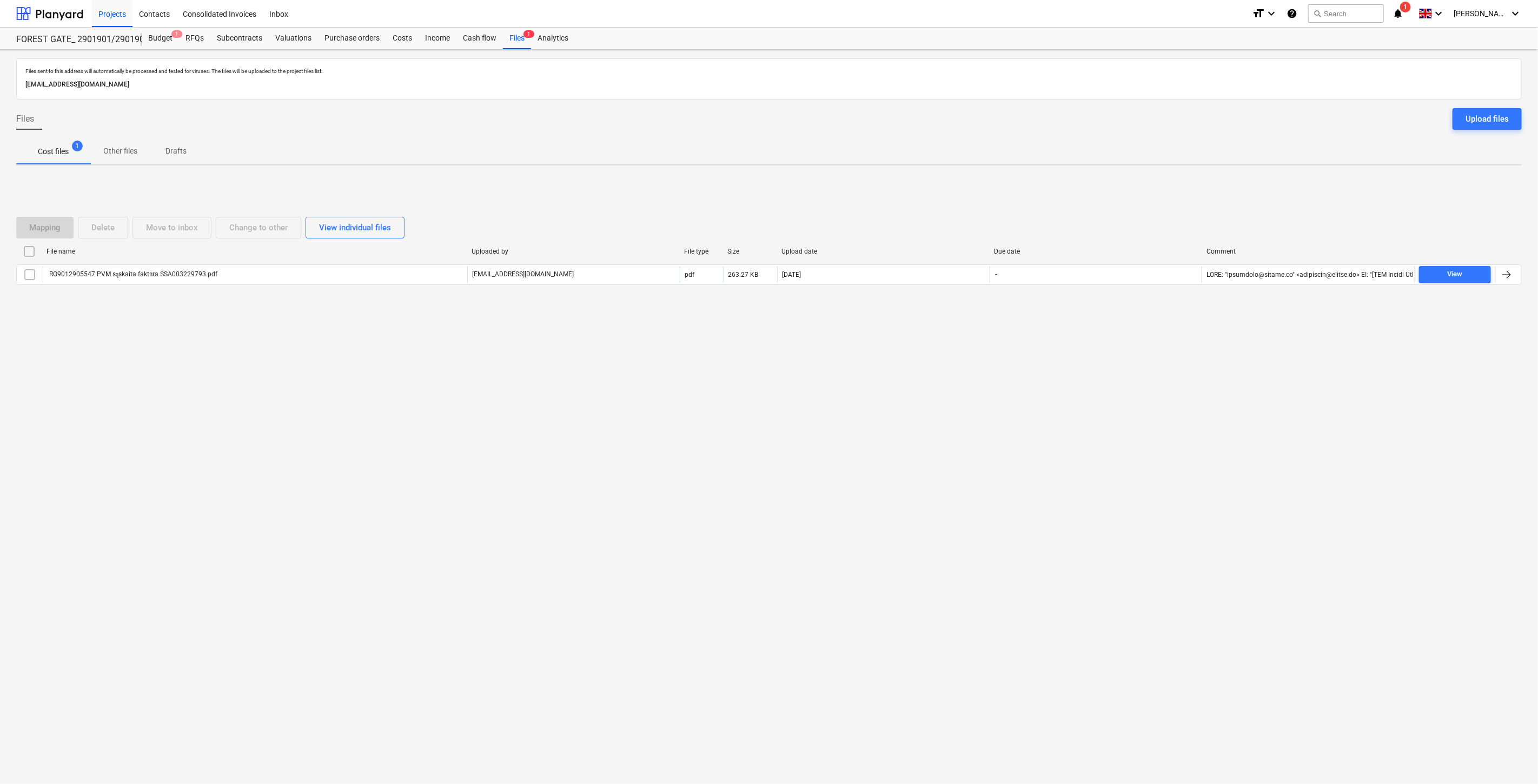 click on "Mapping Delete Move to inbox Change to other View individual files File name Uploaded by File type Size Upload date Due date Comment   RO9012905547 PVM sąskaita faktūra SSA003229793.pdf [EMAIL_ADDRESS][DOMAIN_NAME] pdf 263.27 KB [DATE] - View Please wait" at bounding box center (769, 255) 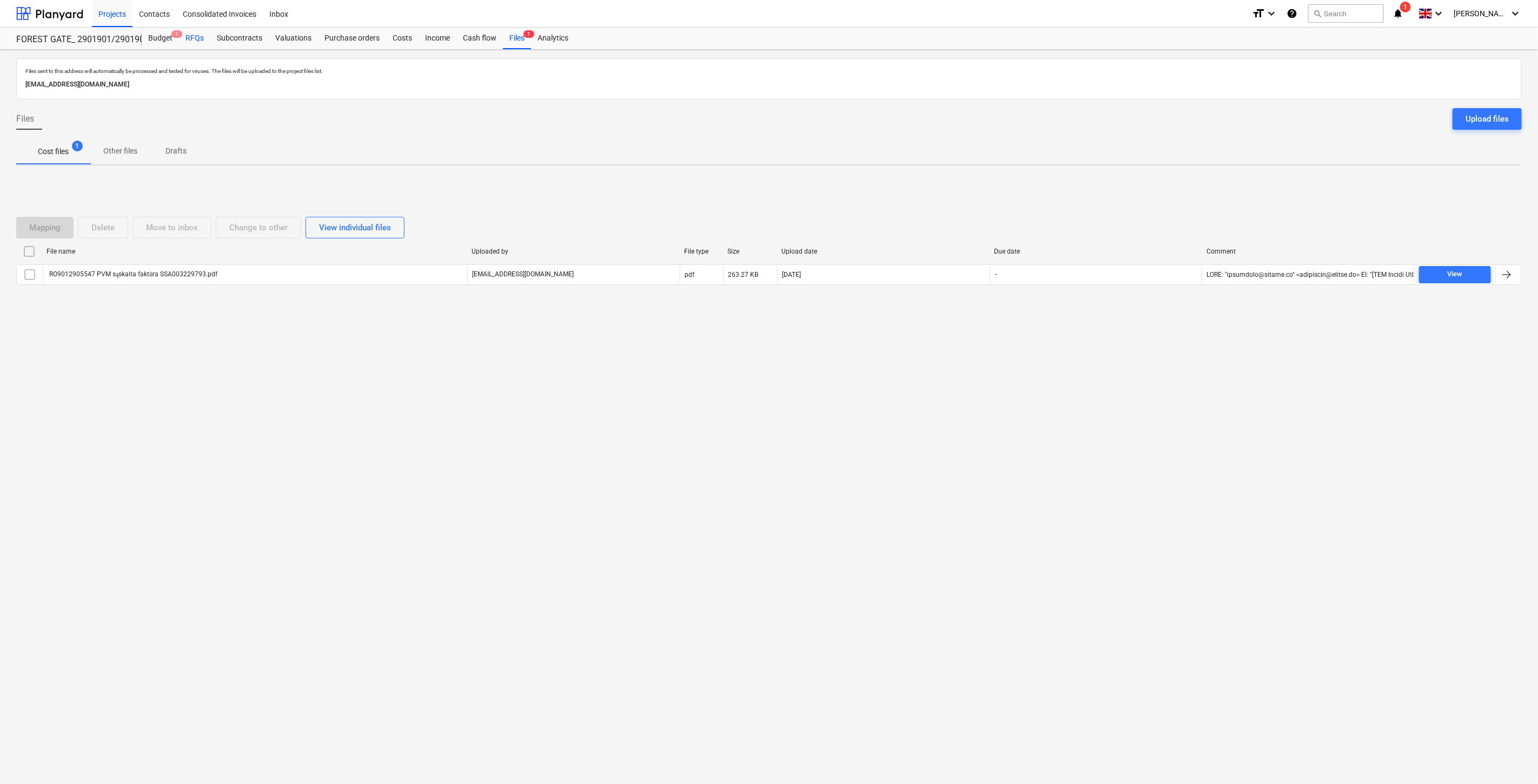 click on "RFQs" at bounding box center [195, 38] 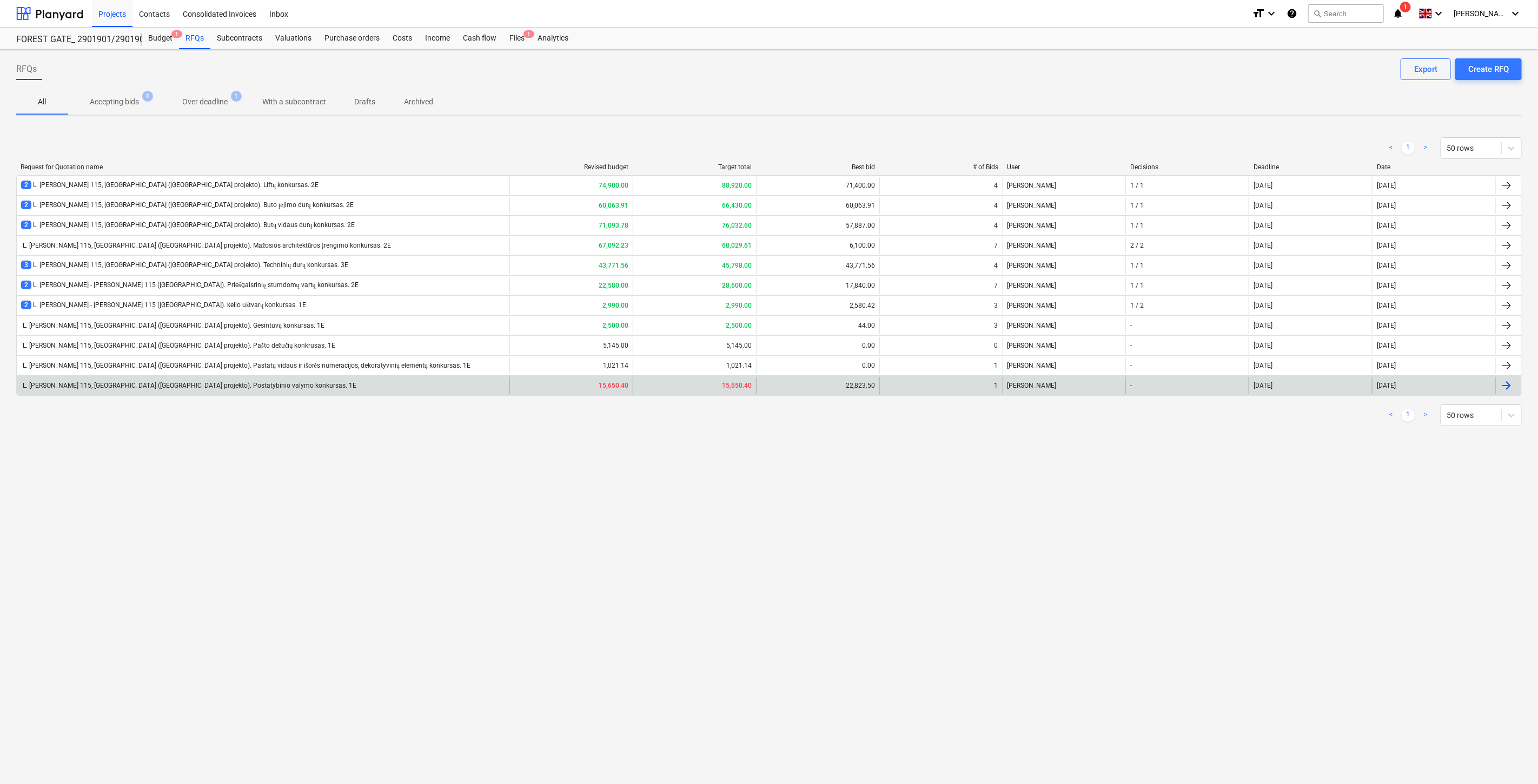 click on "L. [PERSON_NAME] 115, [GEOGRAPHIC_DATA] ([GEOGRAPHIC_DATA] projekto). Postatybinio valymo konkursas. 1E" at bounding box center (263, 386) 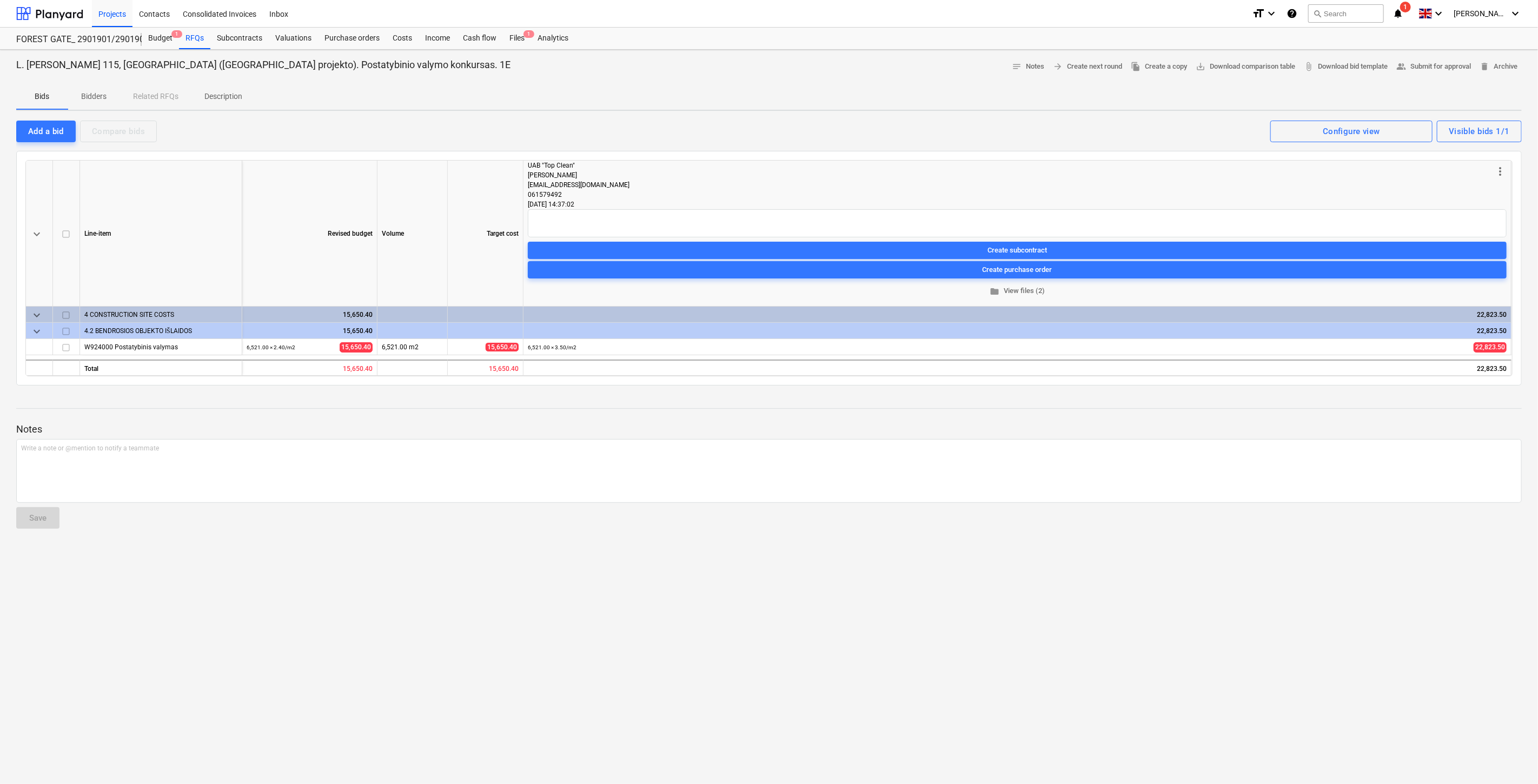 click on "Notes Write a note or @mention to notify a teammate ﻿ Save" at bounding box center (769, 466) 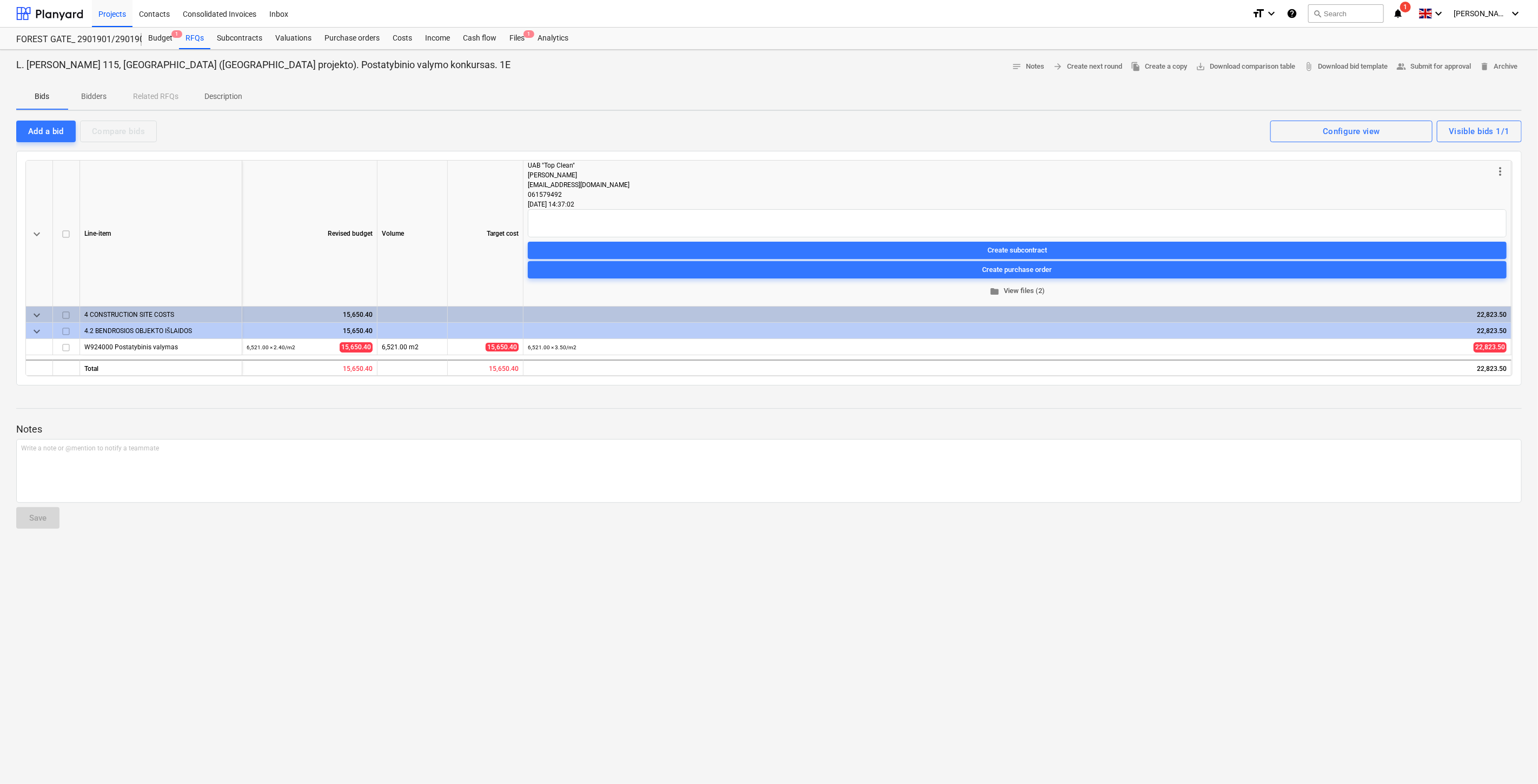 click on "folder View files (2)" at bounding box center (1017, 291) 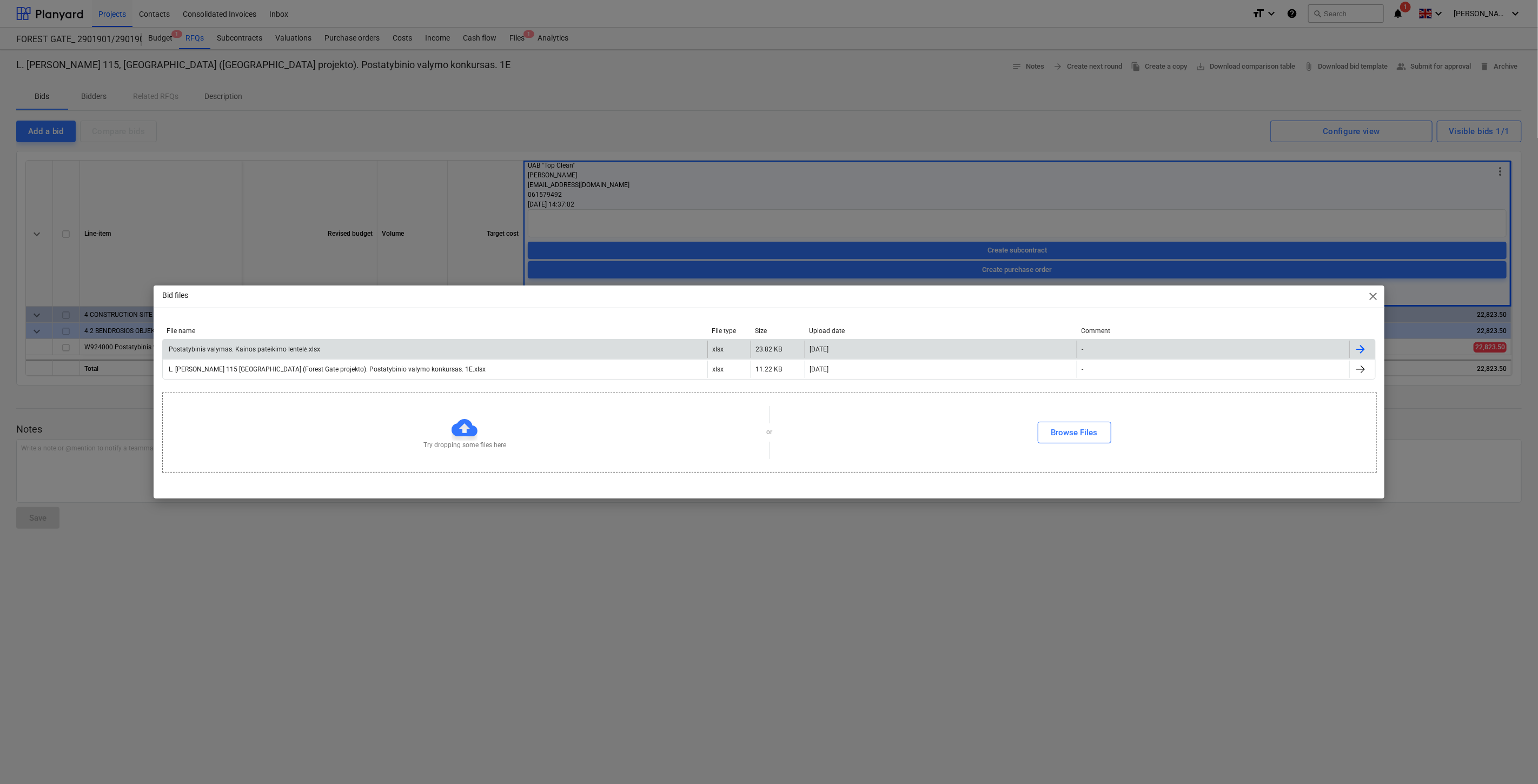 click on "Postatybinis valymas. Kainos pateikimo lentelė.xlsx" at bounding box center (435, 349) 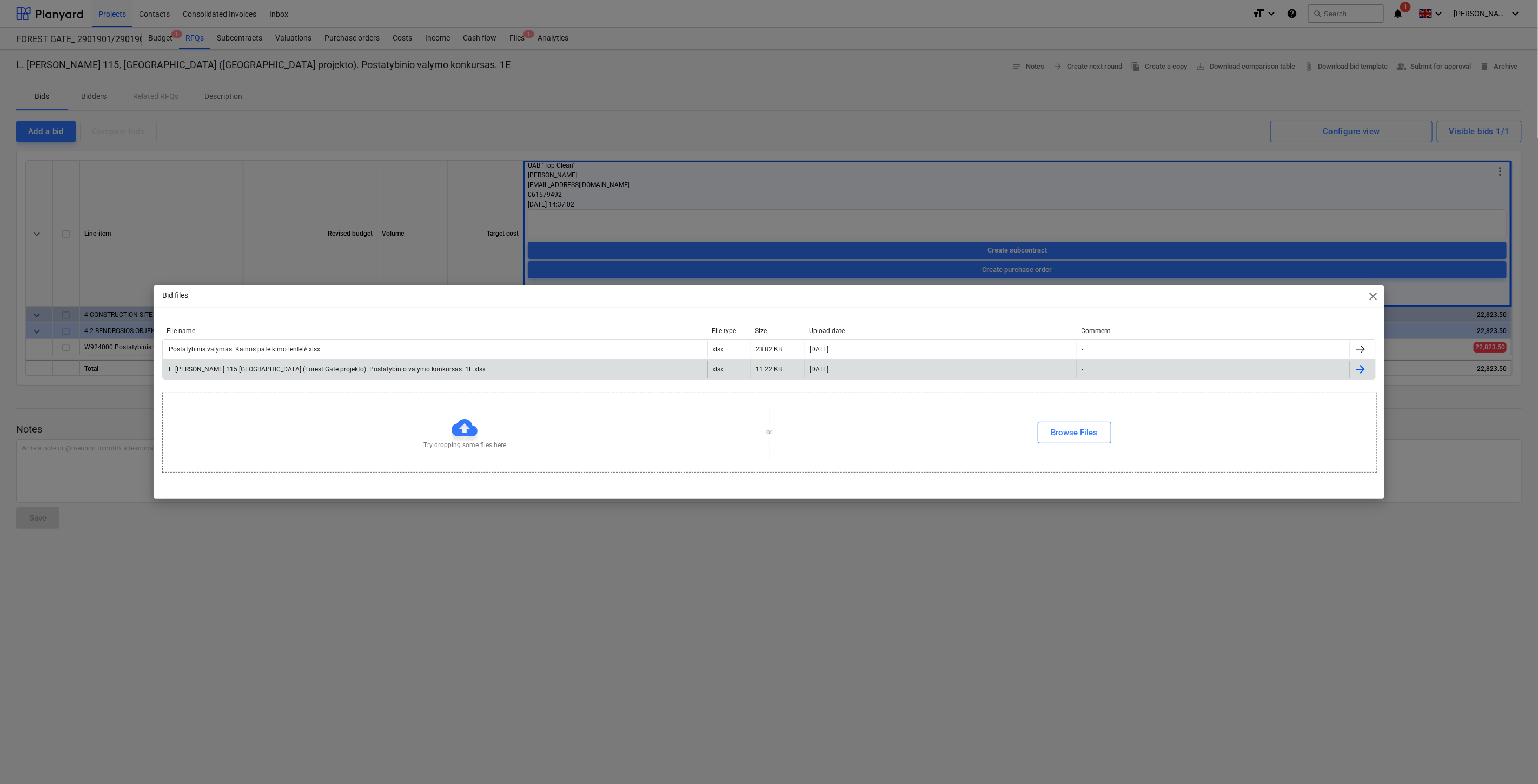click on "L. [PERSON_NAME] 115 [GEOGRAPHIC_DATA] (Forest Gate projekto). Postatybinio valymo konkursas. 1E.xlsx" at bounding box center [435, 369] 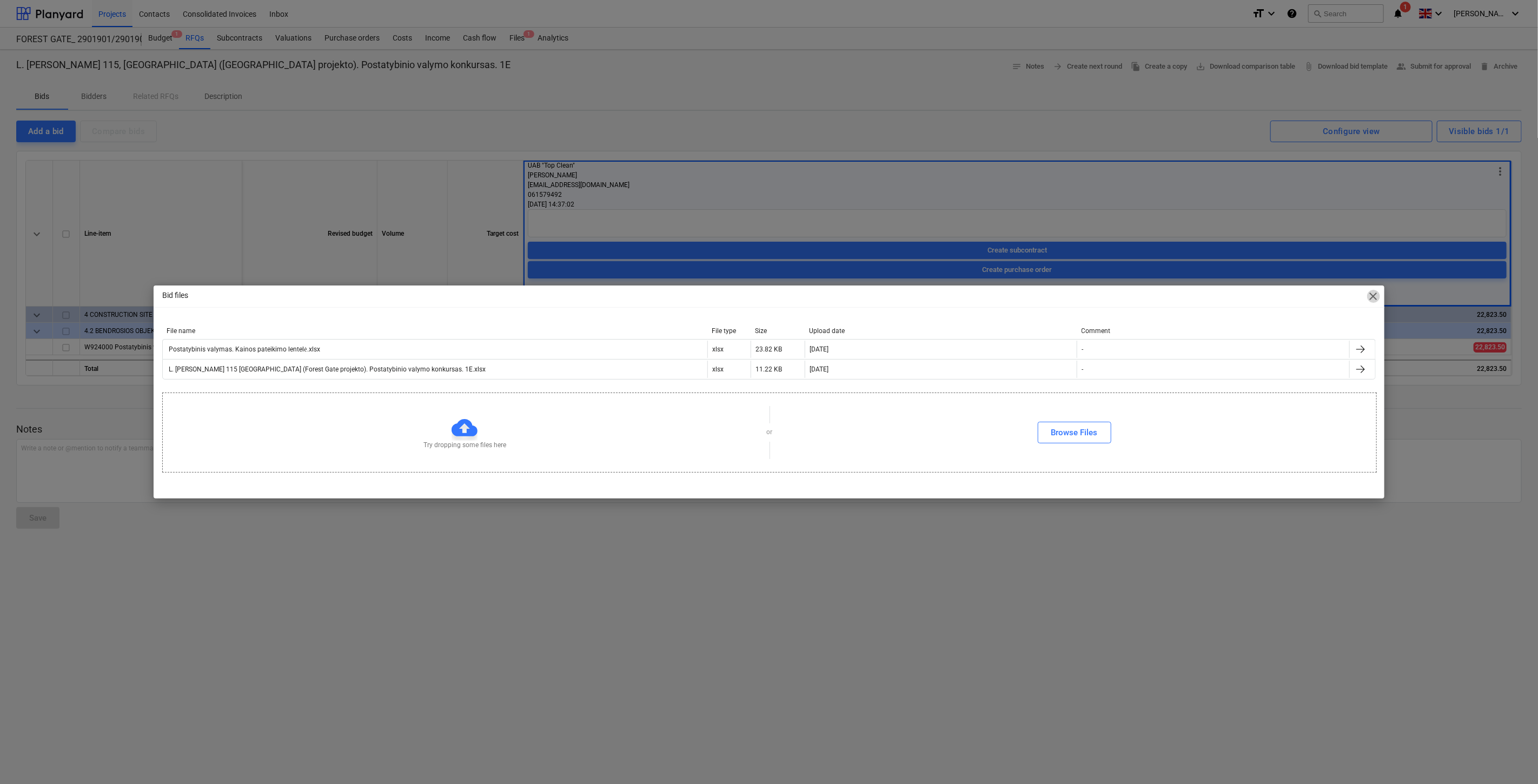 click on "close" at bounding box center [1374, 296] 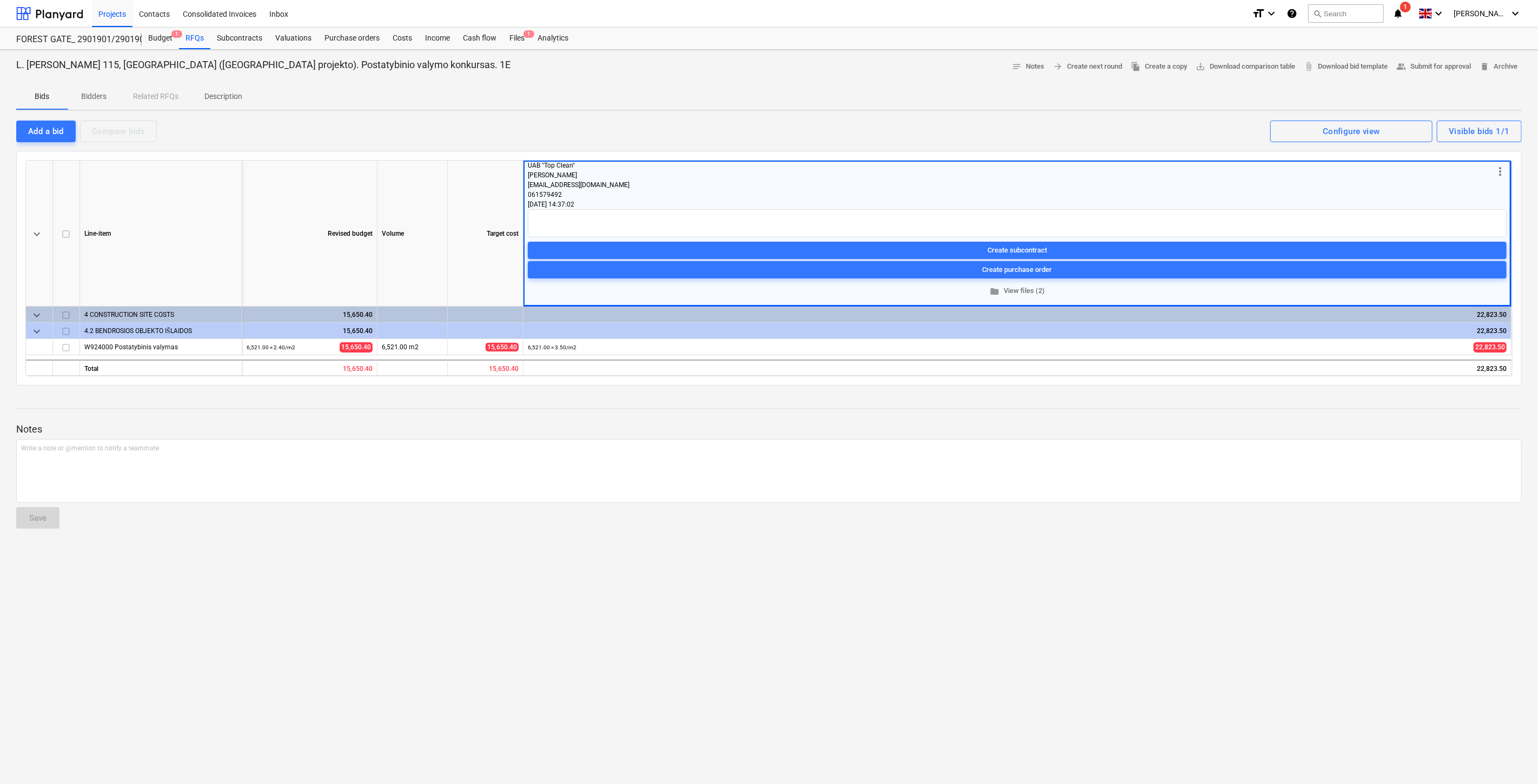 click on "Notes Write a note or @mention to notify a teammate ﻿ Save" at bounding box center (769, 466) 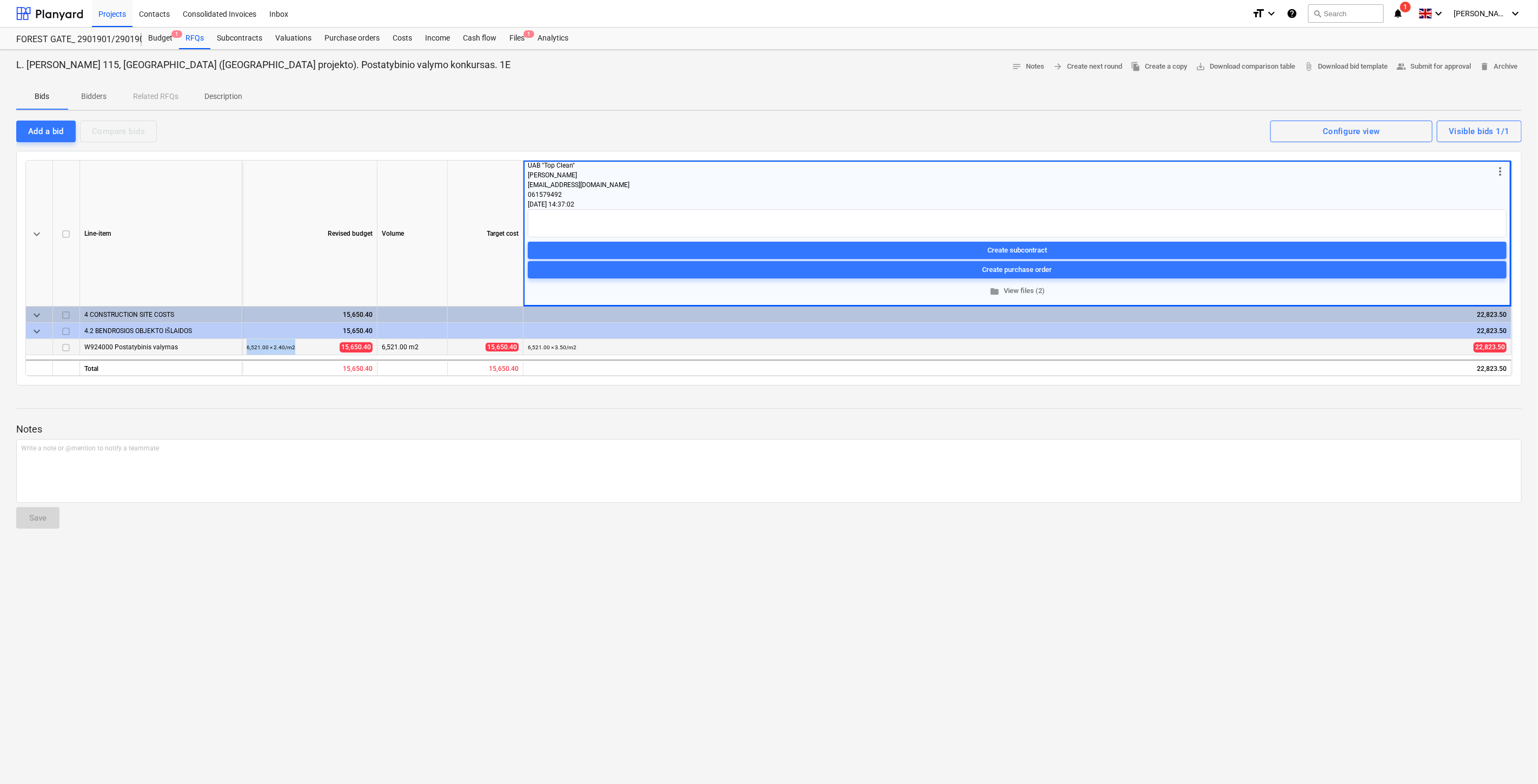 drag, startPoint x: 300, startPoint y: 346, endPoint x: 215, endPoint y: 352, distance: 85.2115 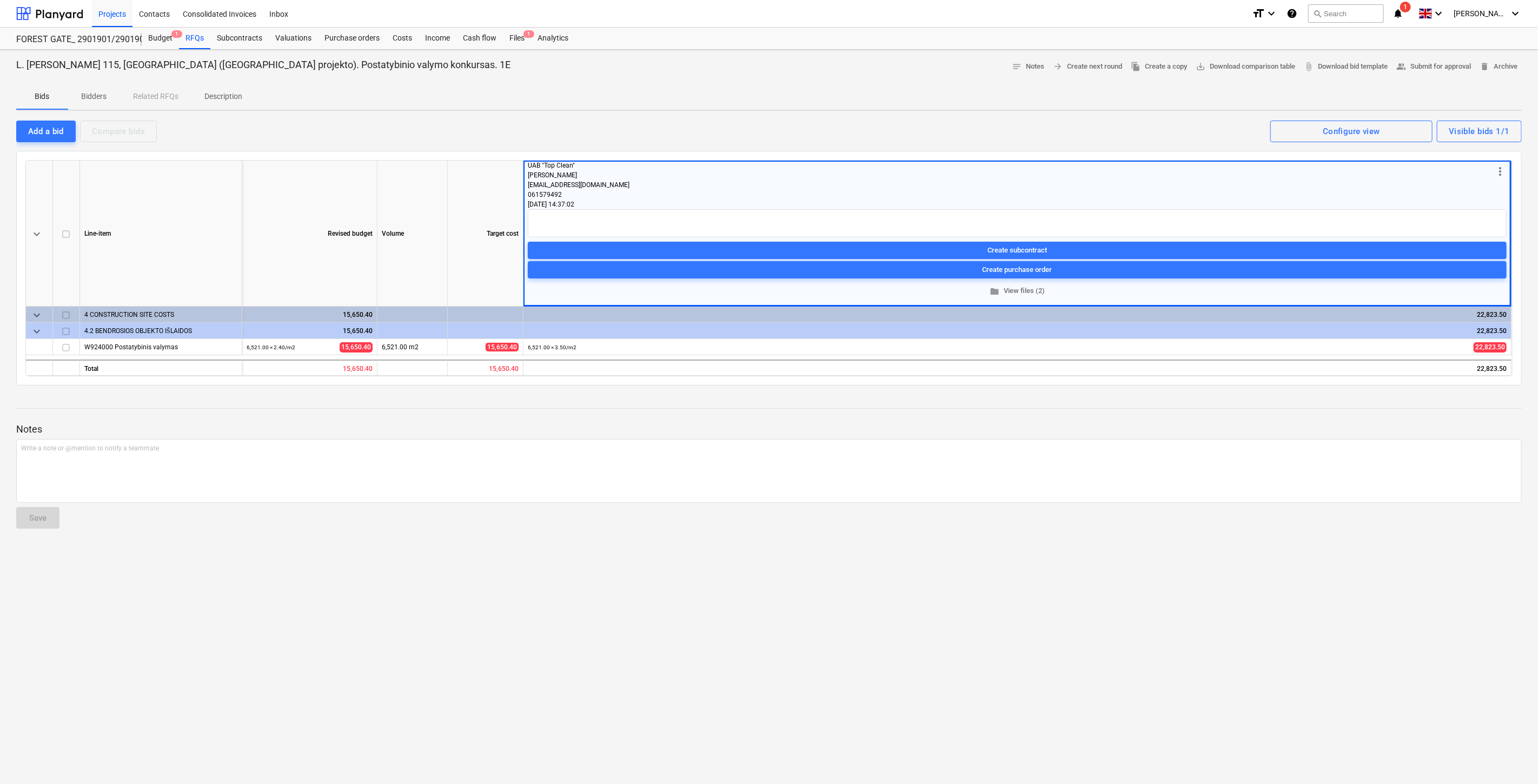 click on "L. [PERSON_NAME] 115, [GEOGRAPHIC_DATA] ([GEOGRAPHIC_DATA] projekto). Postatybinio valymo konkursas. 1E notes Notes arrow_forward Create next round file_copy Create a copy save_alt Download comparison table attach_file Download bid template people_alt Submit for approval delete Archive Bids Bidders Related RFQs Description Add a bid Compare bids Visible bids 1/1 Configure view keyboard_arrow_down Line-item Revised budget Volume Target cost more_vert UAB "Top Clean" Živilė Gervienė [EMAIL_ADDRESS][DOMAIN_NAME] 061579492 [DATE] 14:37:02 Create subcontract Create purchase order folder View files (2) keyboard_arrow_down 4 CONSTRUCTION SITE COSTS 15,650.40 22,823.50 keyboard_arrow_down 4.2 BENDROSIOS OBJEKTO IŠLAIDOS 15,650.40 22,823.50 W924000 Postatybinis valymas 6,521.00   ×   2.40 / m2 15,650.40 6,521.00 m2 15,650.40 + edit 6,521.00   ×   3.50 / m2 22,823.50 Total 15,650.40 15,650.40 22,823.50 Notes Write a note or @mention to notify a teammate ﻿ Save" at bounding box center [769, 417] 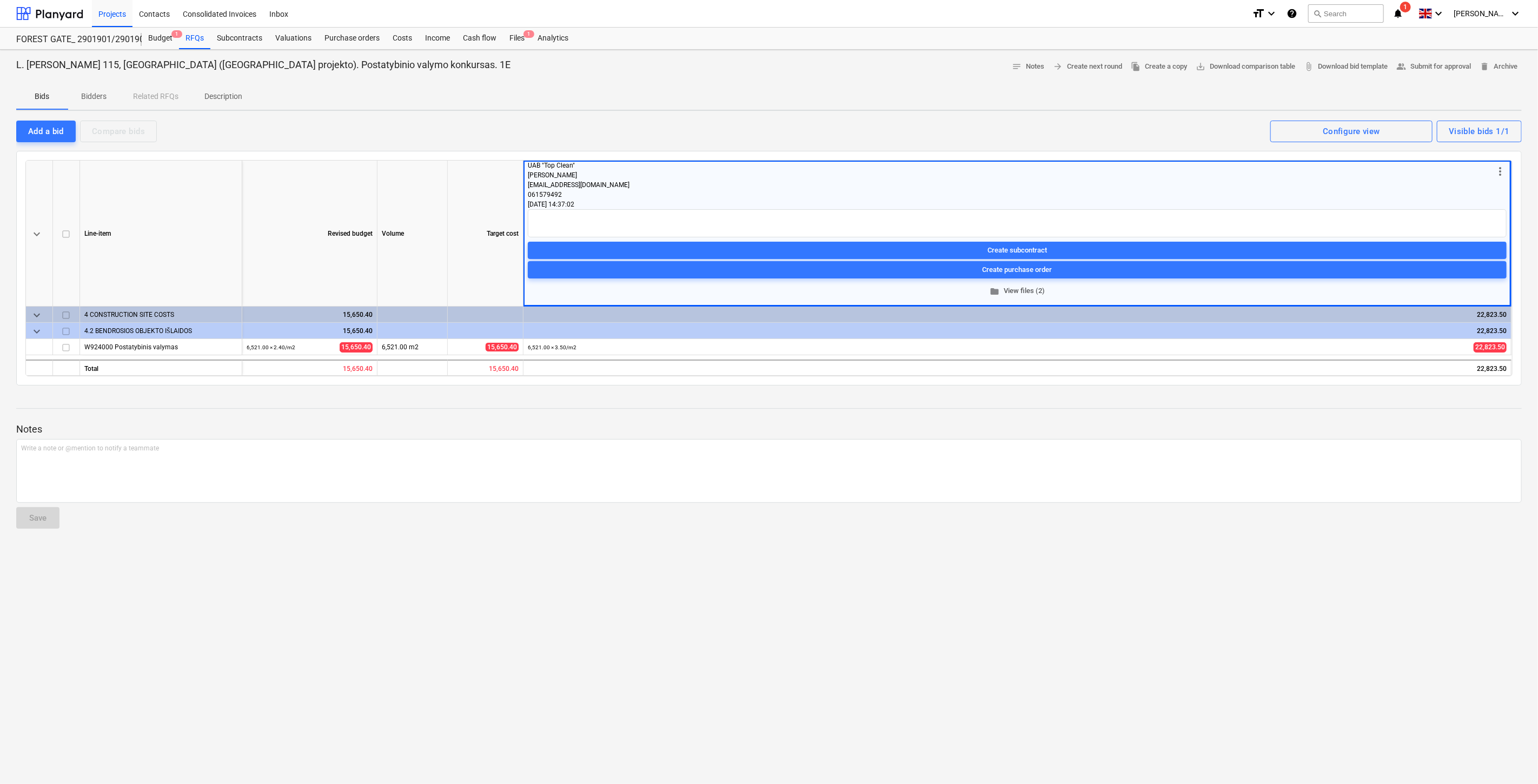 click on "folder View files (2)" at bounding box center [1017, 291] 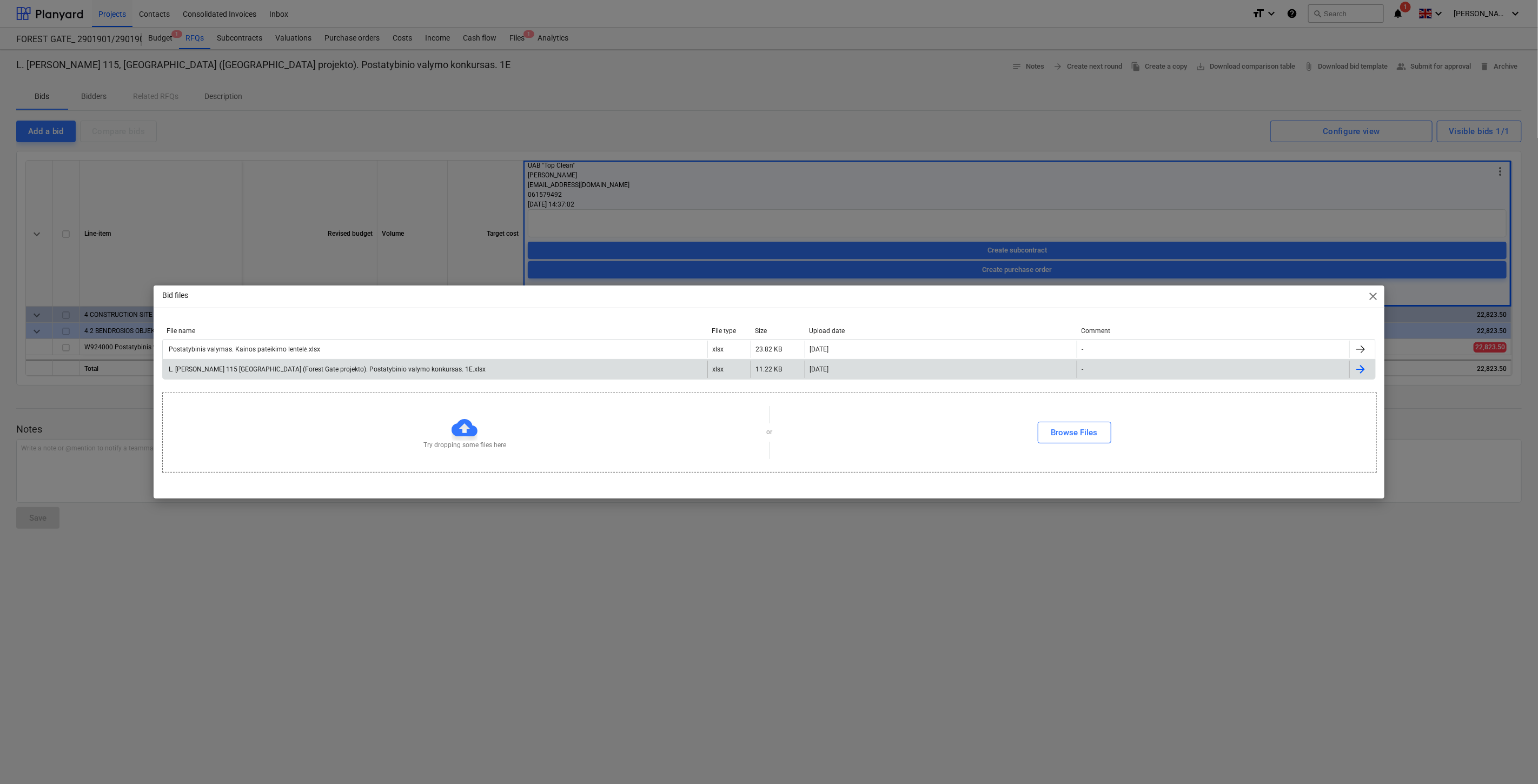 click on "L. [PERSON_NAME] 115 [GEOGRAPHIC_DATA] (Forest Gate projekto). Postatybinio valymo konkursas. 1E.xlsx" at bounding box center (435, 369) 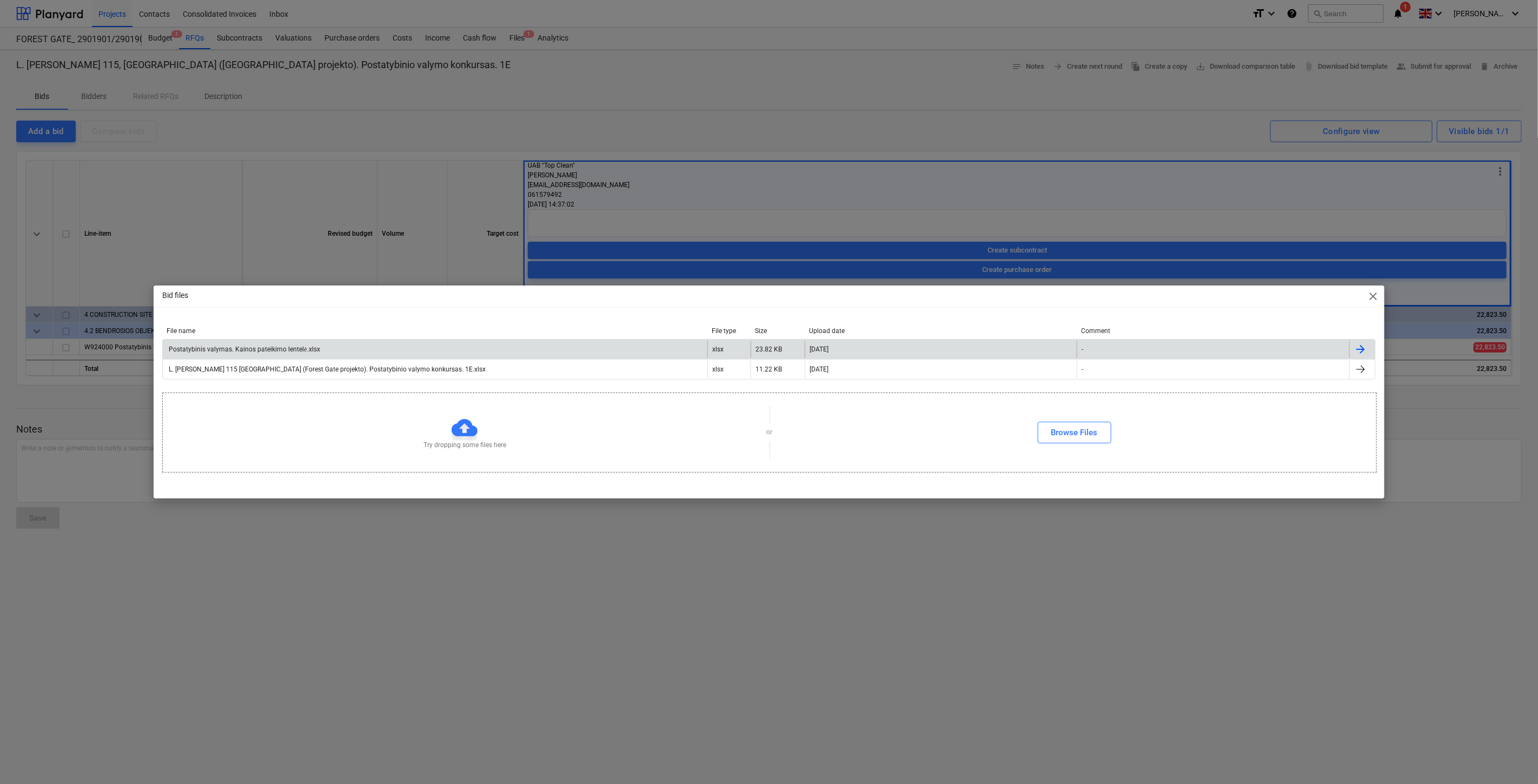 click on "Postatybinis valymas. Kainos pateikimo lentelė.xlsx" at bounding box center (435, 349) 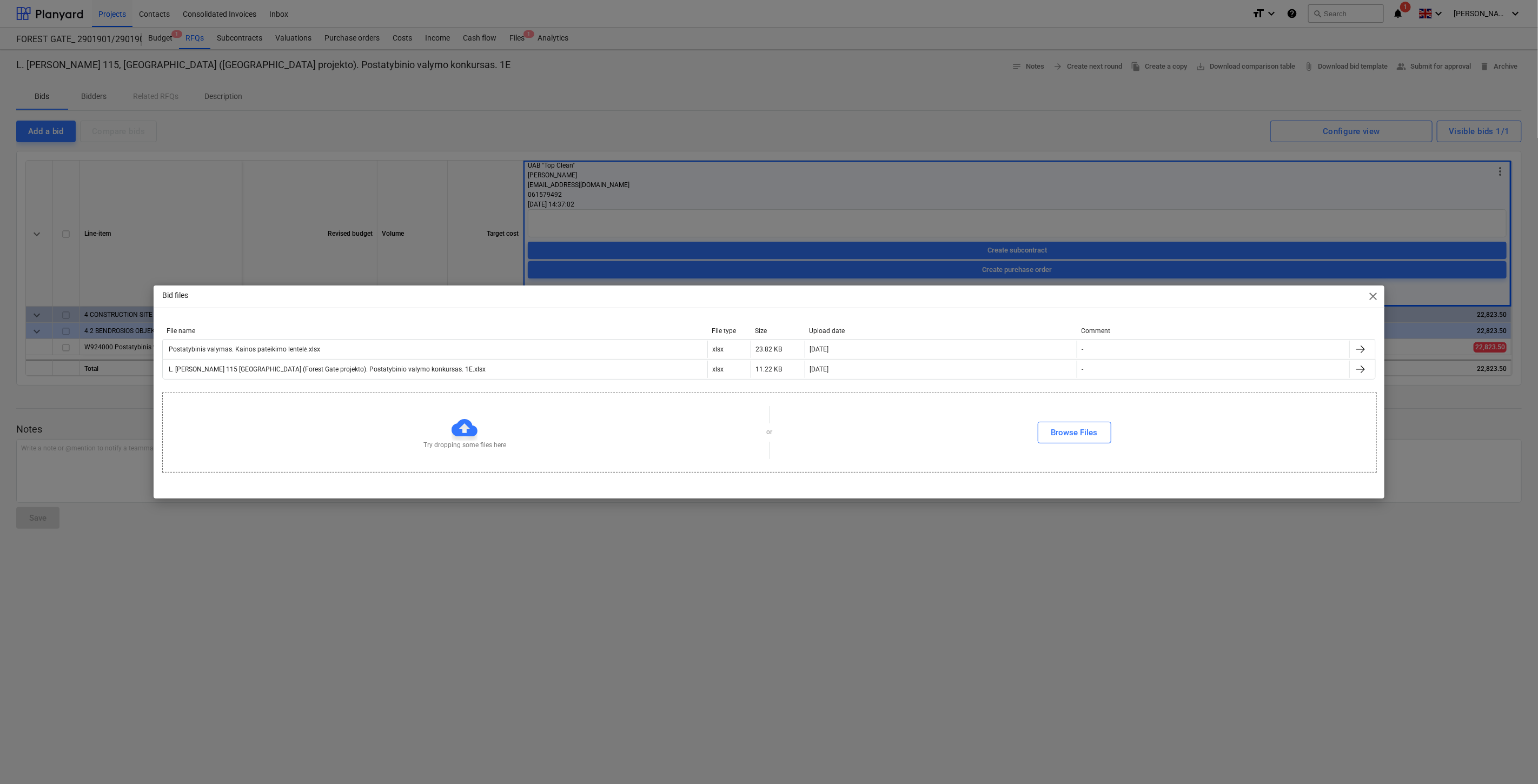 click on "close" at bounding box center [1374, 296] 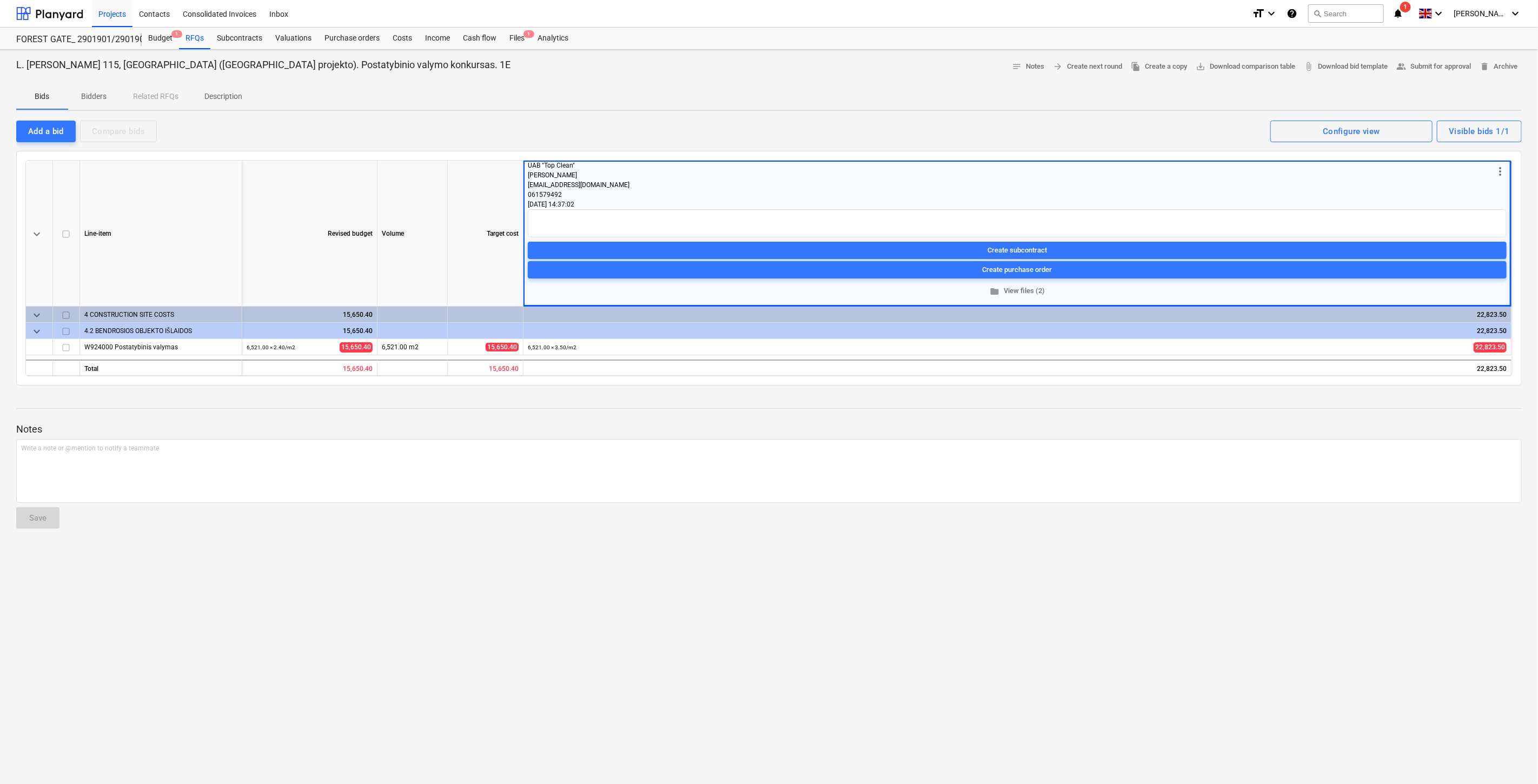 click on "Notes Write a note or @mention to notify a teammate ﻿ Save" at bounding box center [769, 466] 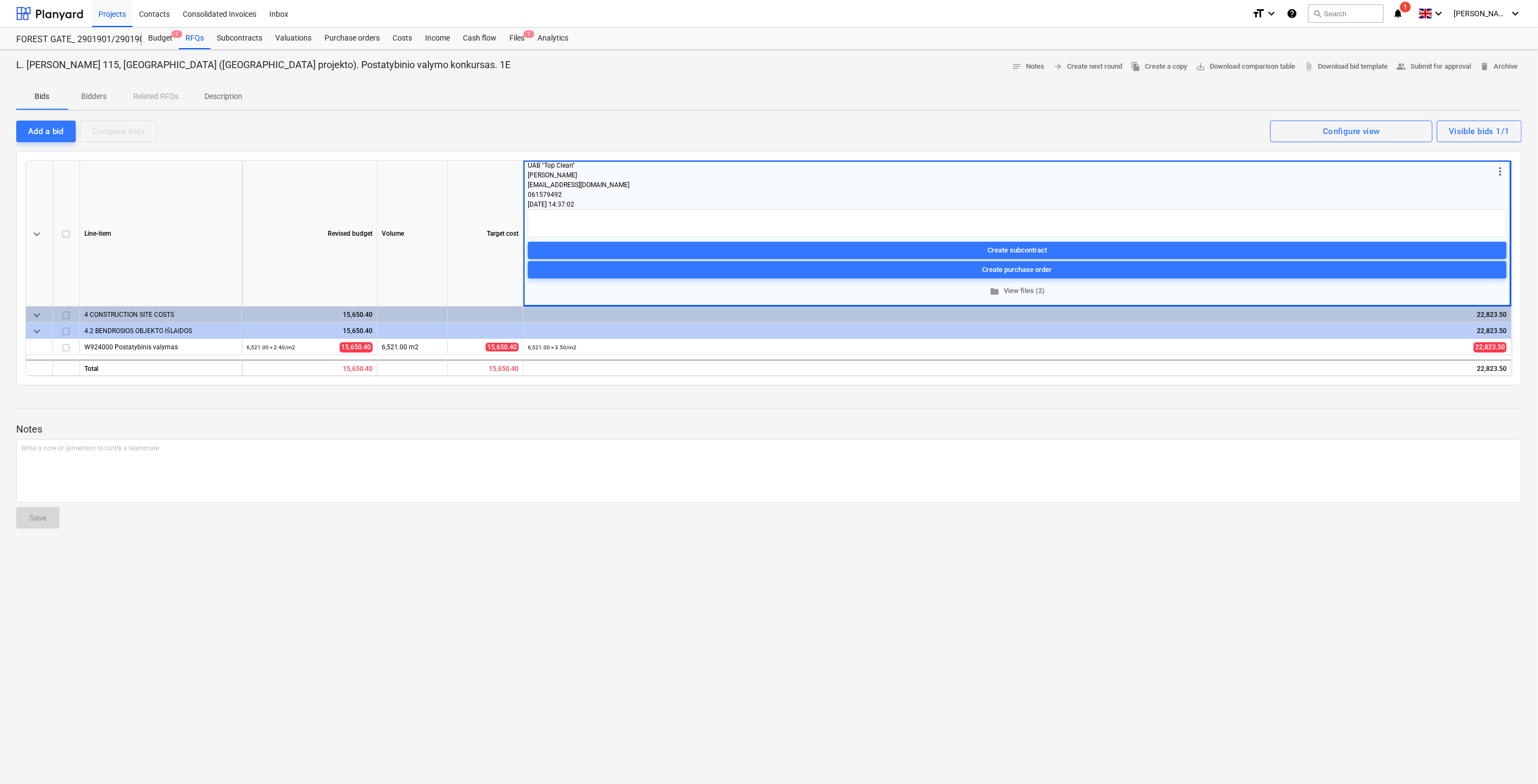 click on "Notes Write a note or @mention to notify a teammate ﻿ Save" at bounding box center (769, 466) 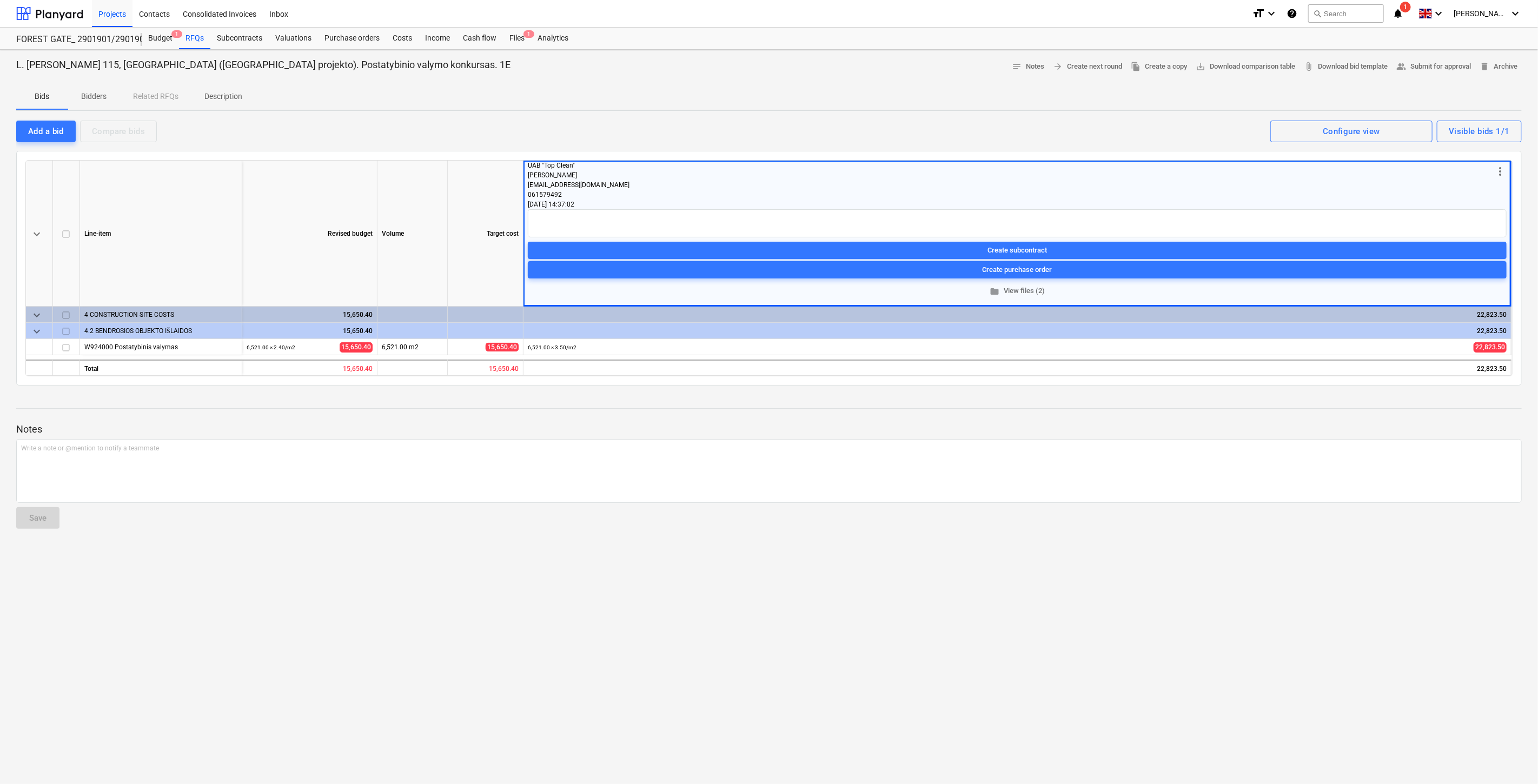 click on "L. [PERSON_NAME] 115, [GEOGRAPHIC_DATA] ([GEOGRAPHIC_DATA] projekto). Postatybinio valymo konkursas. 1E notes Notes arrow_forward Create next round file_copy Create a copy save_alt Download comparison table attach_file Download bid template people_alt Submit for approval delete Archive Bids Bidders Related RFQs Description Add a bid Compare bids Visible bids 1/1 Configure view keyboard_arrow_down Line-item Revised budget Volume Target cost more_vert UAB "Top Clean" Živilė Gervienė [EMAIL_ADDRESS][DOMAIN_NAME] 061579492 [DATE] 14:37:02 Create subcontract Create purchase order folder View files (2) keyboard_arrow_down 4 CONSTRUCTION SITE COSTS 15,650.40 22,823.50 keyboard_arrow_down 4.2 BENDROSIOS OBJEKTO IŠLAIDOS 15,650.40 22,823.50 W924000 Postatybinis valymas 6,521.00   ×   2.40 / m2 15,650.40 6,521.00 m2 15,650.40 + edit 6,521.00   ×   3.50 / m2 22,823.50 Total 15,650.40 15,650.40 22,823.50 Notes Write a note or @mention to notify a teammate ﻿ Save" at bounding box center [769, 417] 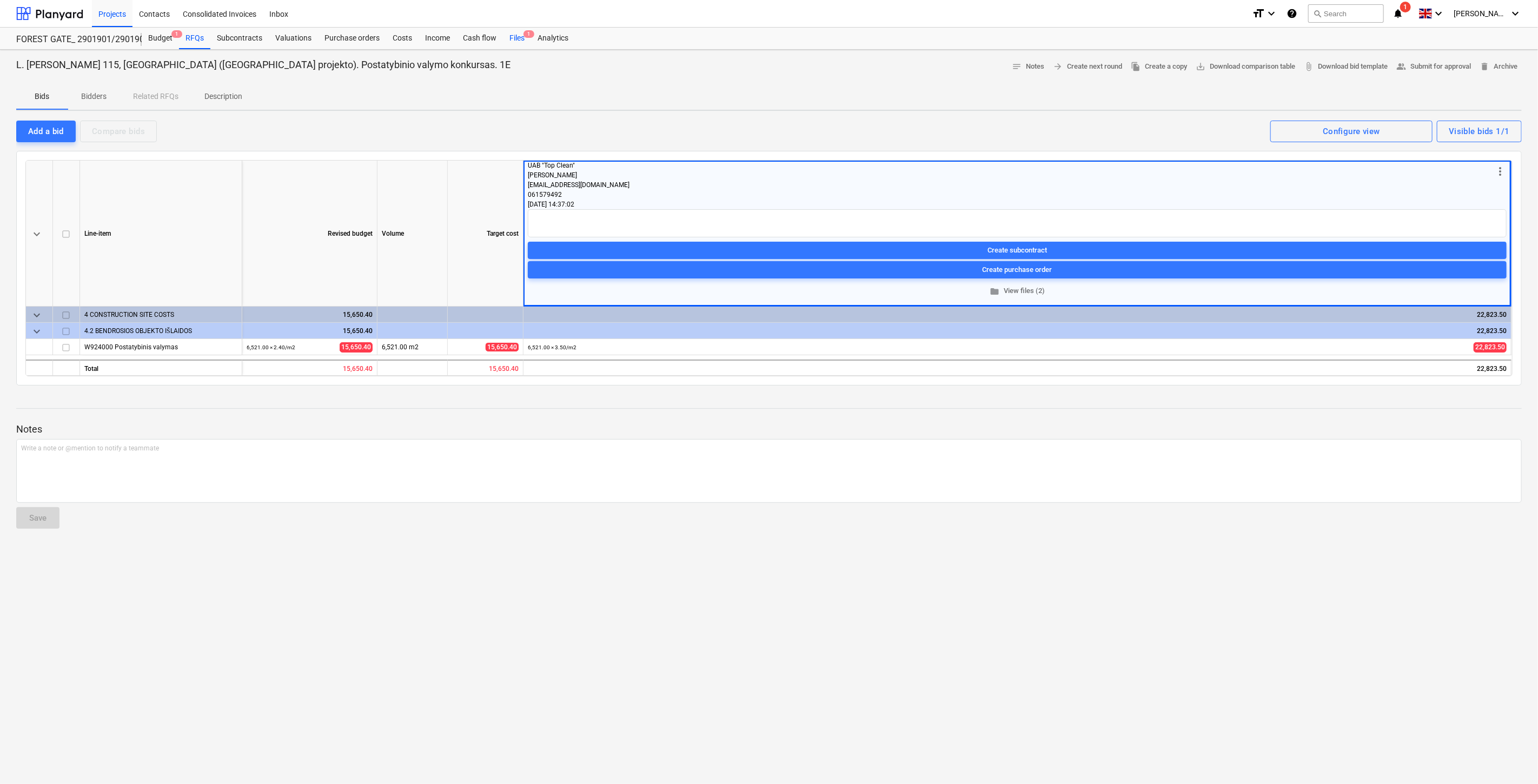 click on "Files 1" at bounding box center (517, 38) 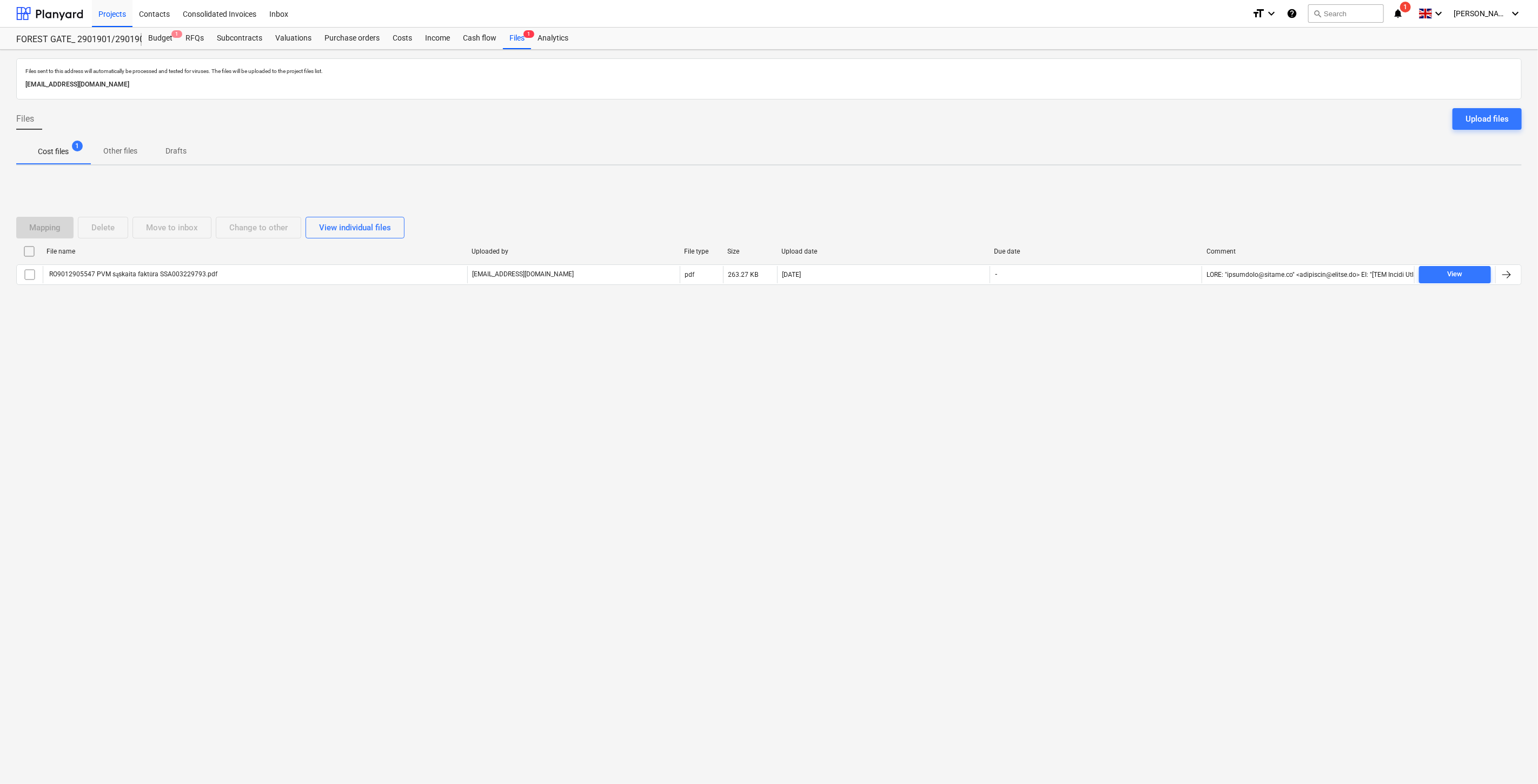 click on "Files sent to this address will automatically be processed and tested for viruses. The files will be uploaded to the project files list. [EMAIL_ADDRESS][DOMAIN_NAME] Files Upload files Cost files 1 Other files Drafts Mapping Delete Move to inbox Change to other View individual files File name Uploaded by File type Size Upload date Due date Comment   RO9012905547 PVM sąskaita faktūra SSA003229793.pdf [EMAIL_ADDRESS][DOMAIN_NAME] pdf 263.27 KB [DATE] - View Please wait" at bounding box center (769, 417) 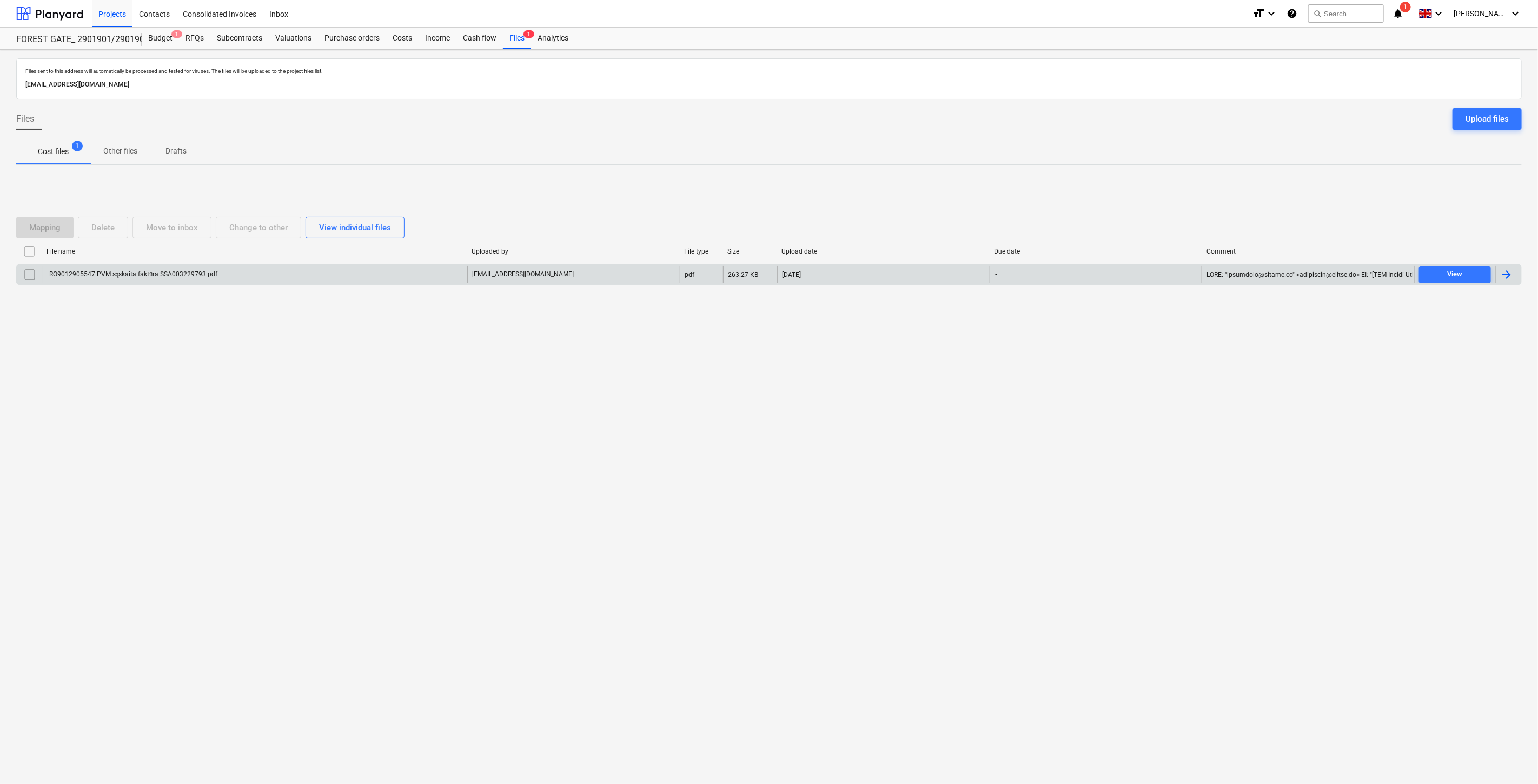 click on "[DATE]" at bounding box center (883, 275) 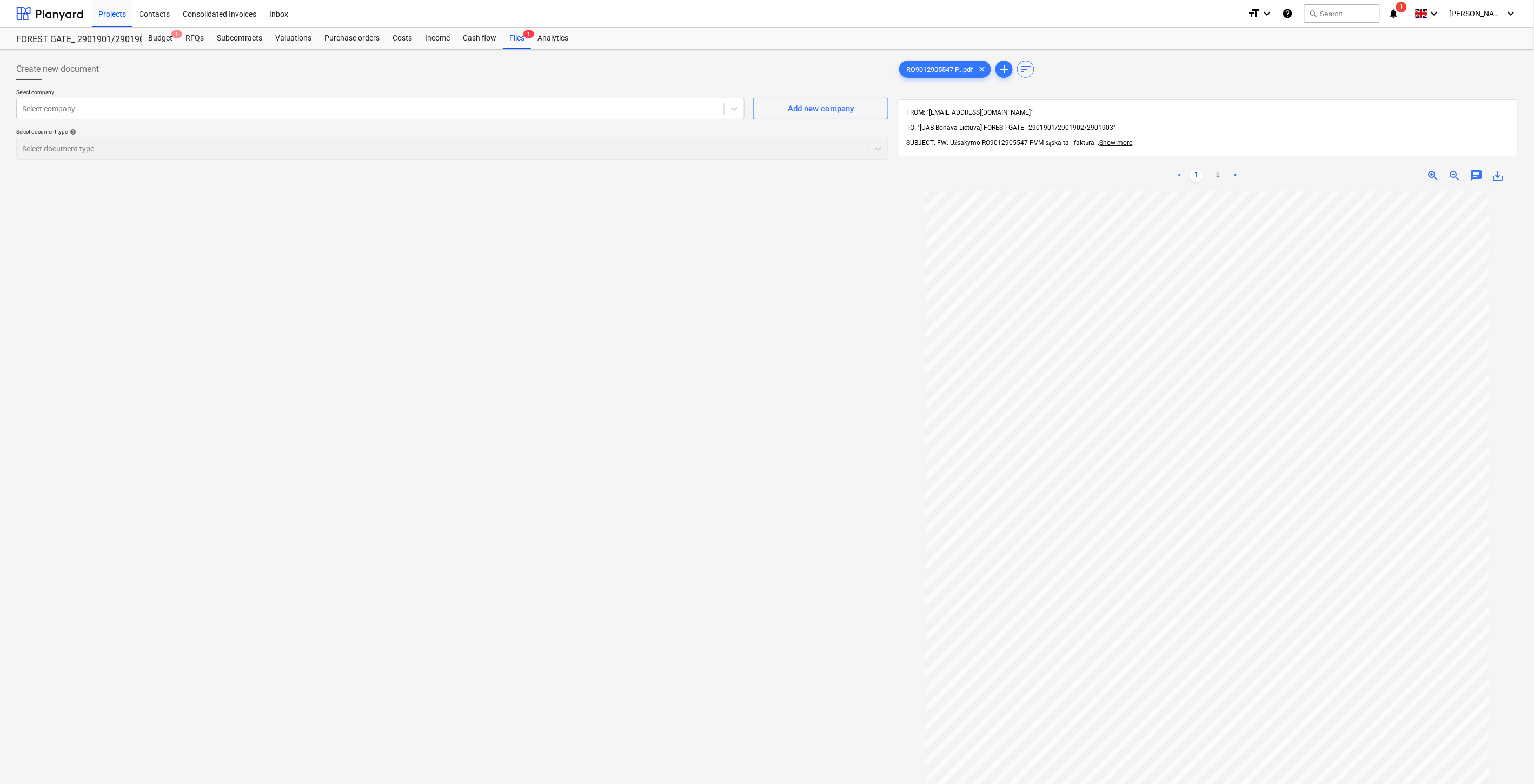 scroll, scrollTop: 45, scrollLeft: 0, axis: vertical 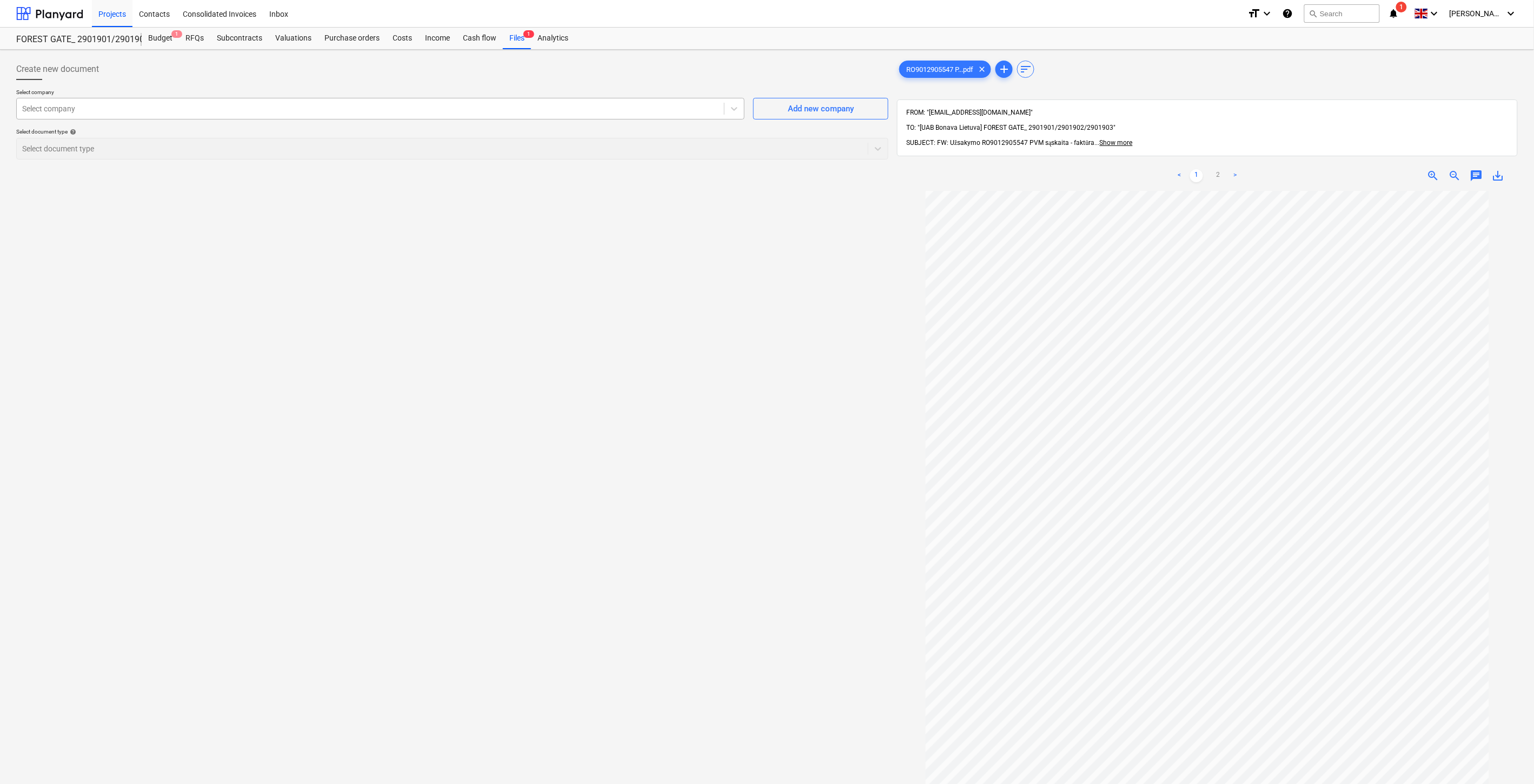click at bounding box center (370, 109) 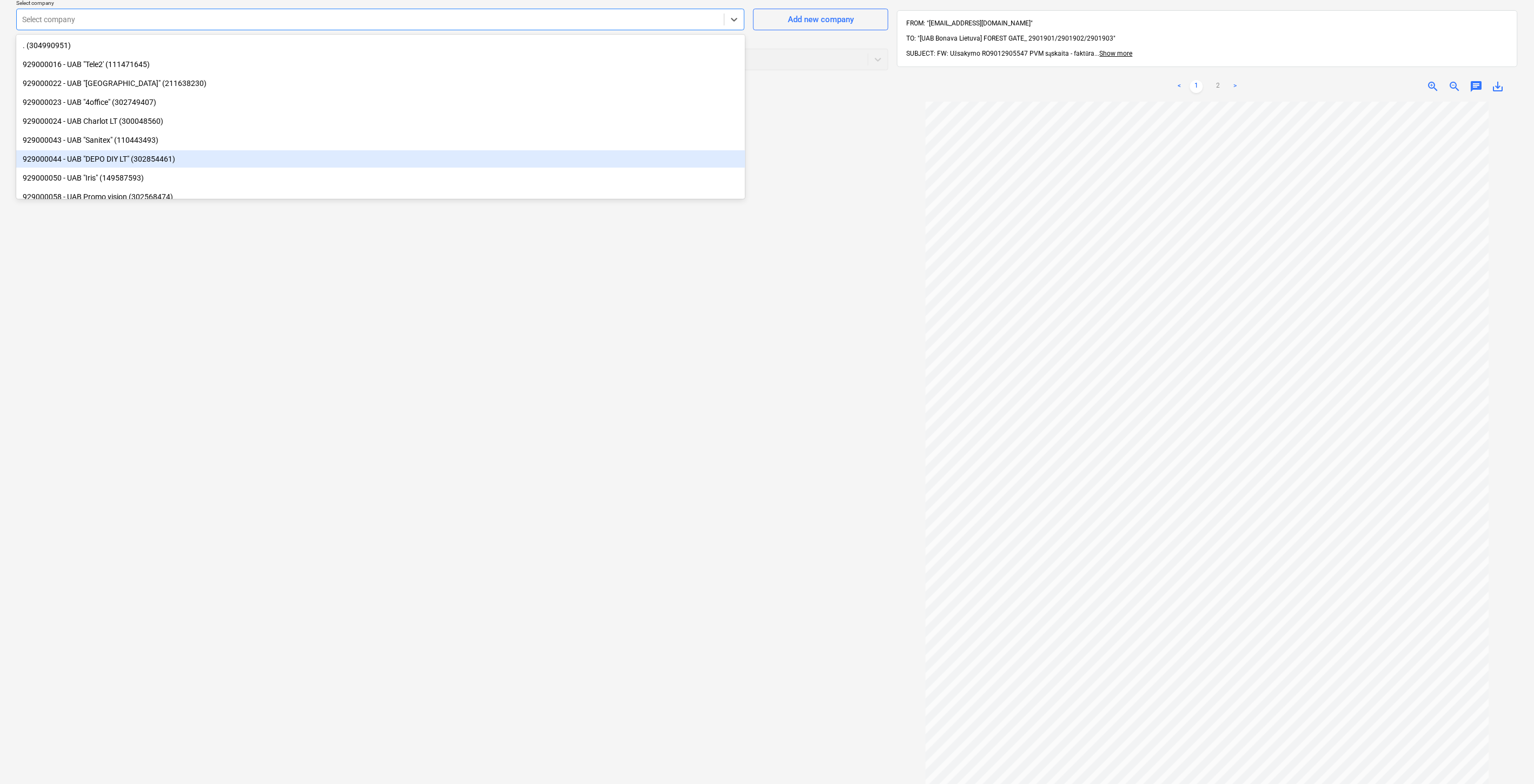 scroll, scrollTop: 154, scrollLeft: 0, axis: vertical 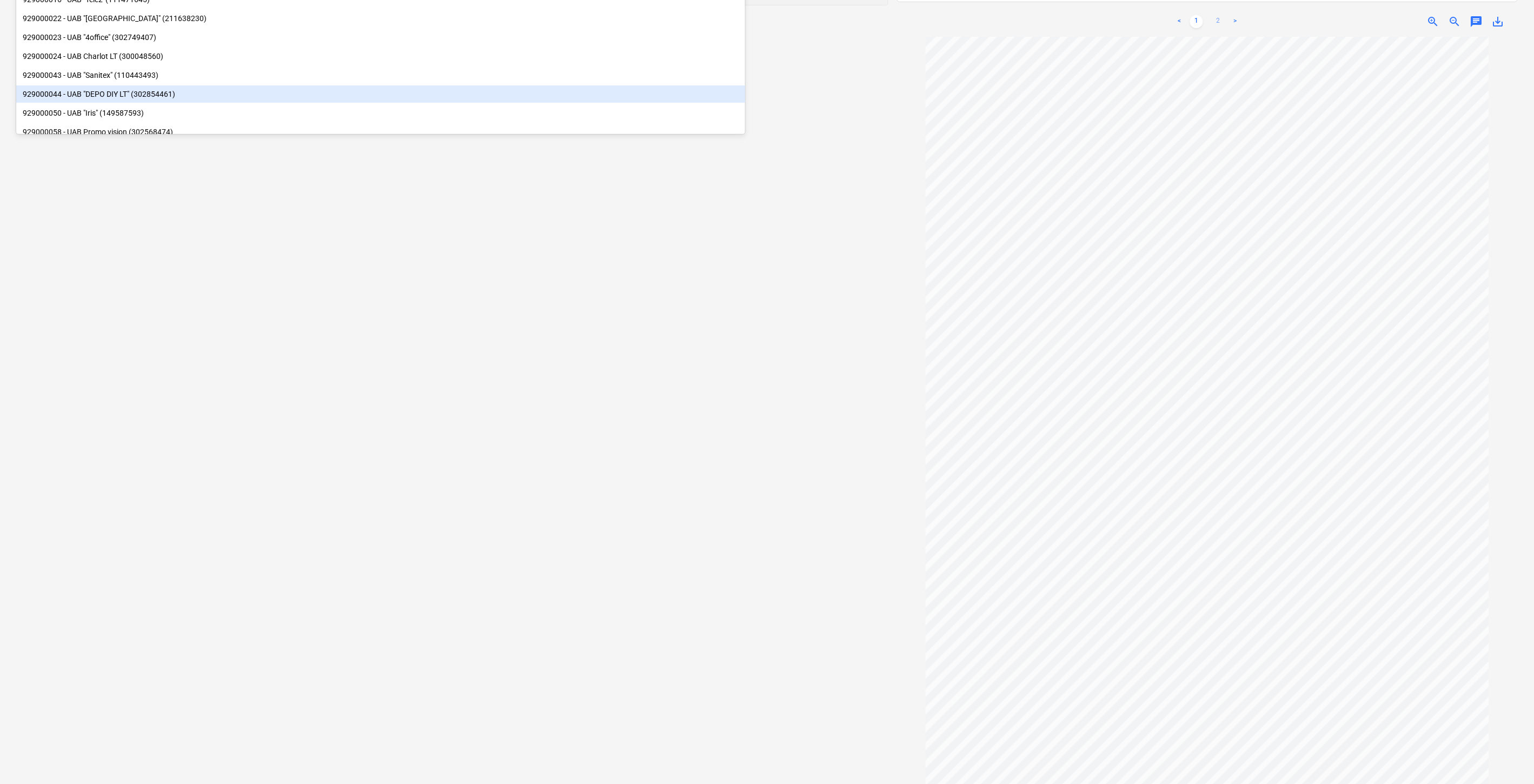click on "2" at bounding box center (1218, 22) 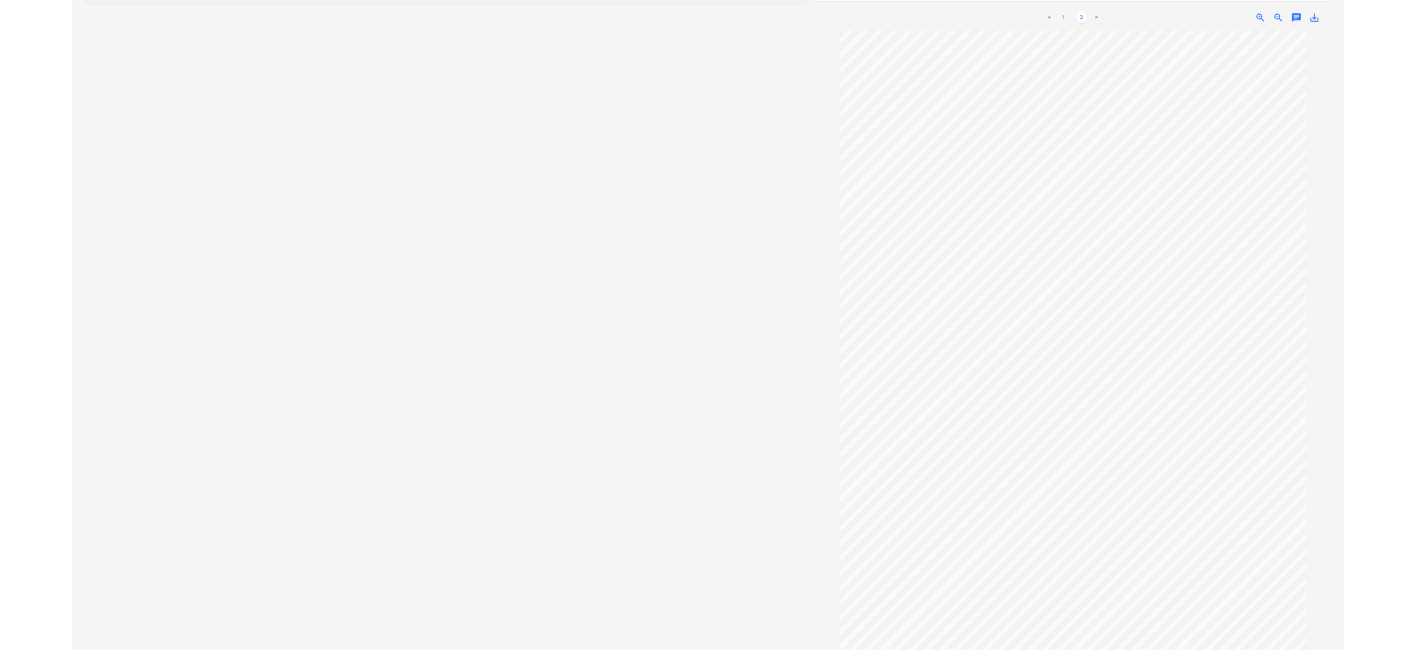 scroll, scrollTop: 0, scrollLeft: 0, axis: both 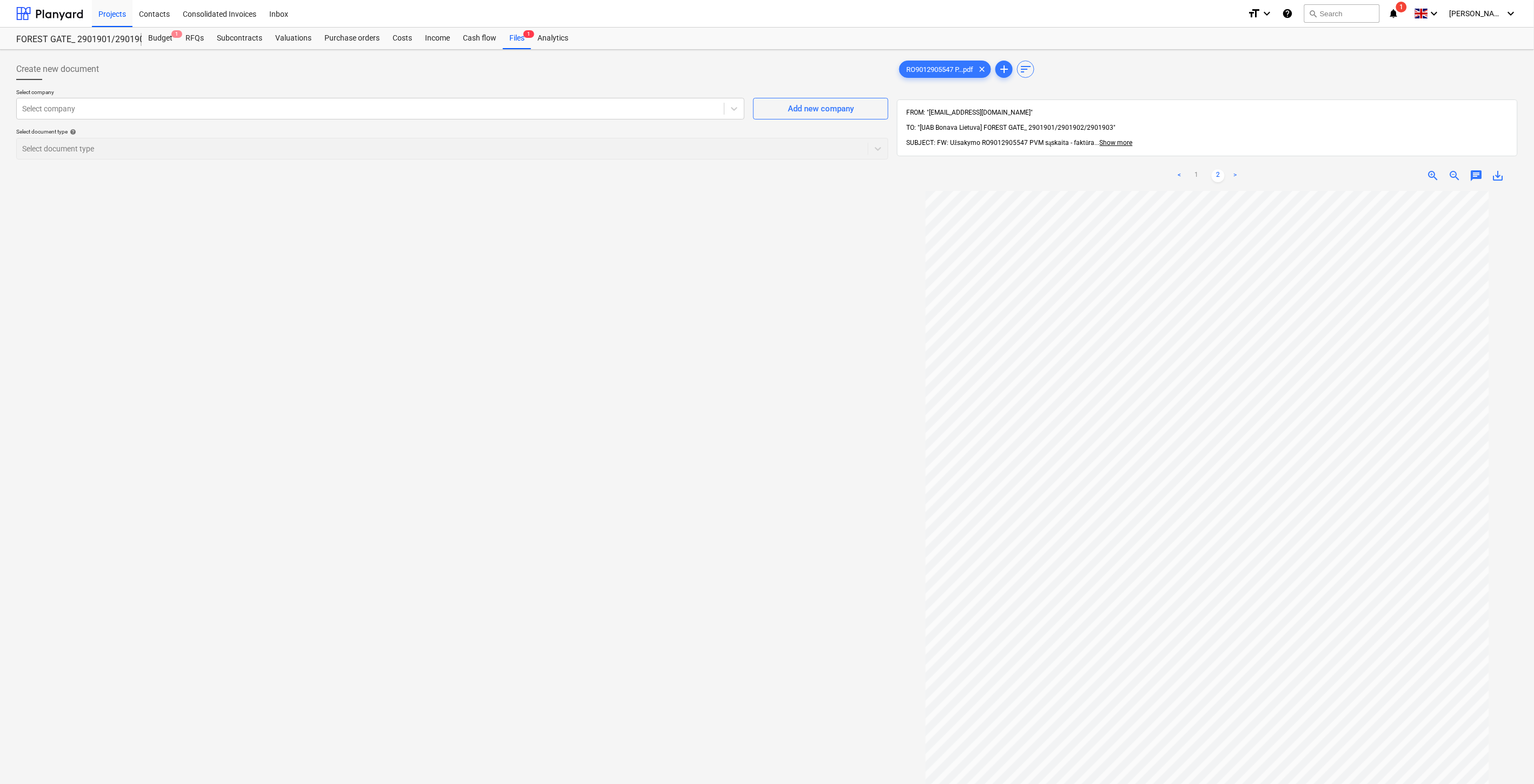 drag, startPoint x: 483, startPoint y: 414, endPoint x: 479, endPoint y: 404, distance: 10.77033 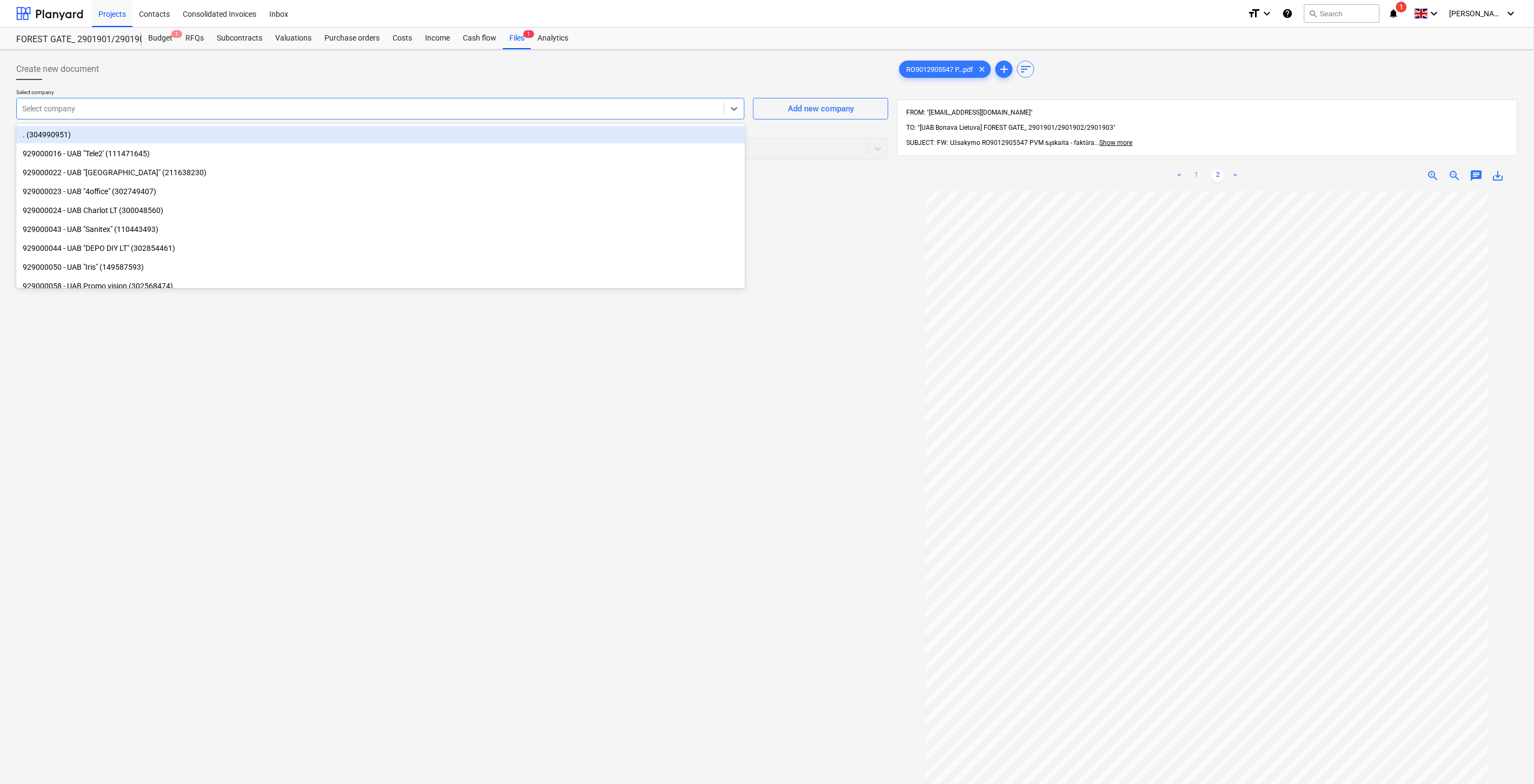 click at bounding box center [370, 109] 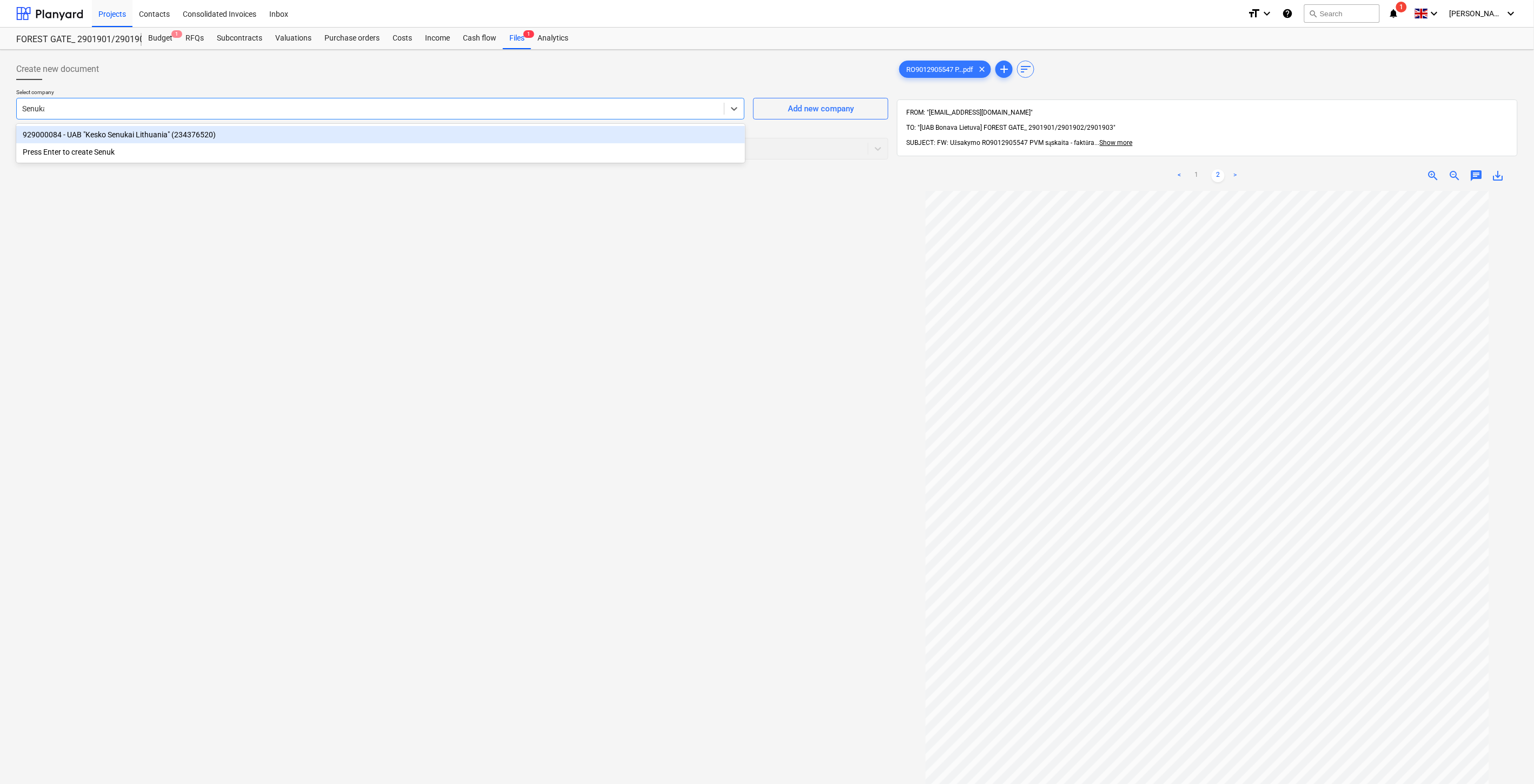 type on "Senukai" 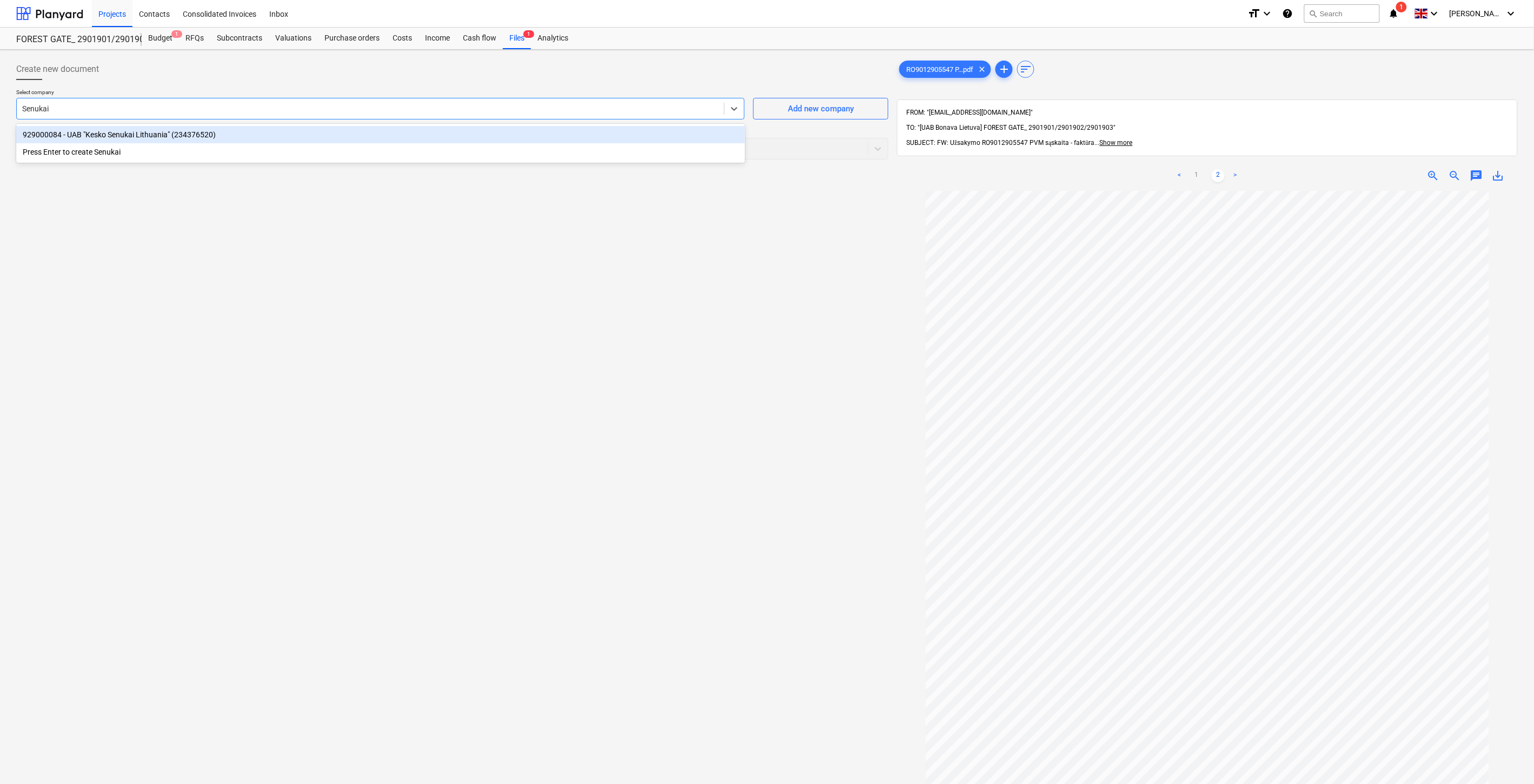 click on "929000084 - UAB "Kesko Senukai Lithuania" (234376520)" at bounding box center [381, 135] 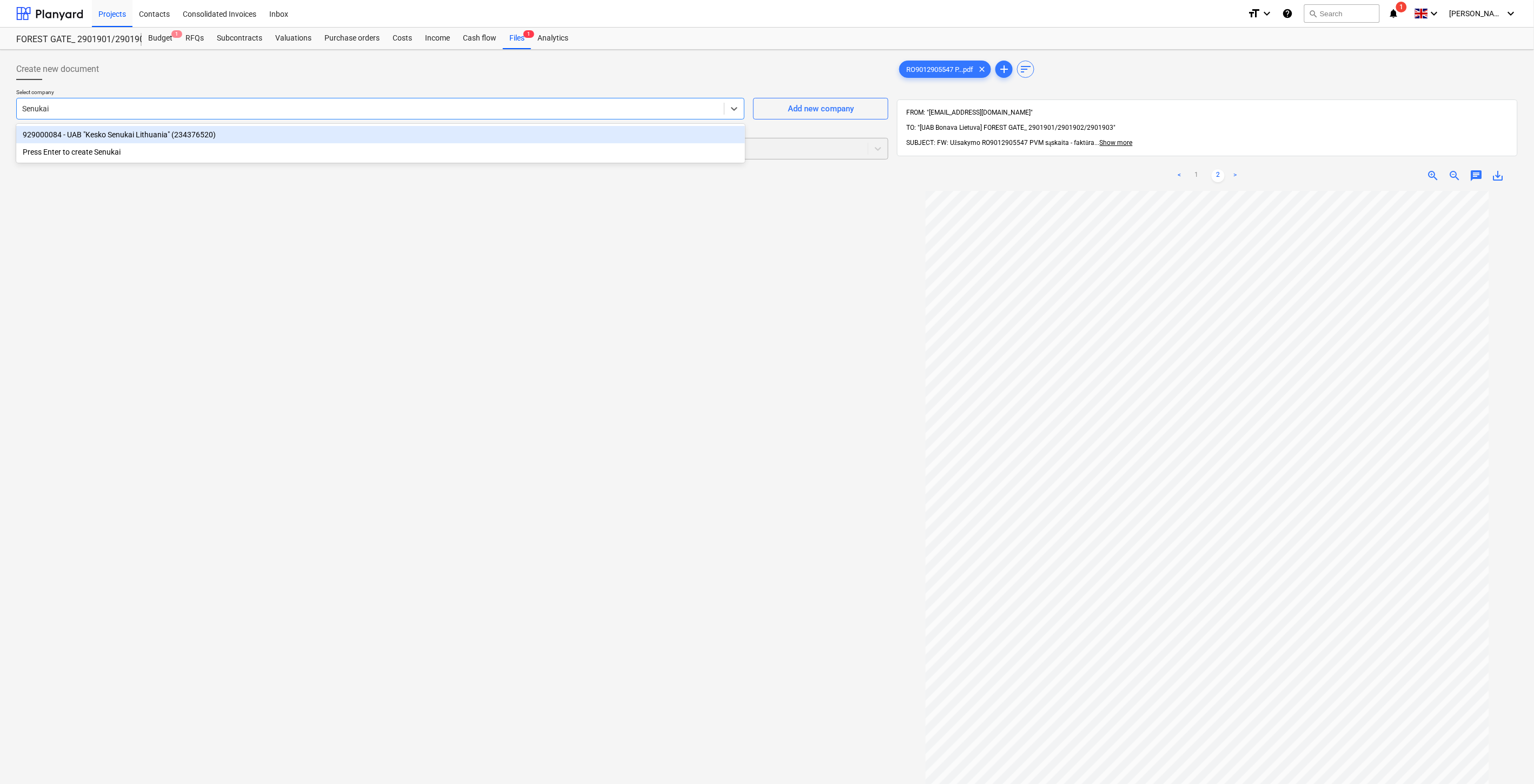 type 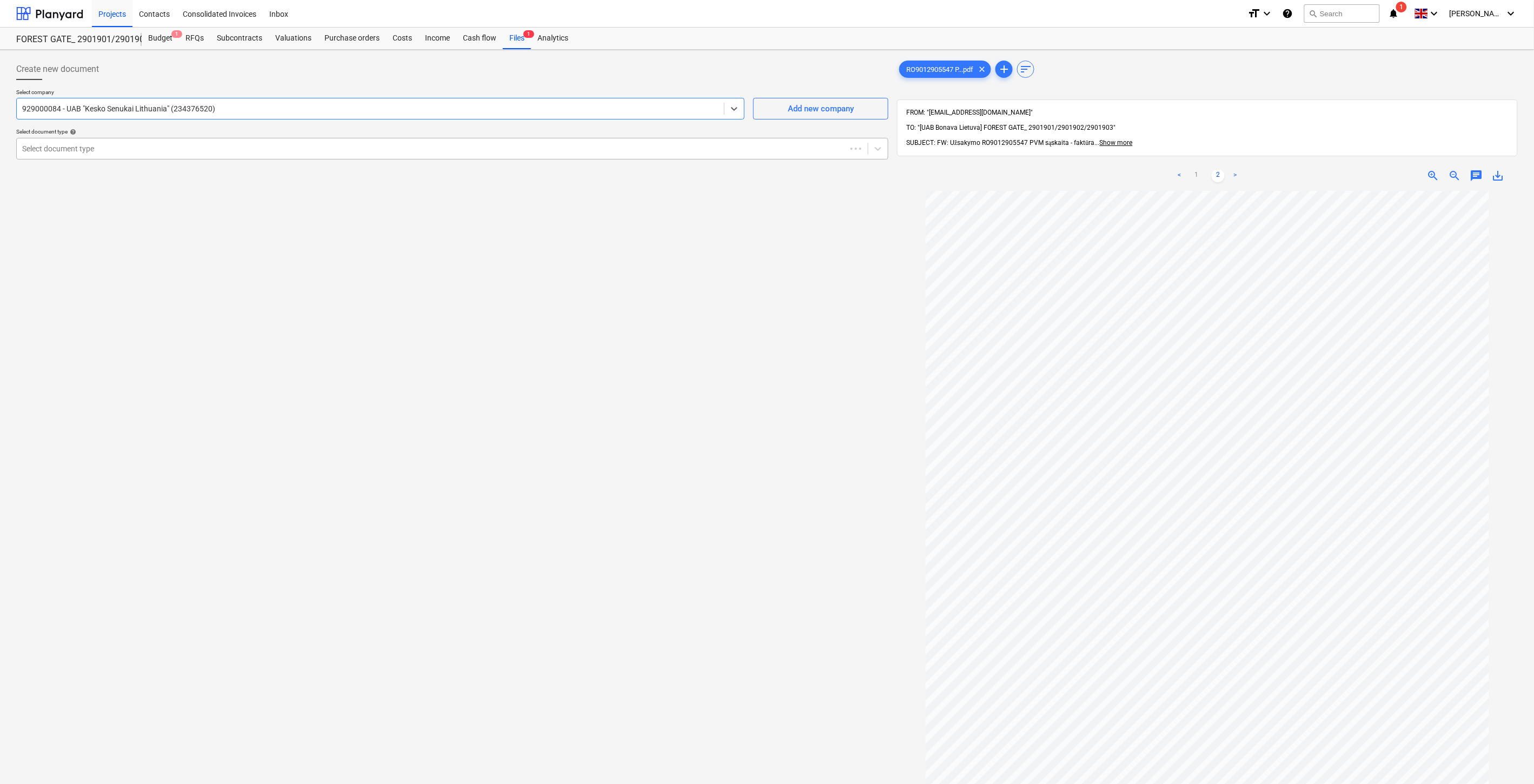 click at bounding box center (431, 149) 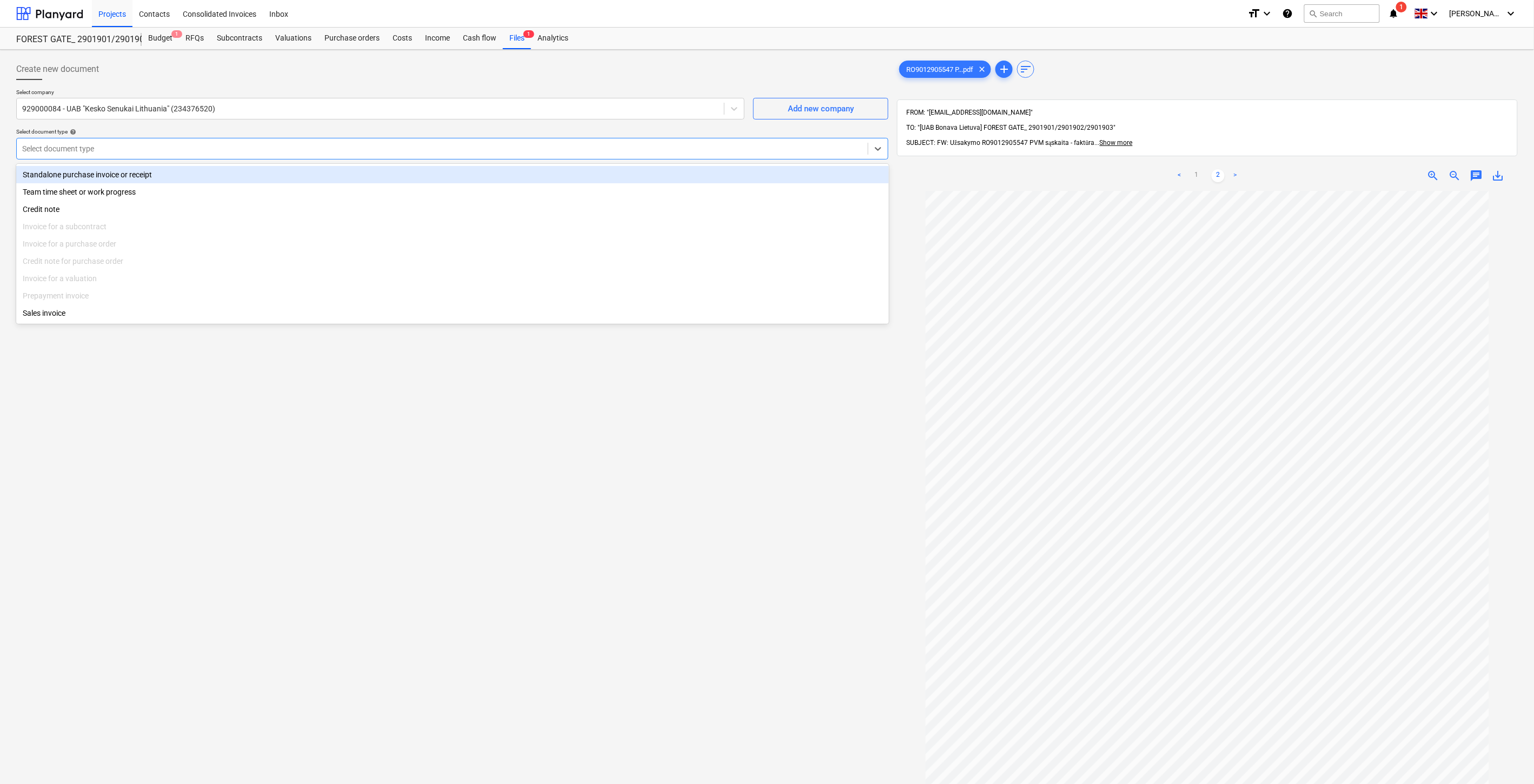 click on "Standalone purchase invoice or receipt" at bounding box center (453, 175) 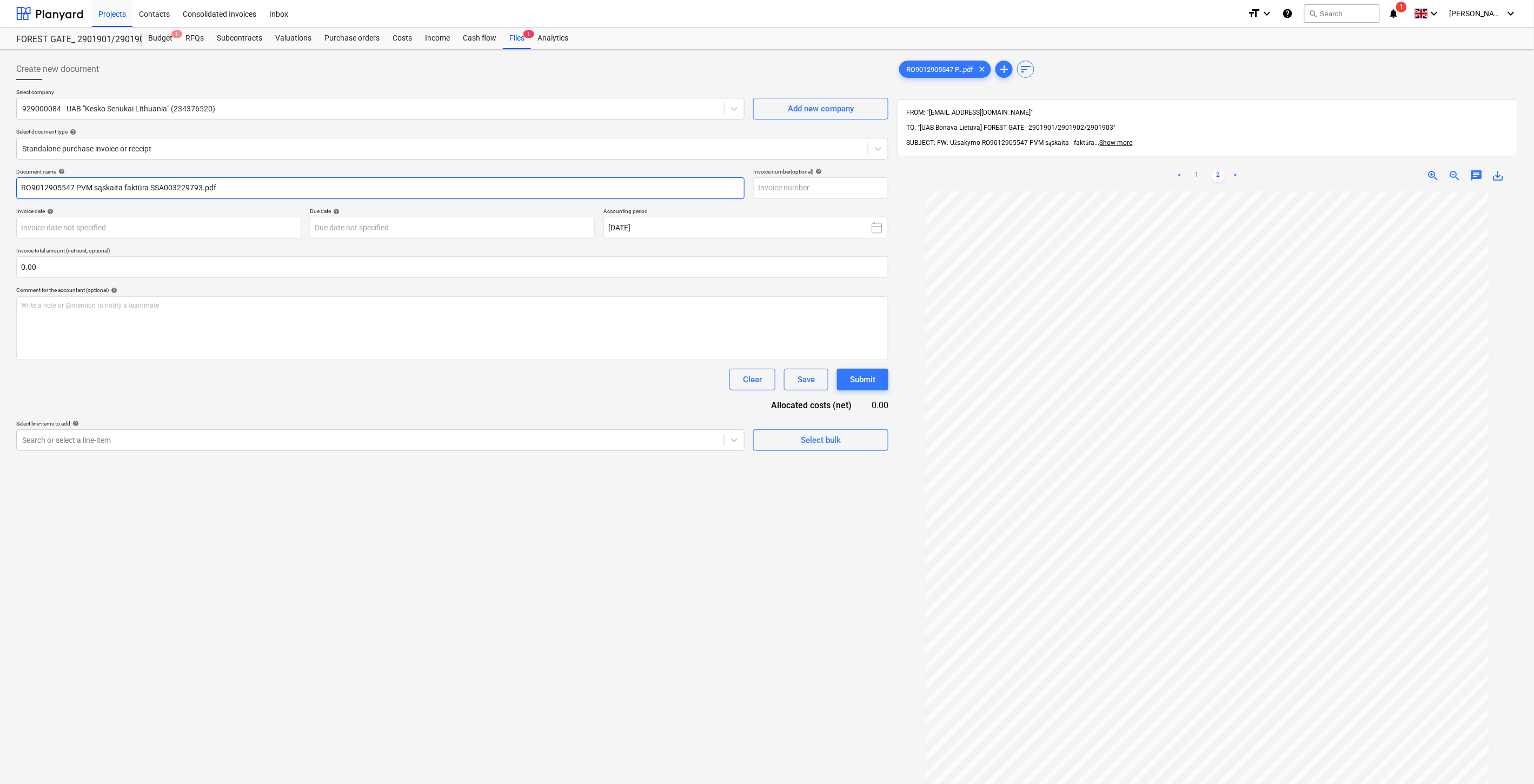 drag, startPoint x: 201, startPoint y: 185, endPoint x: 150, endPoint y: 185, distance: 51 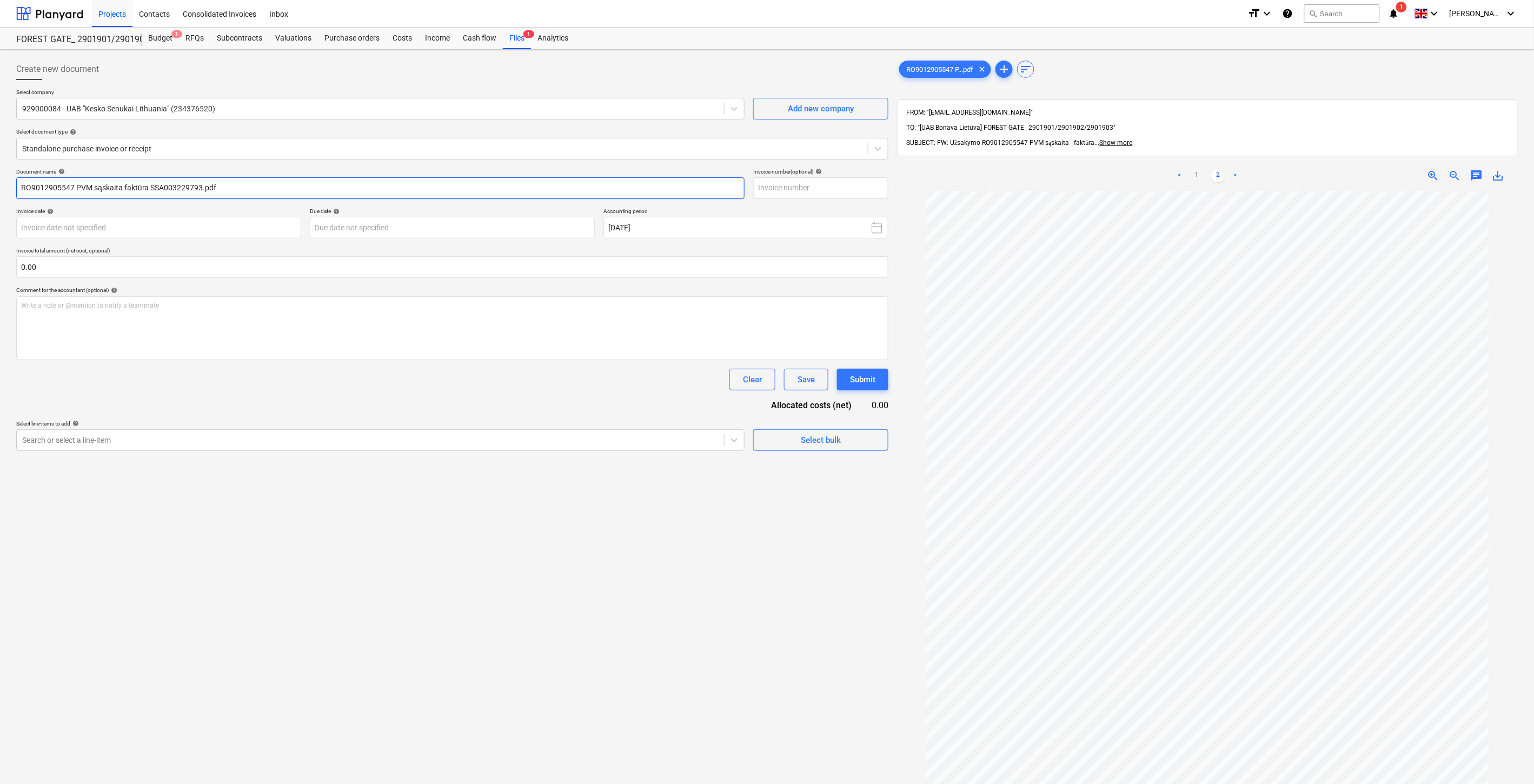 click on "RO9012905547 PVM sąskaita faktūra SSA003229793.pdf" at bounding box center (380, 188) 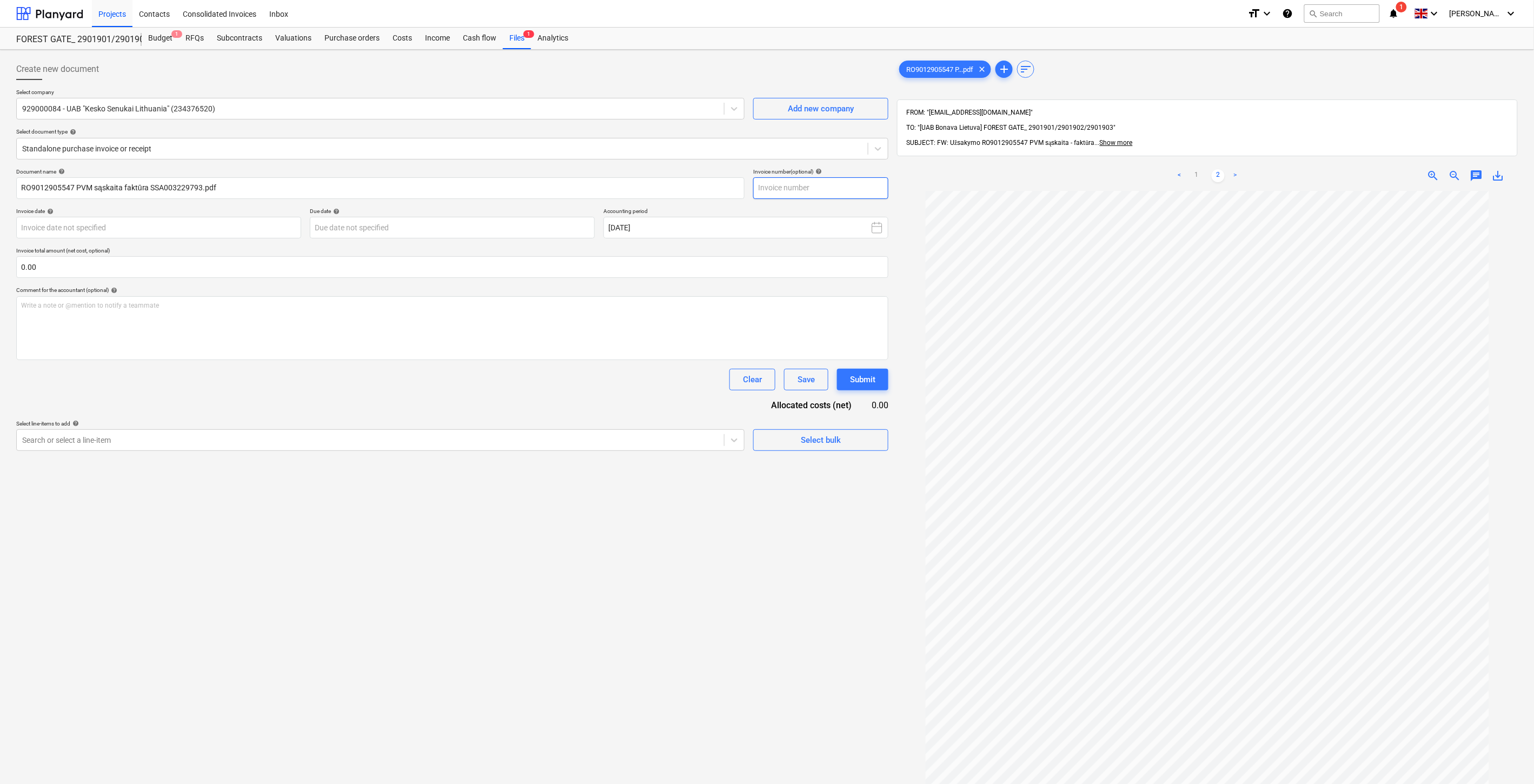 click at bounding box center (821, 188) 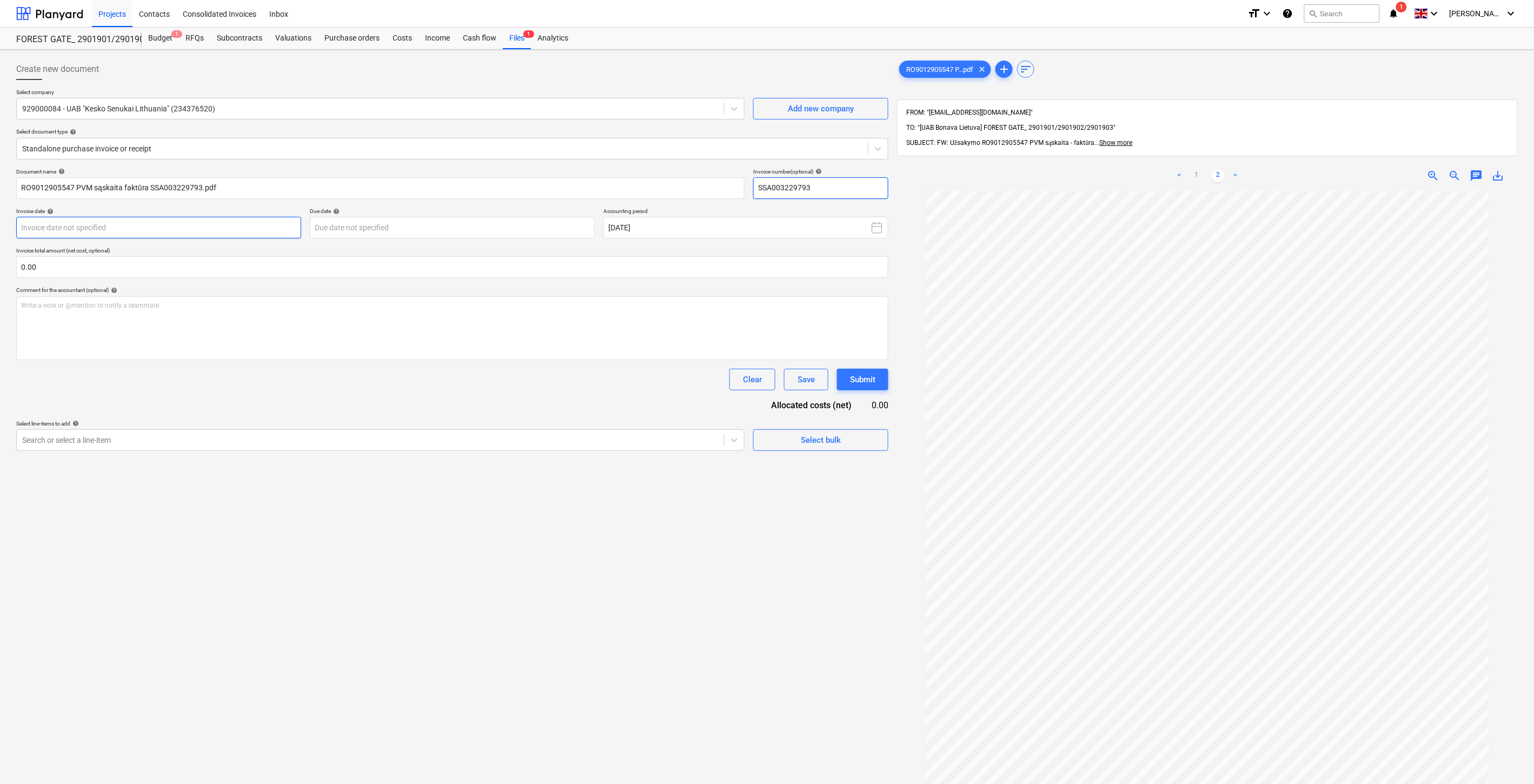 type on "SSA003229793" 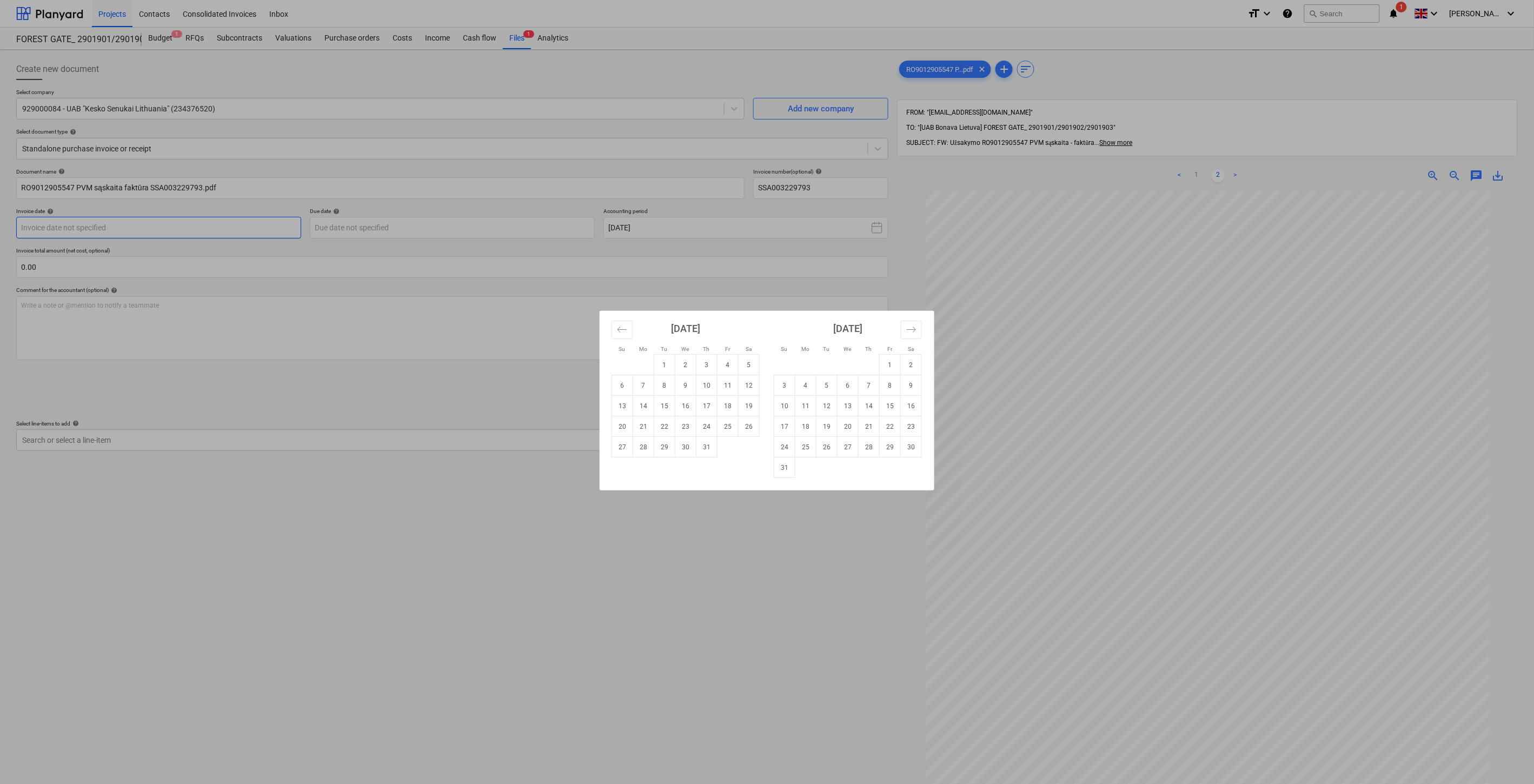 click on "Projects Contacts Consolidated Invoices Inbox format_size keyboard_arrow_down help search Search notifications 1 keyboard_arrow_down [PERSON_NAME] keyboard_arrow_down FOREST GATE_ 2901901/2901902/2901903 Budget 1 RFQs Subcontracts Valuations Purchase orders Costs Income Cash flow Files 1 Analytics Create new document Select company 929000084 - UAB "Kesko Senukai [GEOGRAPHIC_DATA]" (234376520)  Add new company Select document type help Standalone purchase invoice or receipt Document name help RO9012905547 PVM sąskaita faktūra SSA003229793.pdf Invoice number  (optional) help SSA003229793 Invoice date help Press the down arrow key to interact with the calendar and
select a date. Press the question mark key to get the keyboard shortcuts for changing dates. Due date help Press the down arrow key to interact with the calendar and
select a date. Press the question mark key to get the keyboard shortcuts for changing dates. Accounting period [DATE] Invoice total amount (net cost, optional) 0.00 help ﻿ Clear" at bounding box center [767, 392] 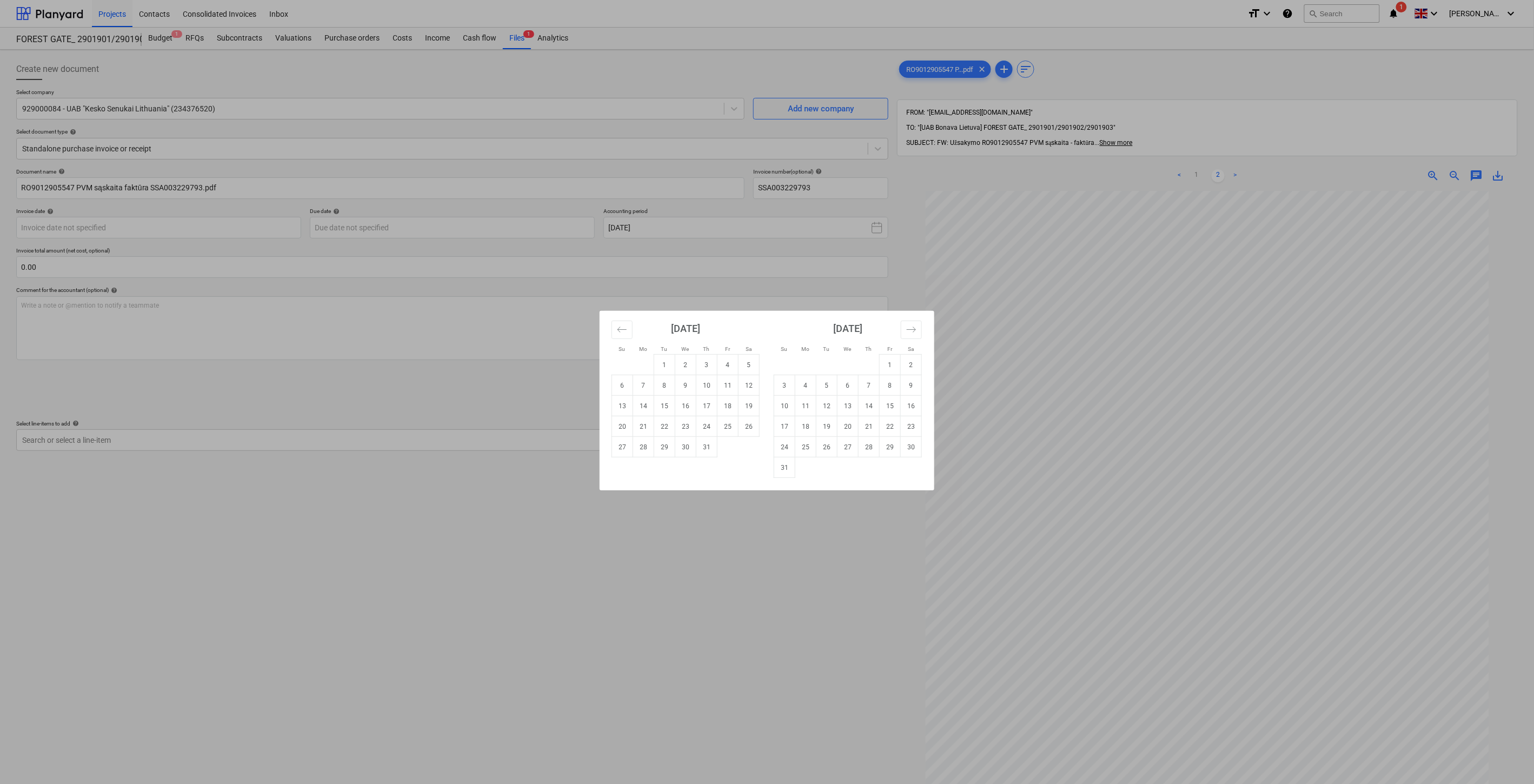 click on "Su Mo Tu We Th Fr Sa Su Mo Tu We Th Fr Sa [DATE] 1 2 3 4 5 6 7 8 9 10 11 12 13 14 15 16 17 18 19 20 21 22 23 24 25 26 27 28 29 [DATE] 1 2 3 4 5 6 7 8 9 10 11 12 13 14 15 16 17 18 19 20 21 22 23 24 25 26 27 28 29 30 [DATE] 1 2 3 4 5 6 7 8 9 10 11 12 13 14 15 16 17 18 19 20 21 22 23 24 25 26 27 28 29 30 31 [DATE] 1 2 3 4 5 6 7 8 9 10 11 12 13 14 15 16 17 18 19 20 21 22 23 24 25 26 27 28 29 30" at bounding box center [767, 392] 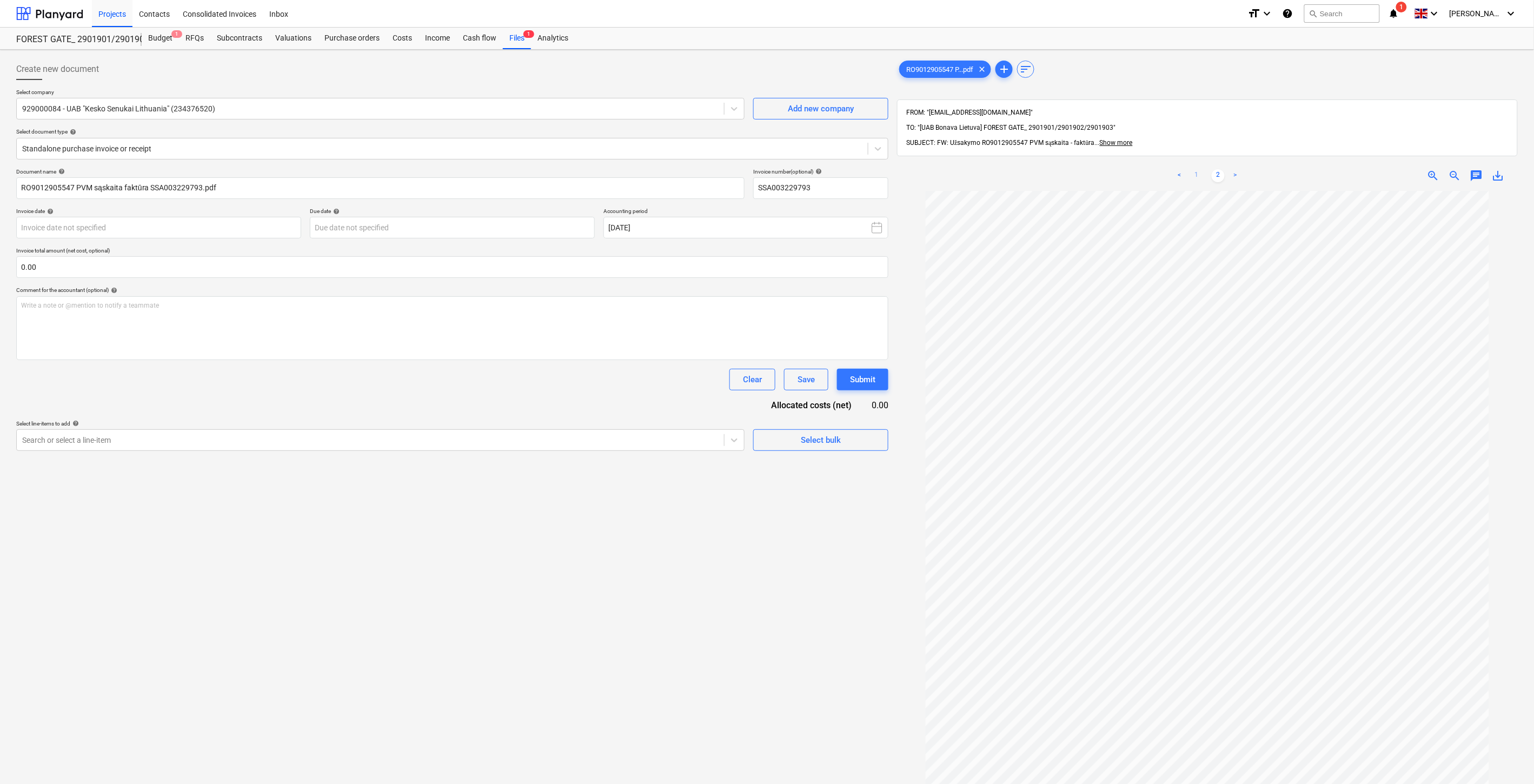 drag, startPoint x: 1192, startPoint y: 157, endPoint x: 1166, endPoint y: 164, distance: 26.925824 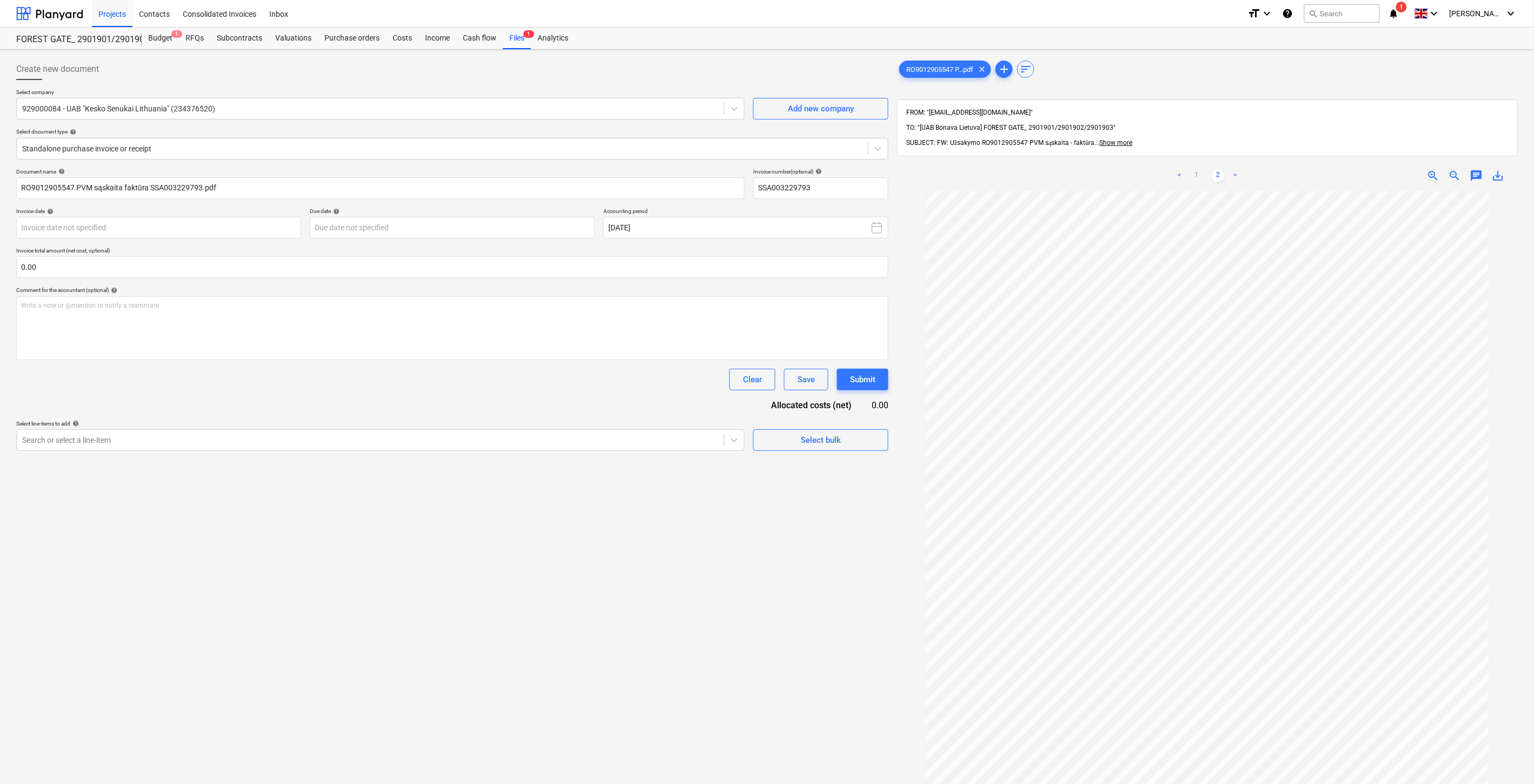 click on "1" at bounding box center (1197, 176) 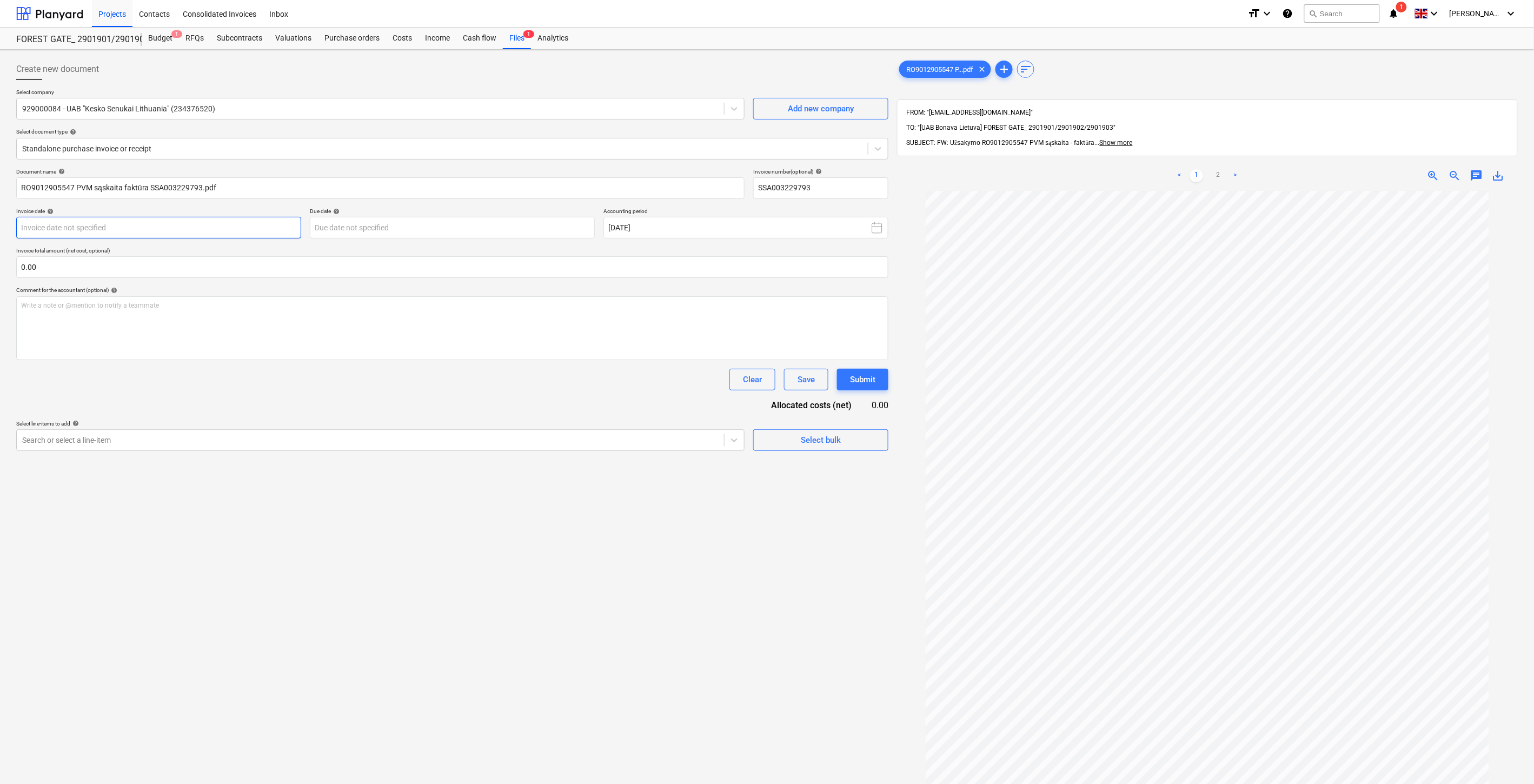 click on "Projects Contacts Consolidated Invoices Inbox format_size keyboard_arrow_down help search Search notifications 1 keyboard_arrow_down [PERSON_NAME] keyboard_arrow_down FOREST GATE_ 2901901/2901902/2901903 Budget 1 RFQs Subcontracts Valuations Purchase orders Costs Income Cash flow Files 1 Analytics Create new document Select company 929000084 - UAB "Kesko Senukai [GEOGRAPHIC_DATA]" (234376520)  Add new company Select document type help Standalone purchase invoice or receipt Document name help RO9012905547 PVM sąskaita faktūra SSA003229793.pdf Invoice number  (optional) help SSA003229793 Invoice date help Press the down arrow key to interact with the calendar and
select a date. Press the question mark key to get the keyboard shortcuts for changing dates. Due date help Press the down arrow key to interact with the calendar and
select a date. Press the question mark key to get the keyboard shortcuts for changing dates. Accounting period [DATE] Invoice total amount (net cost, optional) 0.00 help ﻿ Clear" at bounding box center (767, 392) 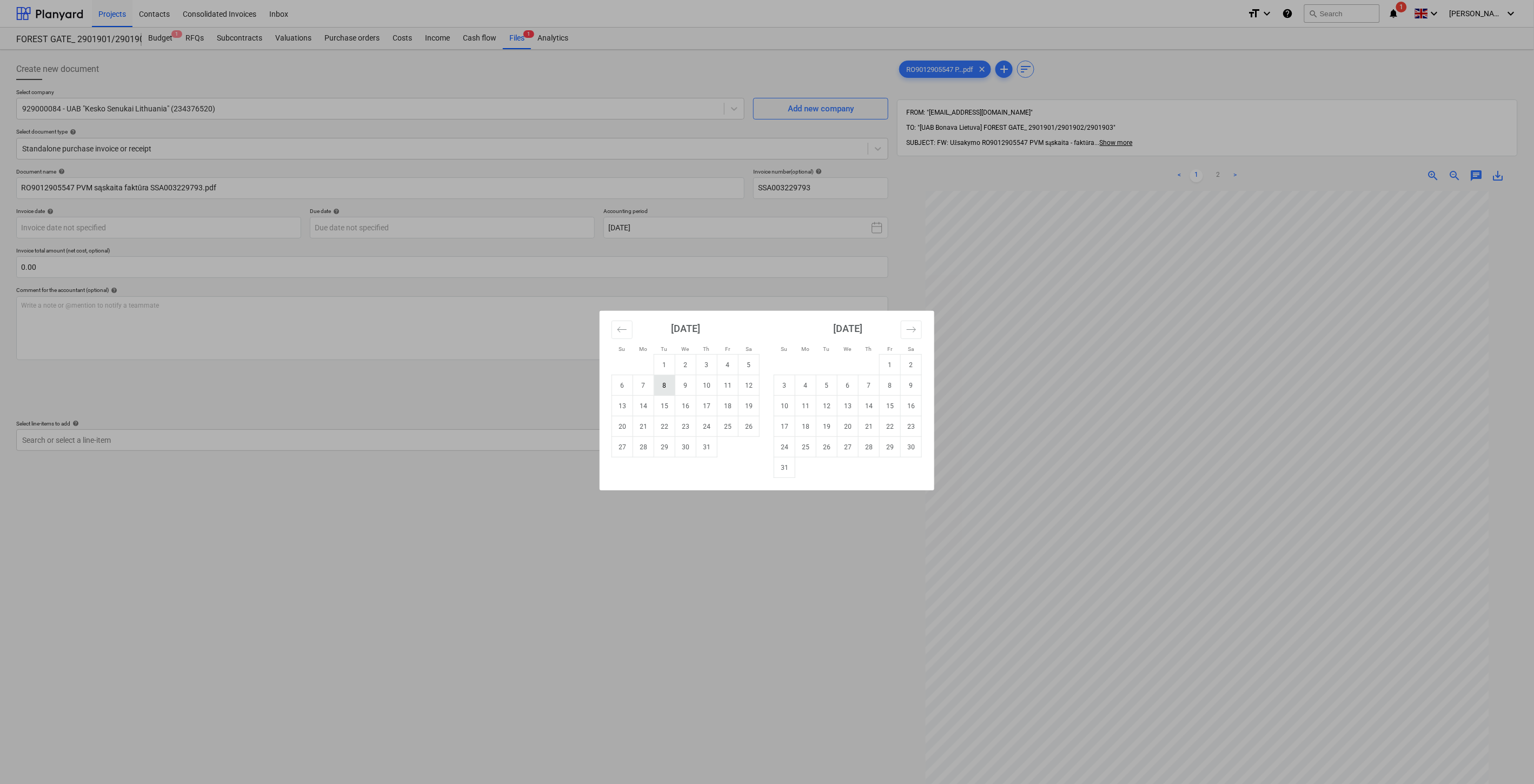 click on "8" at bounding box center [665, 386] 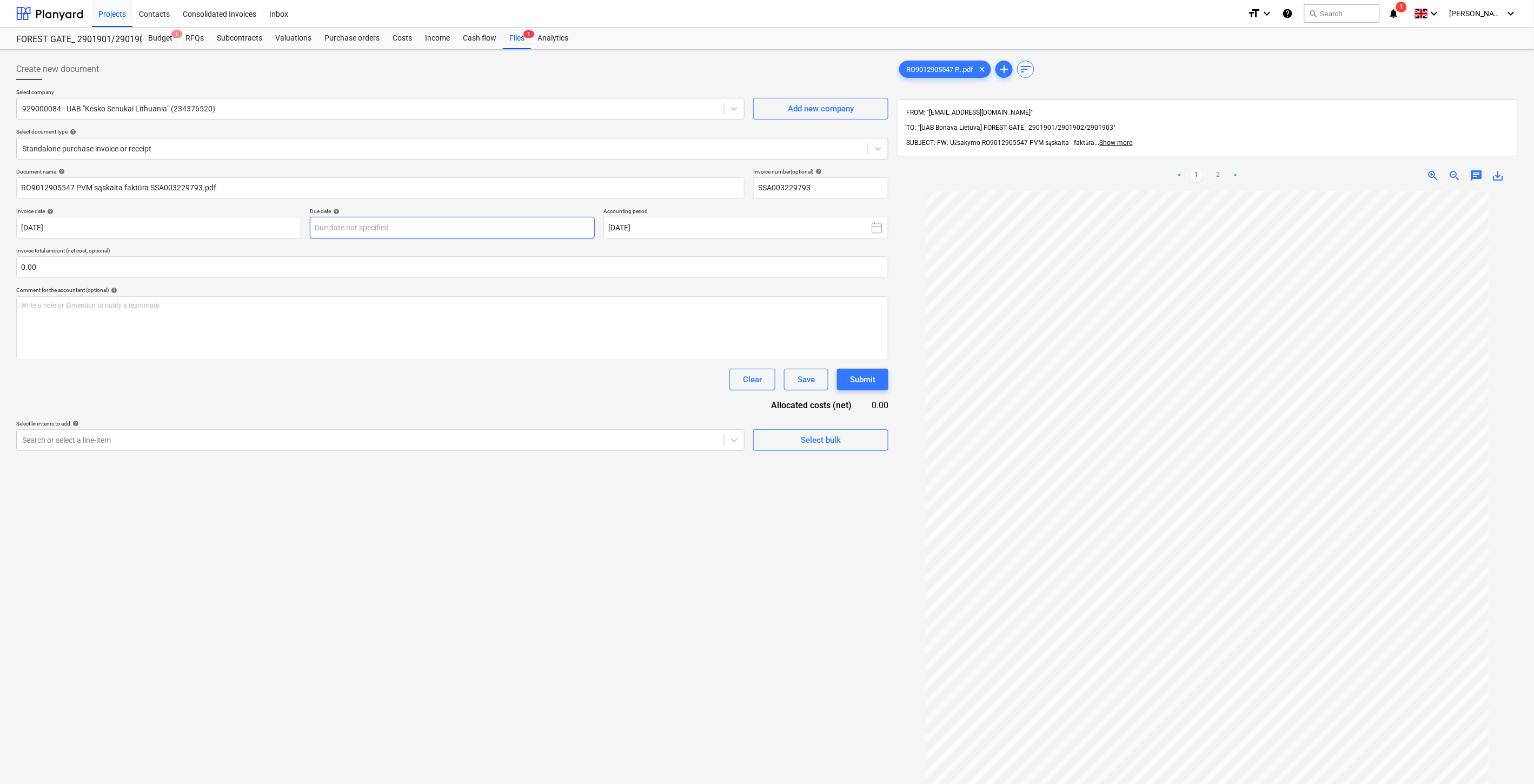 click on "Projects Contacts Consolidated Invoices Inbox format_size keyboard_arrow_down help search Search notifications 1 keyboard_arrow_down [PERSON_NAME] keyboard_arrow_down FOREST GATE_ 2901901/2901902/2901903 Budget 1 RFQs Subcontracts Valuations Purchase orders Costs Income Cash flow Files 1 Analytics Create new document Select company 929000084 - UAB "Kesko Senukai [GEOGRAPHIC_DATA]" (234376520)  Add new company Select document type help Standalone purchase invoice or receipt Document name help RO9012905547 PVM sąskaita faktūra SSA003229793.pdf Invoice number  (optional) help SSA003229793 Invoice date help [DATE] 08.07.2025 Press the down arrow key to interact with the calendar and
select a date. Press the question mark key to get the keyboard shortcuts for changing dates. Due date help Press the down arrow key to interact with the calendar and
select a date. Press the question mark key to get the keyboard shortcuts for changing dates. Accounting period [DATE] 0.00 help ﻿ Clear Save Submit 0.00 <" at bounding box center [767, 392] 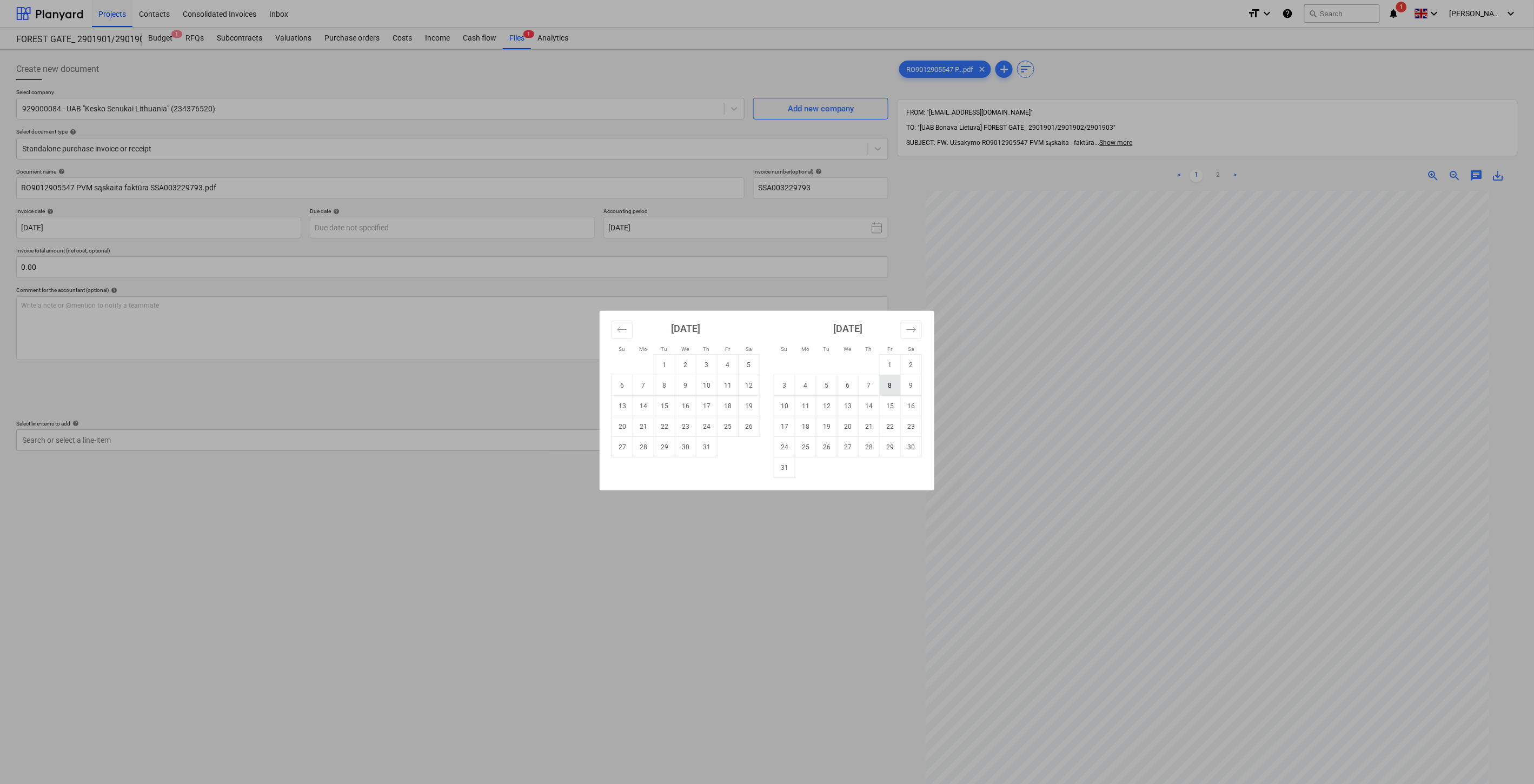 click on "8" at bounding box center [890, 386] 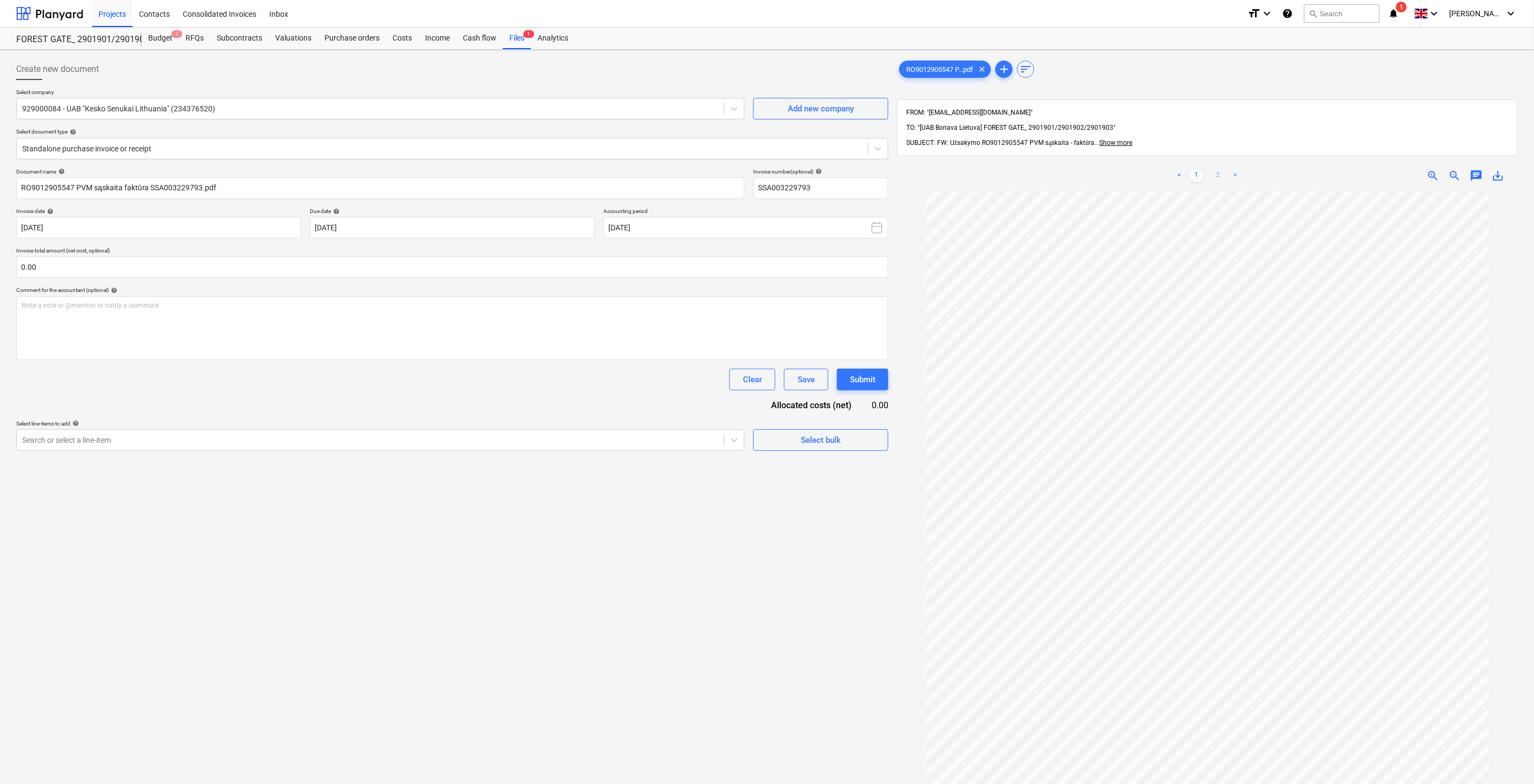 click on "2" at bounding box center (1218, 176) 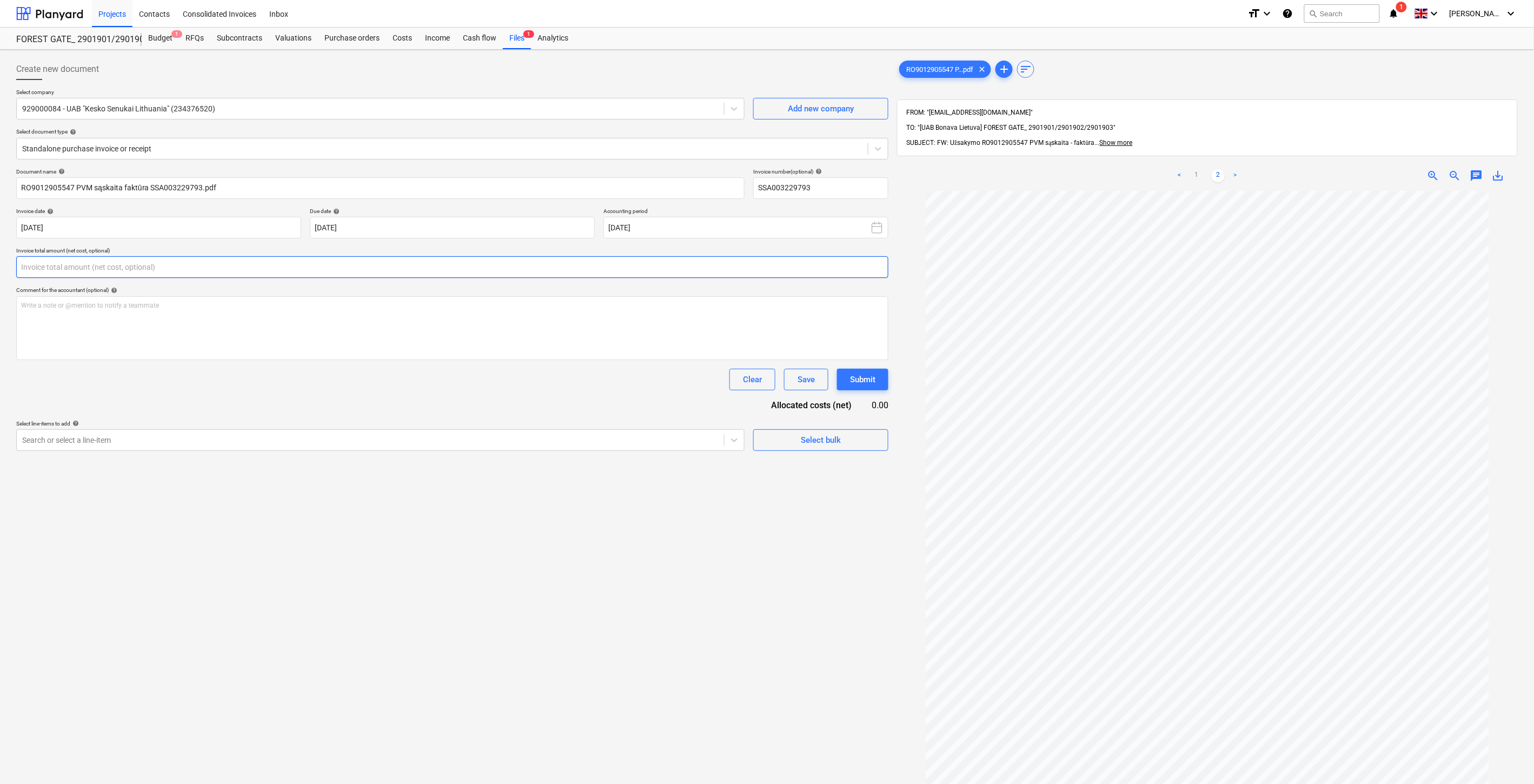 click at bounding box center [452, 267] 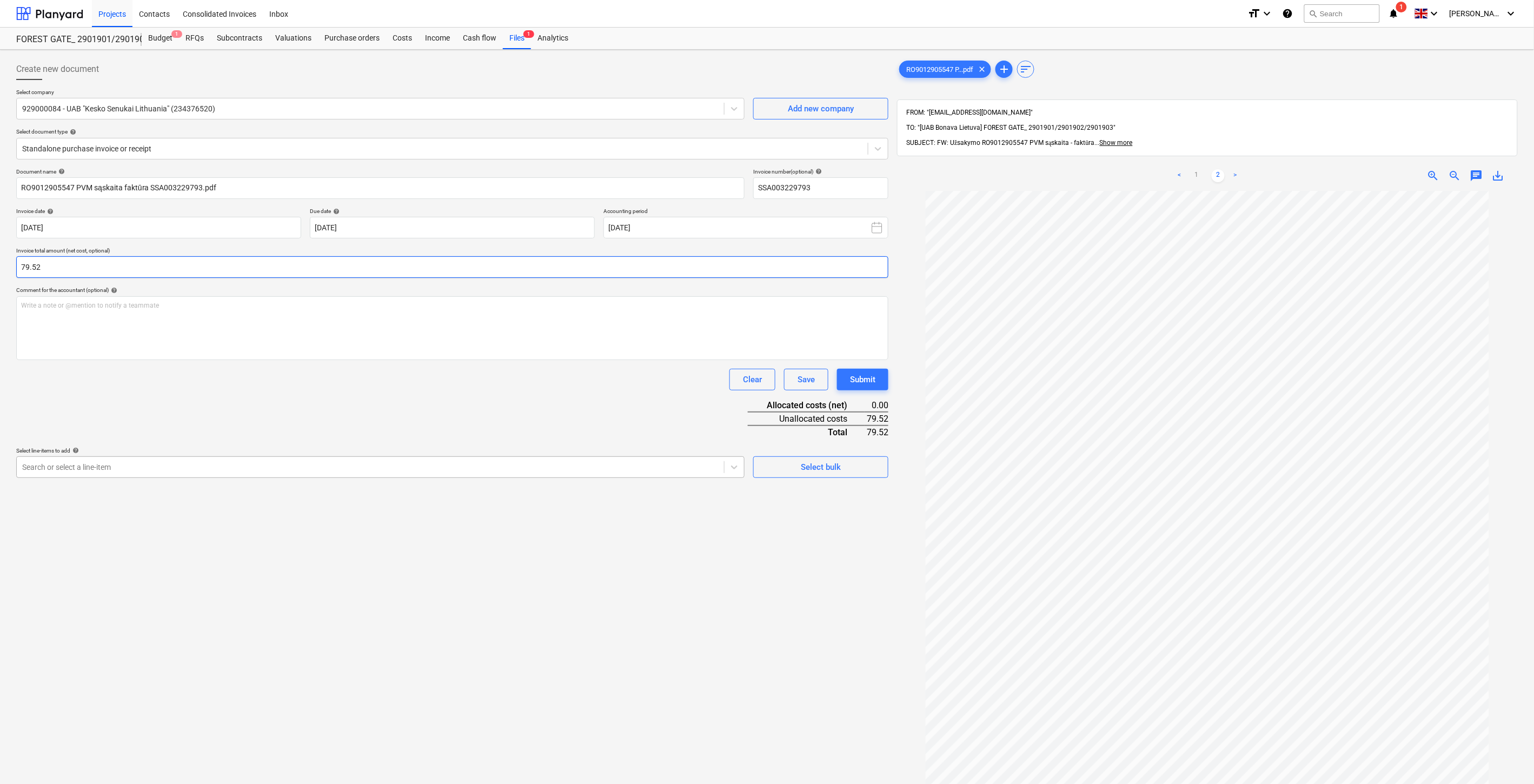 type on "79.52" 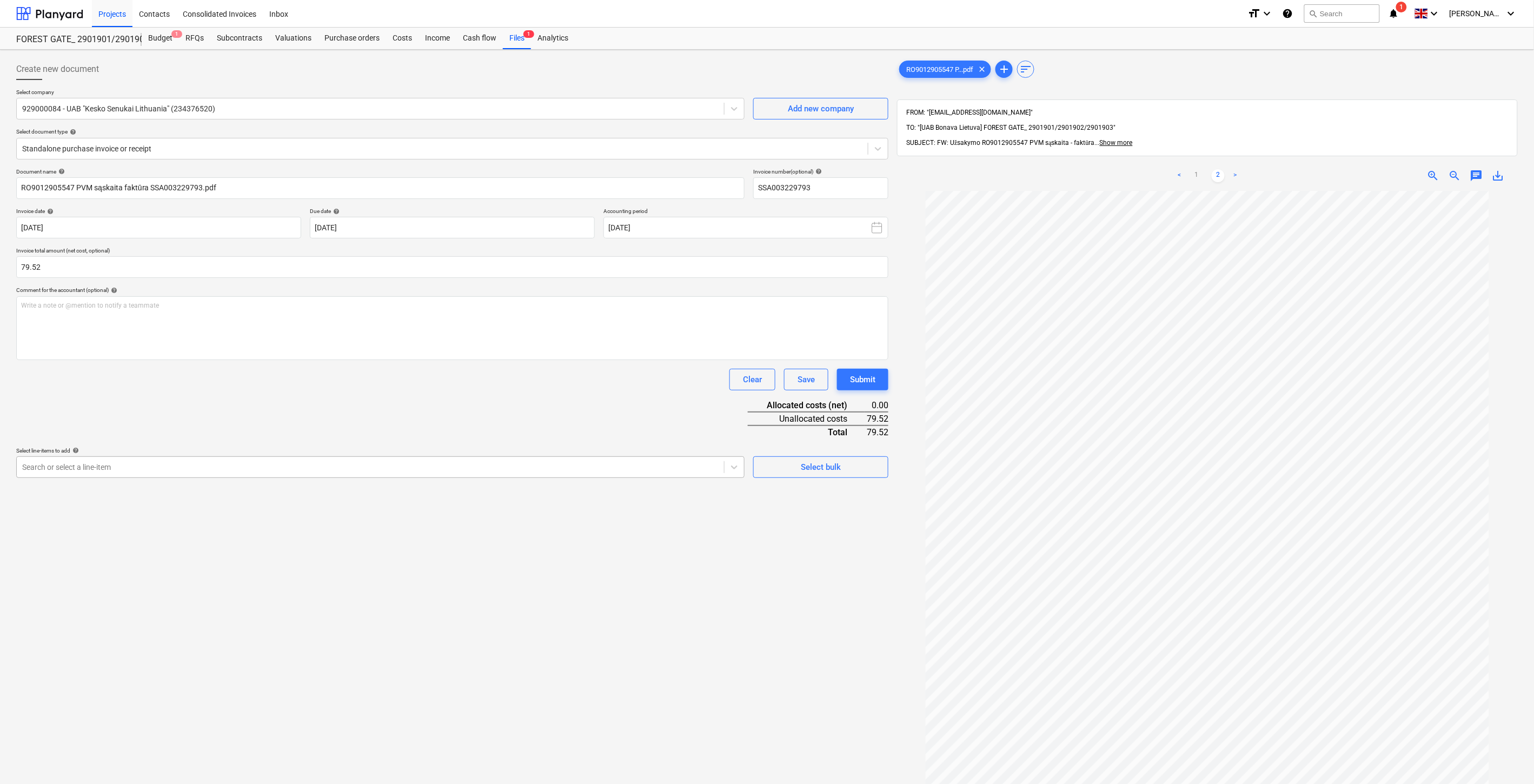 click at bounding box center [370, 467] 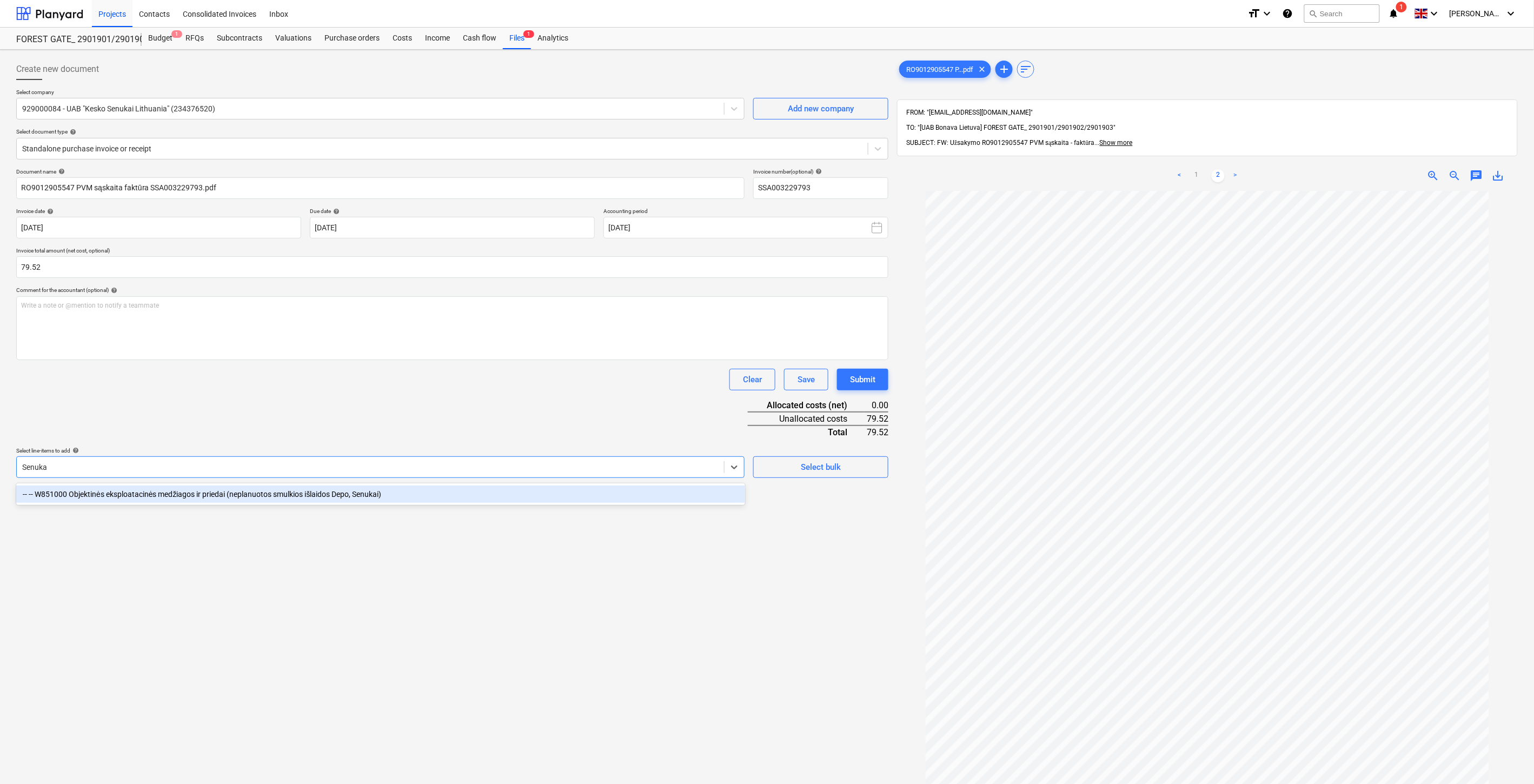 type on "Senukai" 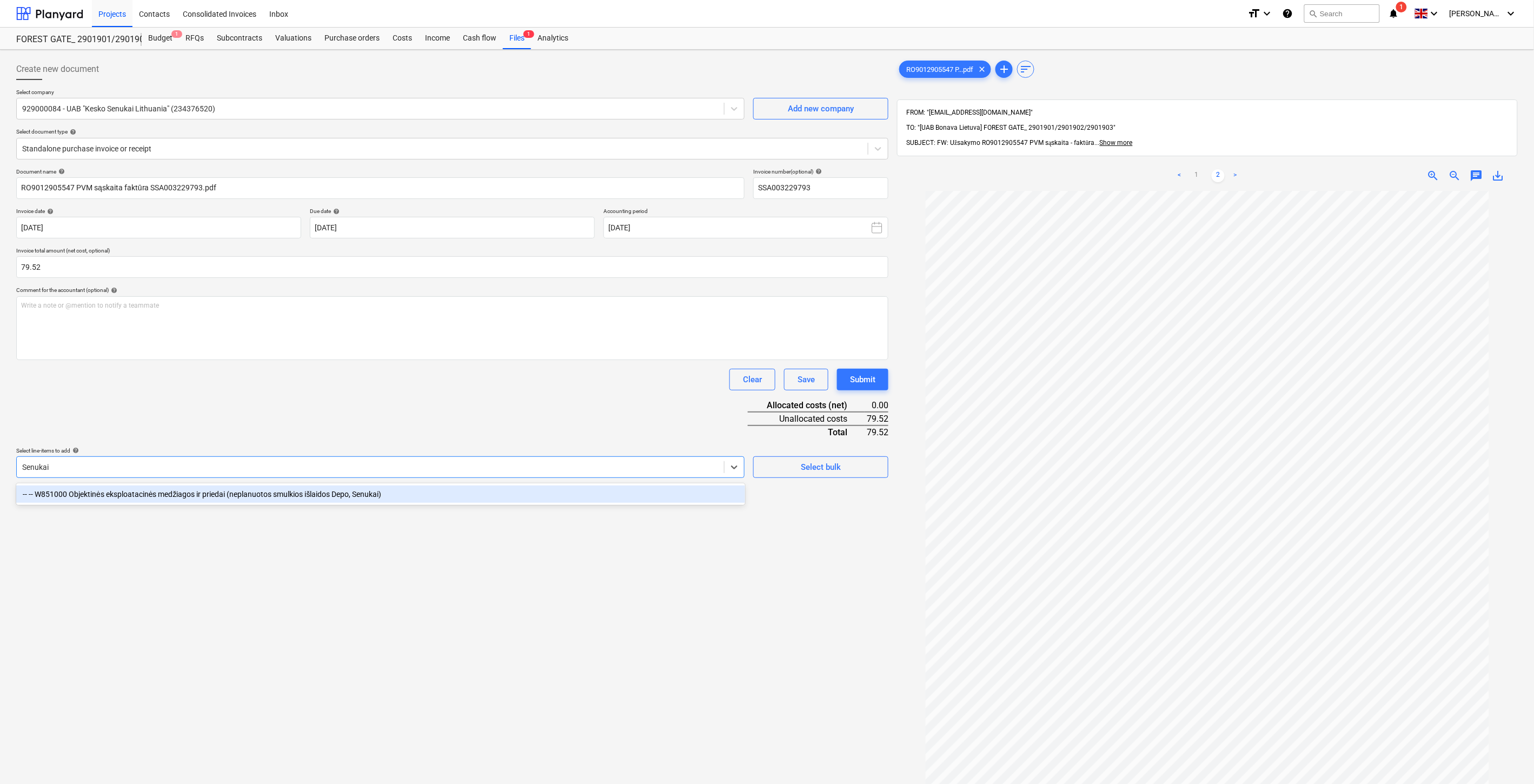drag, startPoint x: 374, startPoint y: 495, endPoint x: 403, endPoint y: 414, distance: 86.03488 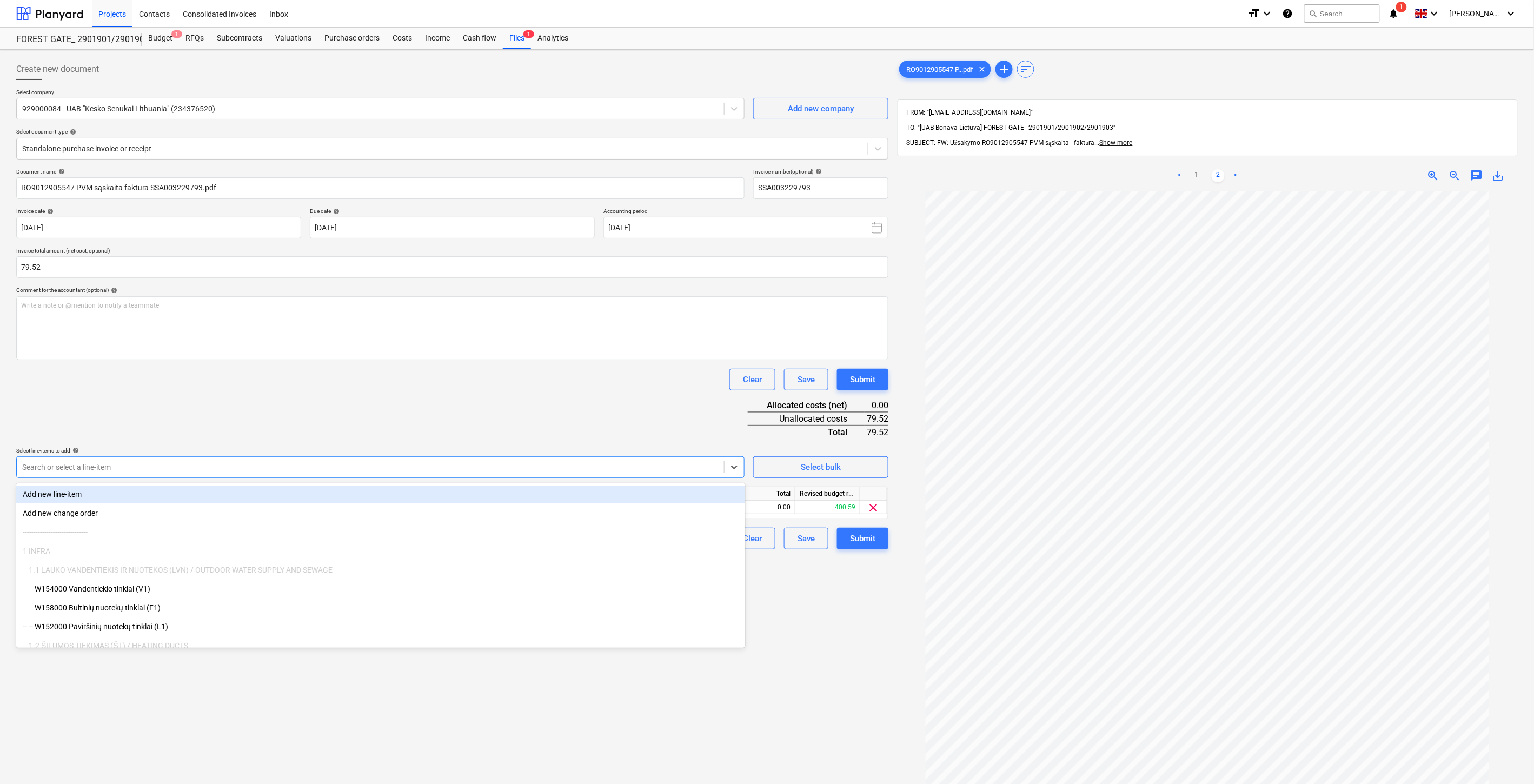 drag, startPoint x: 409, startPoint y: 408, endPoint x: 441, endPoint y: 422, distance: 35 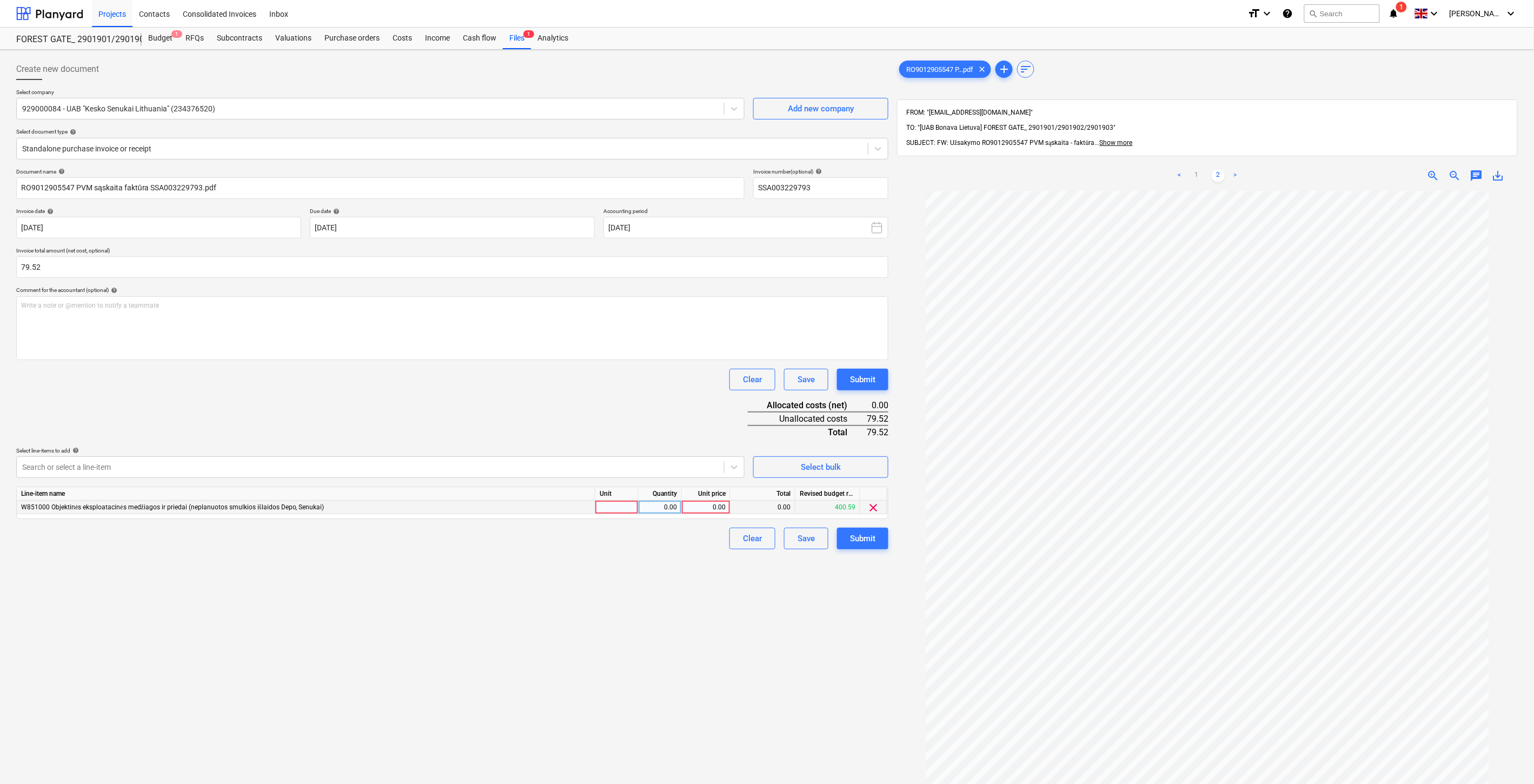 click at bounding box center (617, 507) 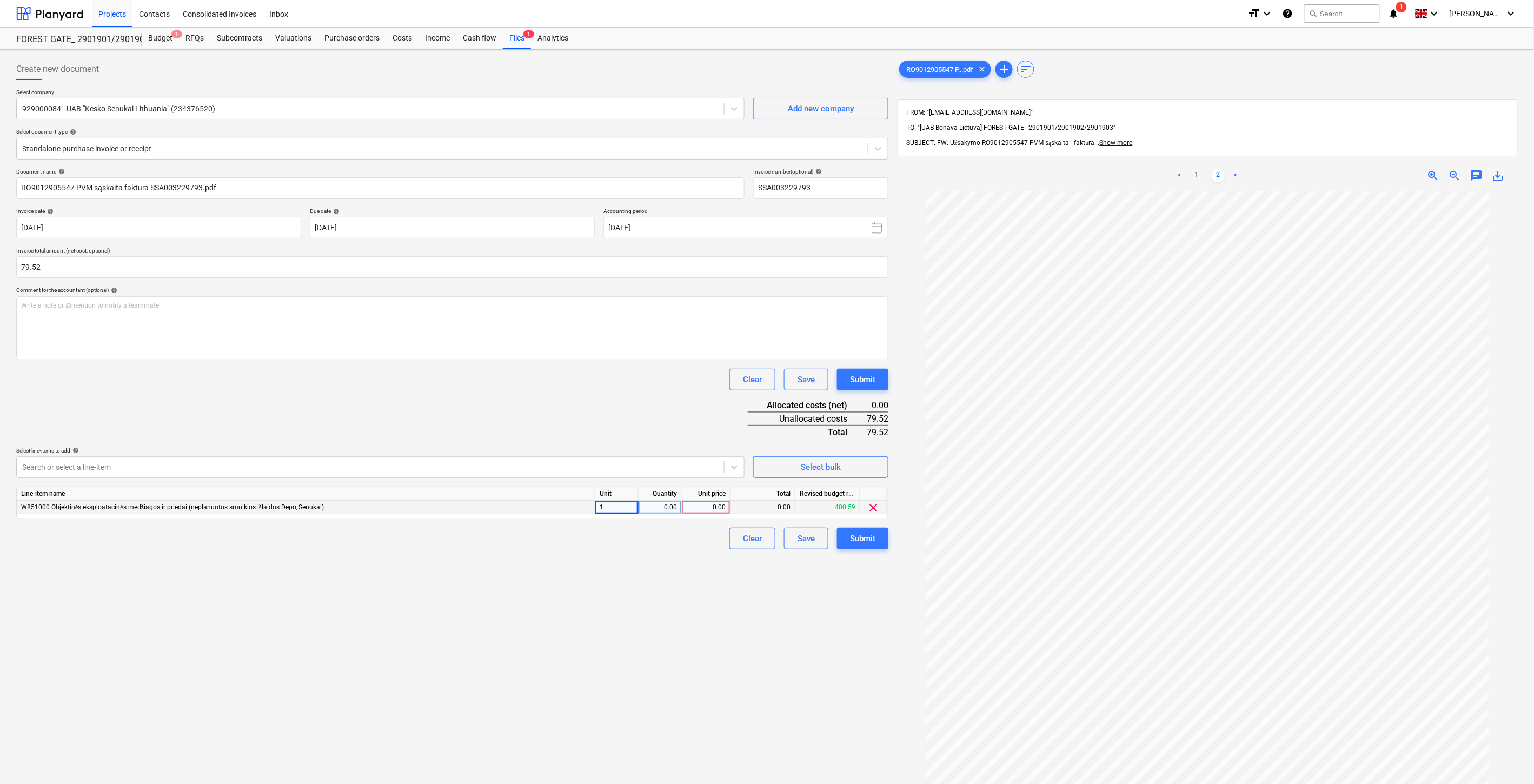 click on "0.00" at bounding box center [660, 507] 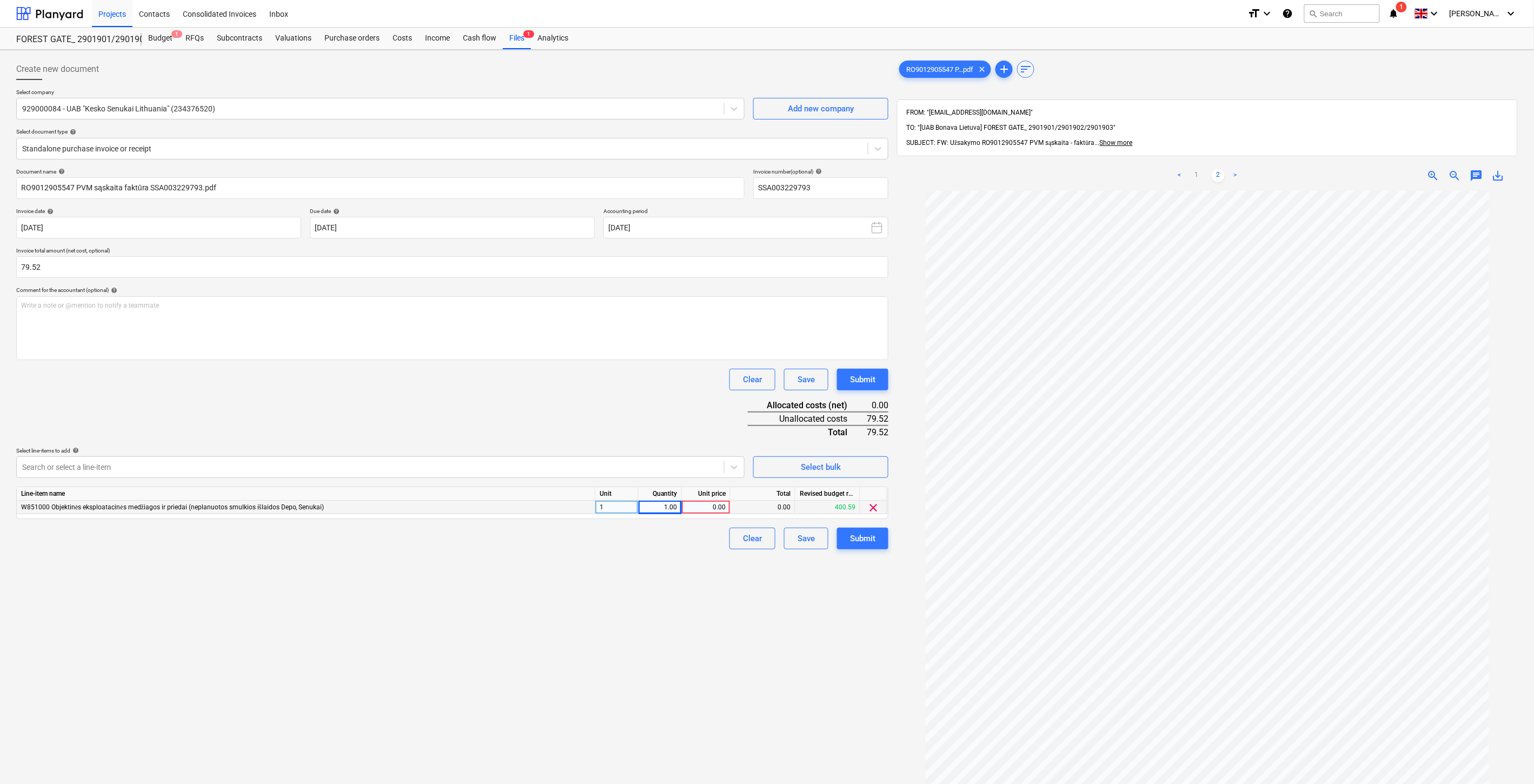 click on "0.00" at bounding box center [706, 507] 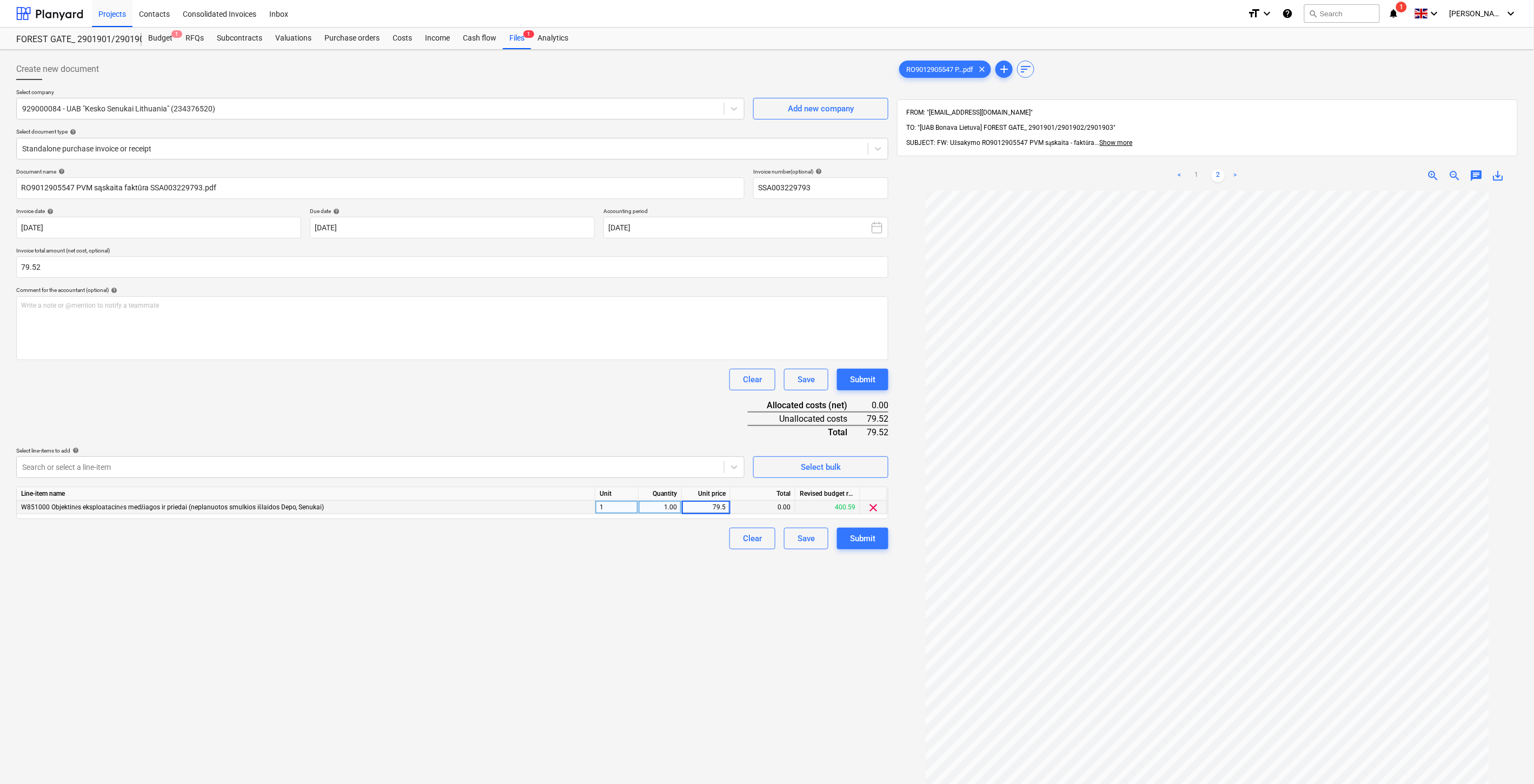 type on "79.52" 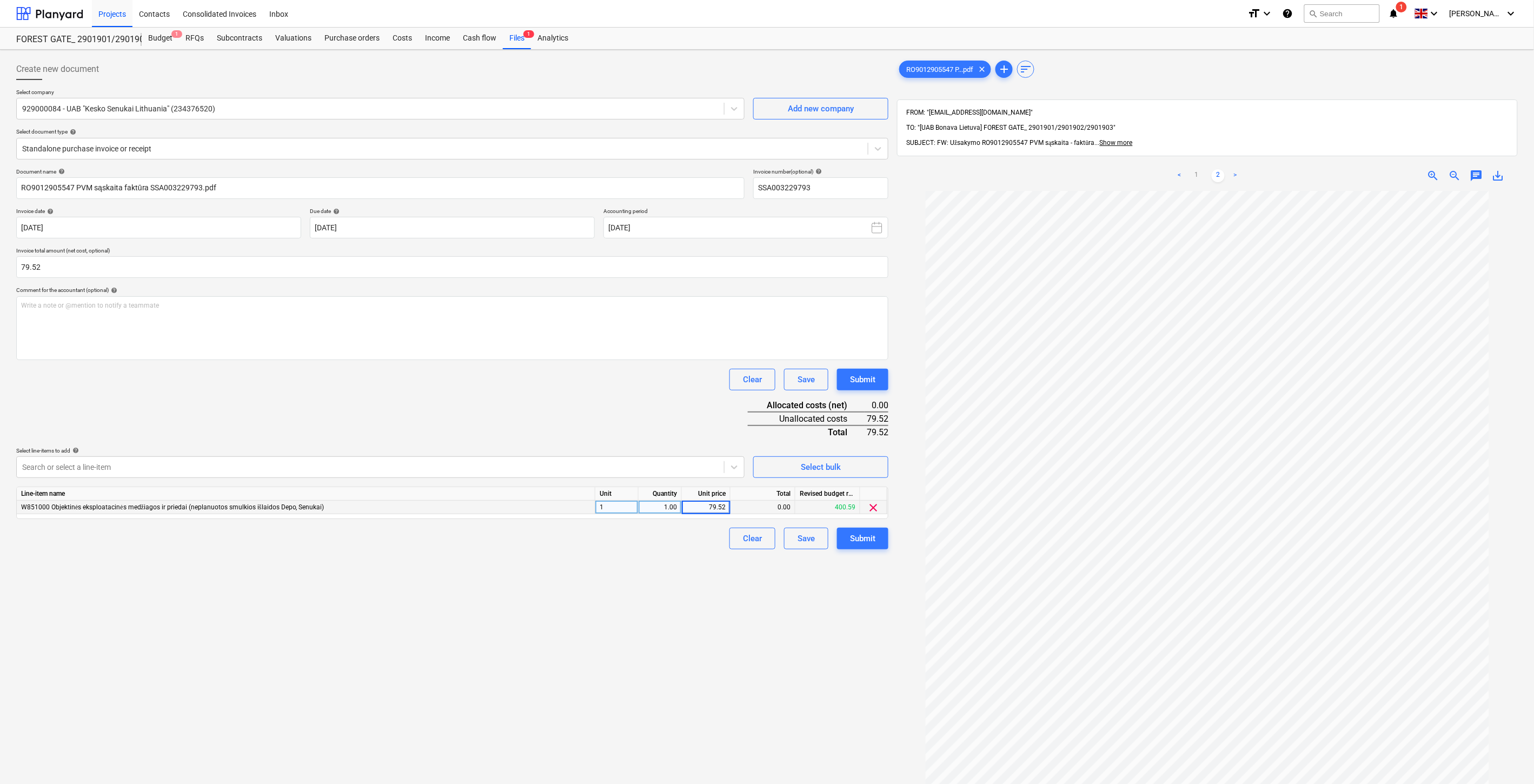 click on "Document name help RO9012905547 PVM sąskaita faktūra SSA003229793.pdf Invoice number  (optional) help SSA003229793 Invoice date help [DATE] 08.07.2025 Press the down arrow key to interact with the calendar and
select a date. Press the question mark key to get the keyboard shortcuts for changing dates. Due date help [DATE] 08.08.2025 Press the down arrow key to interact with the calendar and
select a date. Press the question mark key to get the keyboard shortcuts for changing dates. Accounting period [DATE] Invoice total amount (net cost, optional) 79.52 Comment for the accountant (optional) help Write a note or @mention to notify a teammate ﻿ Clear Save Submit Allocated costs (net) 0.00 Unallocated costs 79.52 Total 79.52 Select line-items to add help Search or select a line-item Select bulk Line-item name Unit Quantity Unit price Total Revised budget remaining W851000 Objektinės eksploatacinės medžiagos ir priedai (neplanuotos smulkios išlaidos Depo, Senukai) 1 1.00 79.52 0.00 400.59" at bounding box center [452, 358] 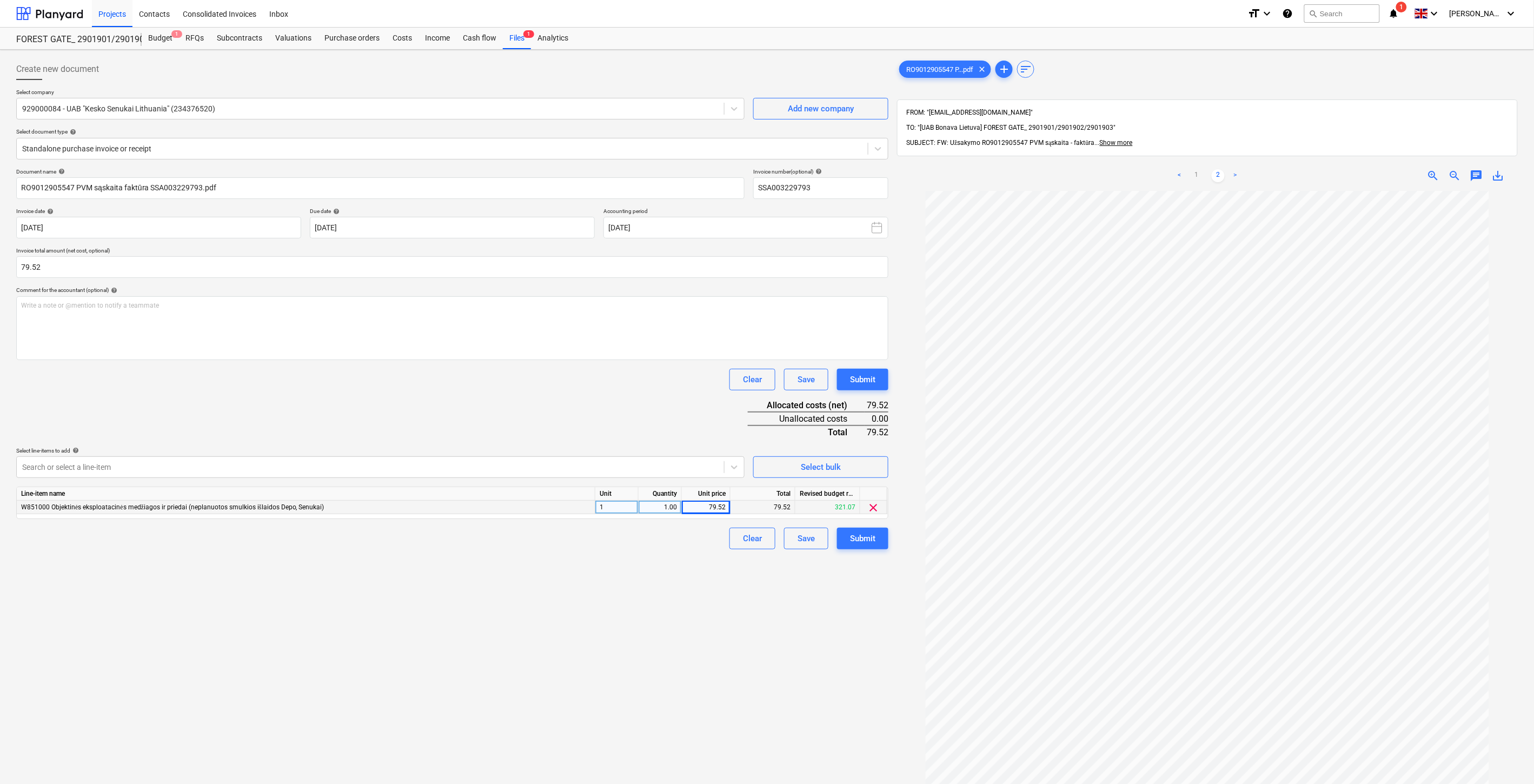 drag, startPoint x: 455, startPoint y: 614, endPoint x: 509, endPoint y: 581, distance: 63.28507 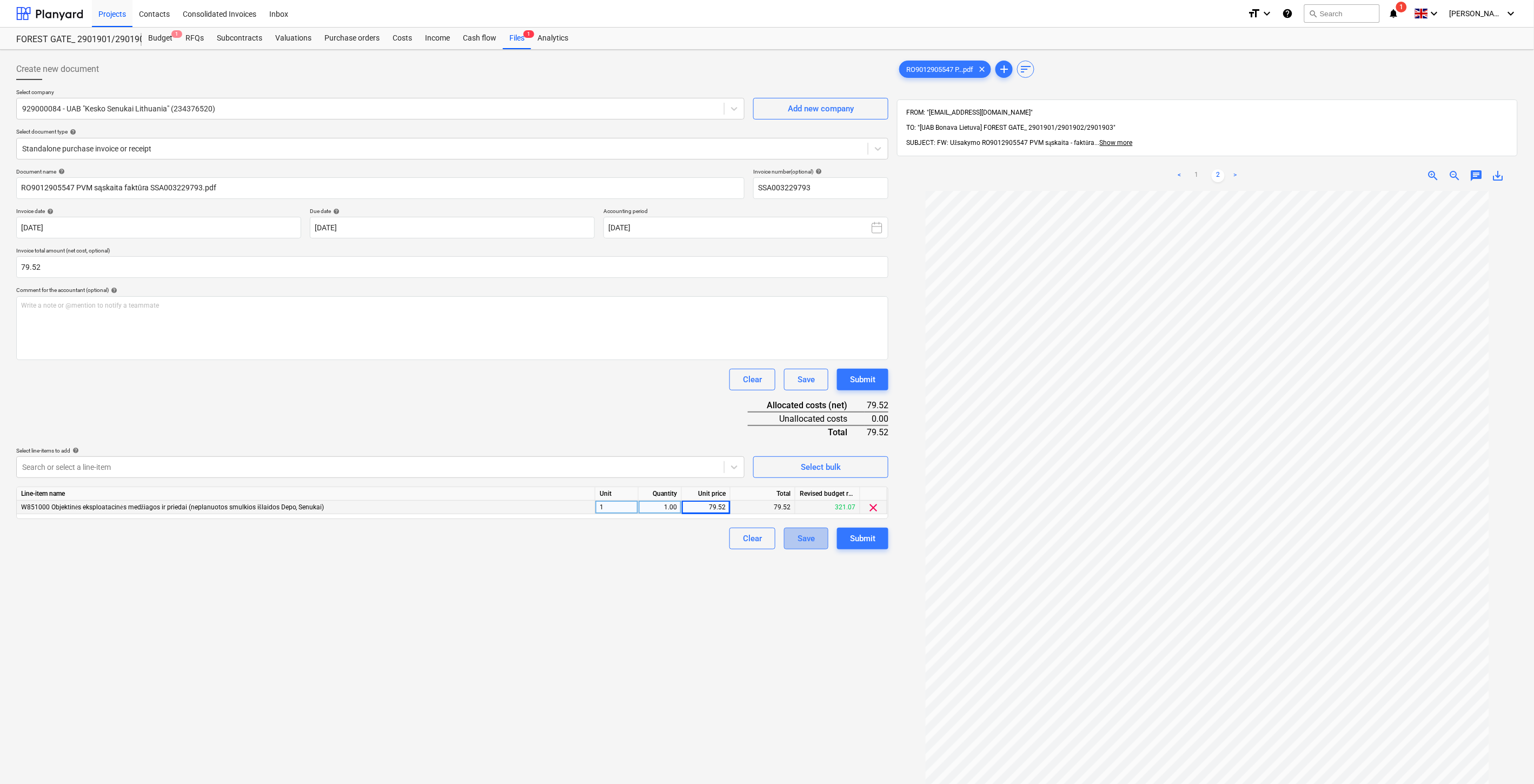 click on "Save" at bounding box center (806, 539) 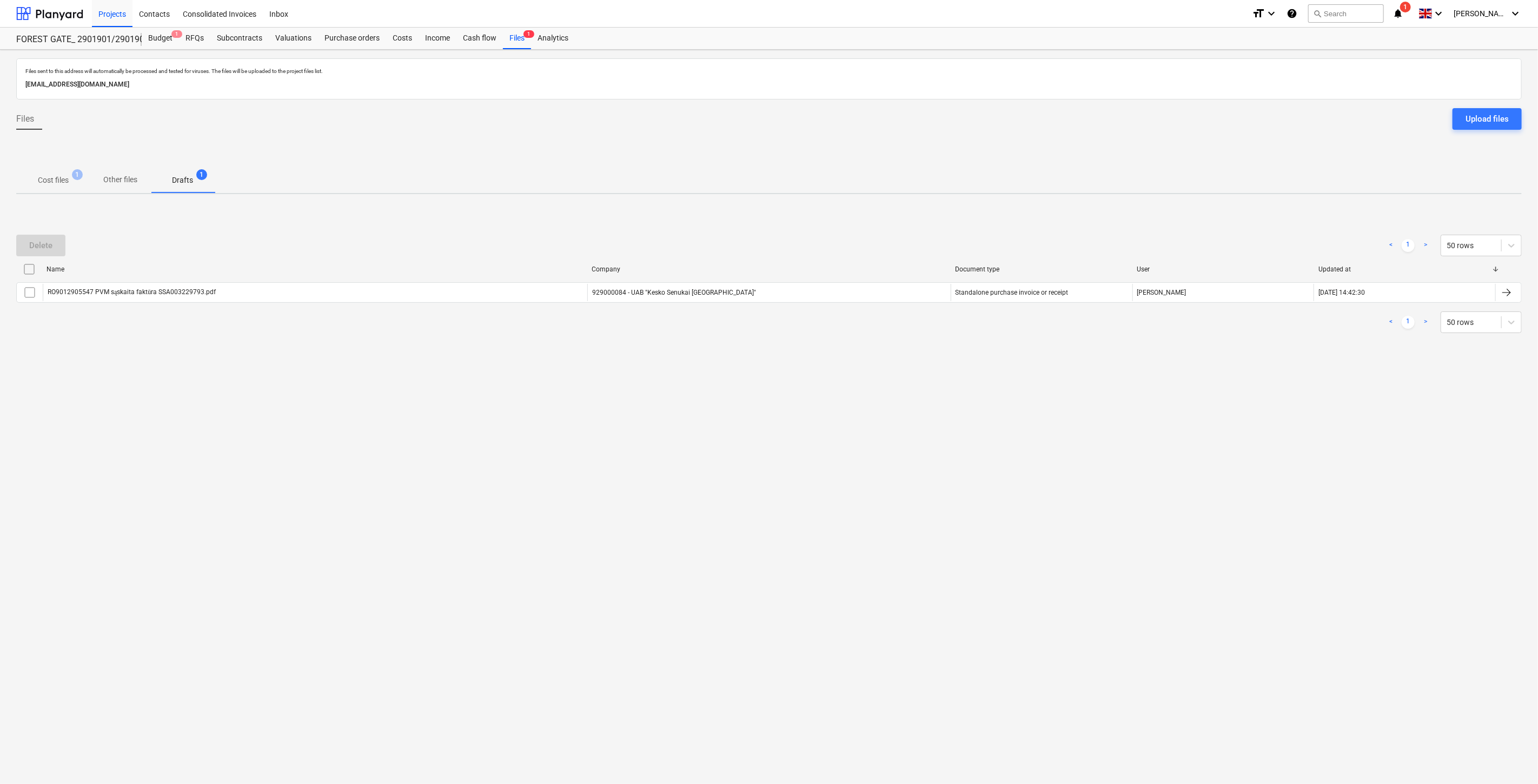 drag, startPoint x: 1158, startPoint y: 424, endPoint x: 1186, endPoint y: 396, distance: 39.59798 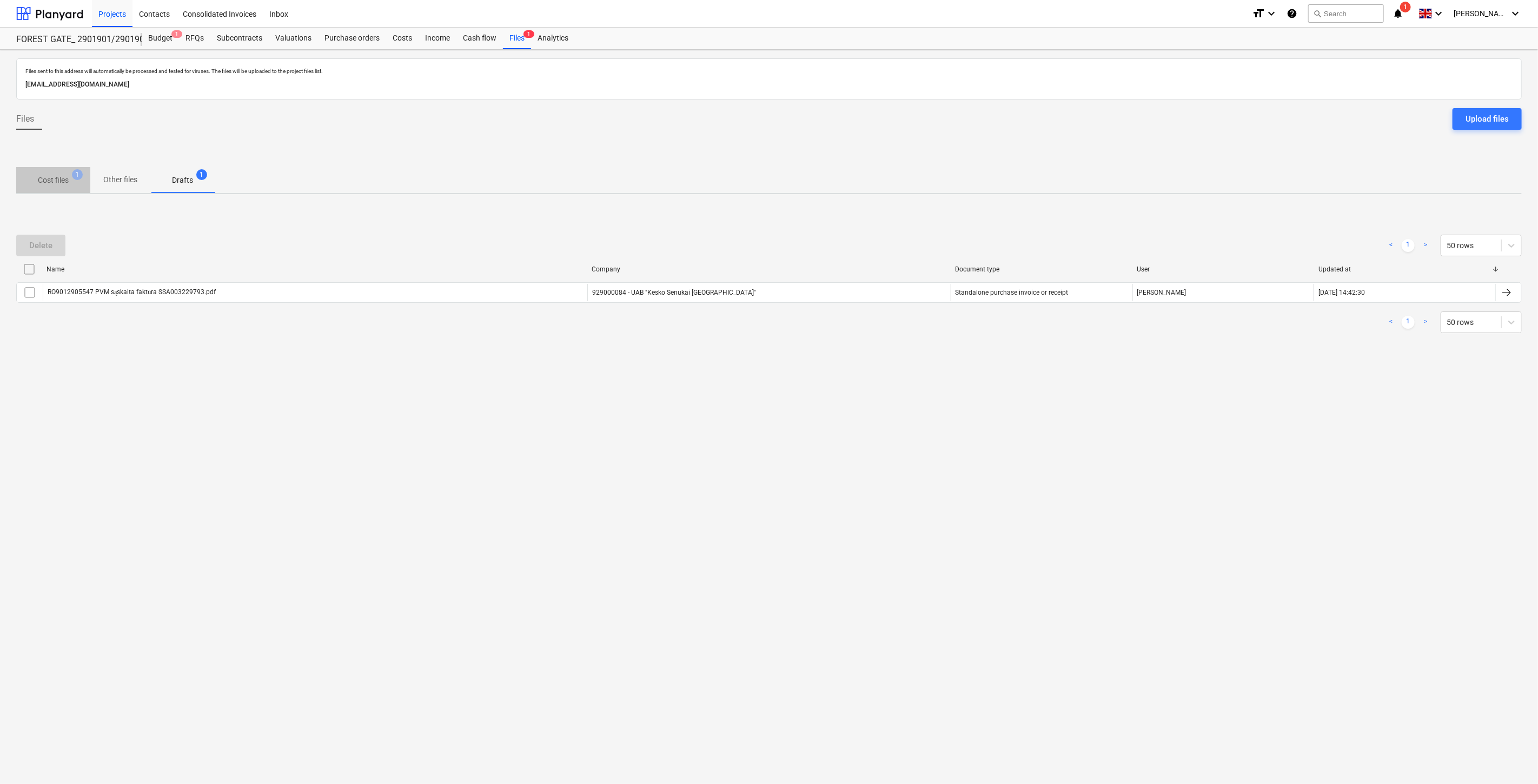 drag, startPoint x: 62, startPoint y: 177, endPoint x: 171, endPoint y: 227, distance: 119.92081 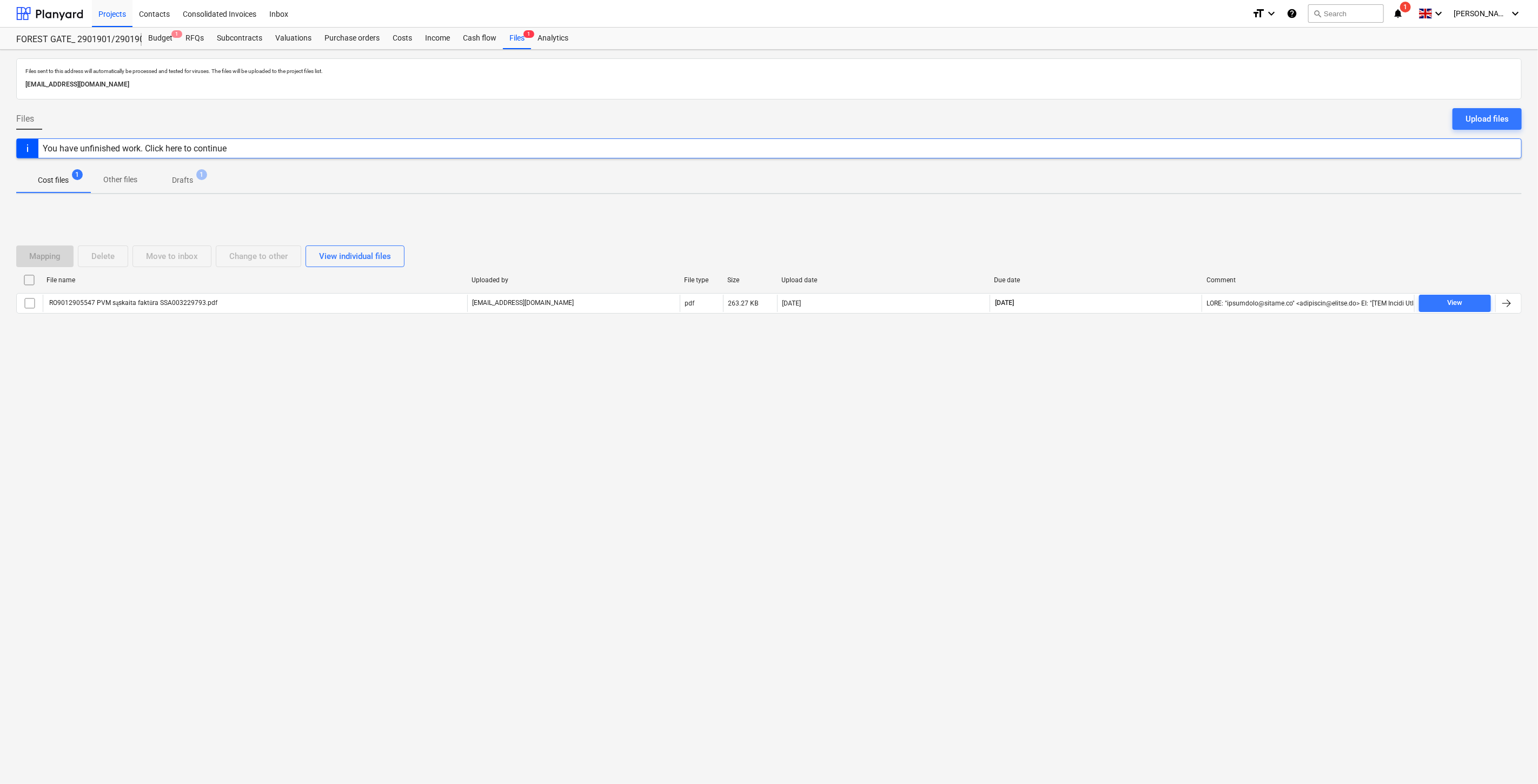 drag, startPoint x: 958, startPoint y: 403, endPoint x: 1017, endPoint y: 376, distance: 64.88451 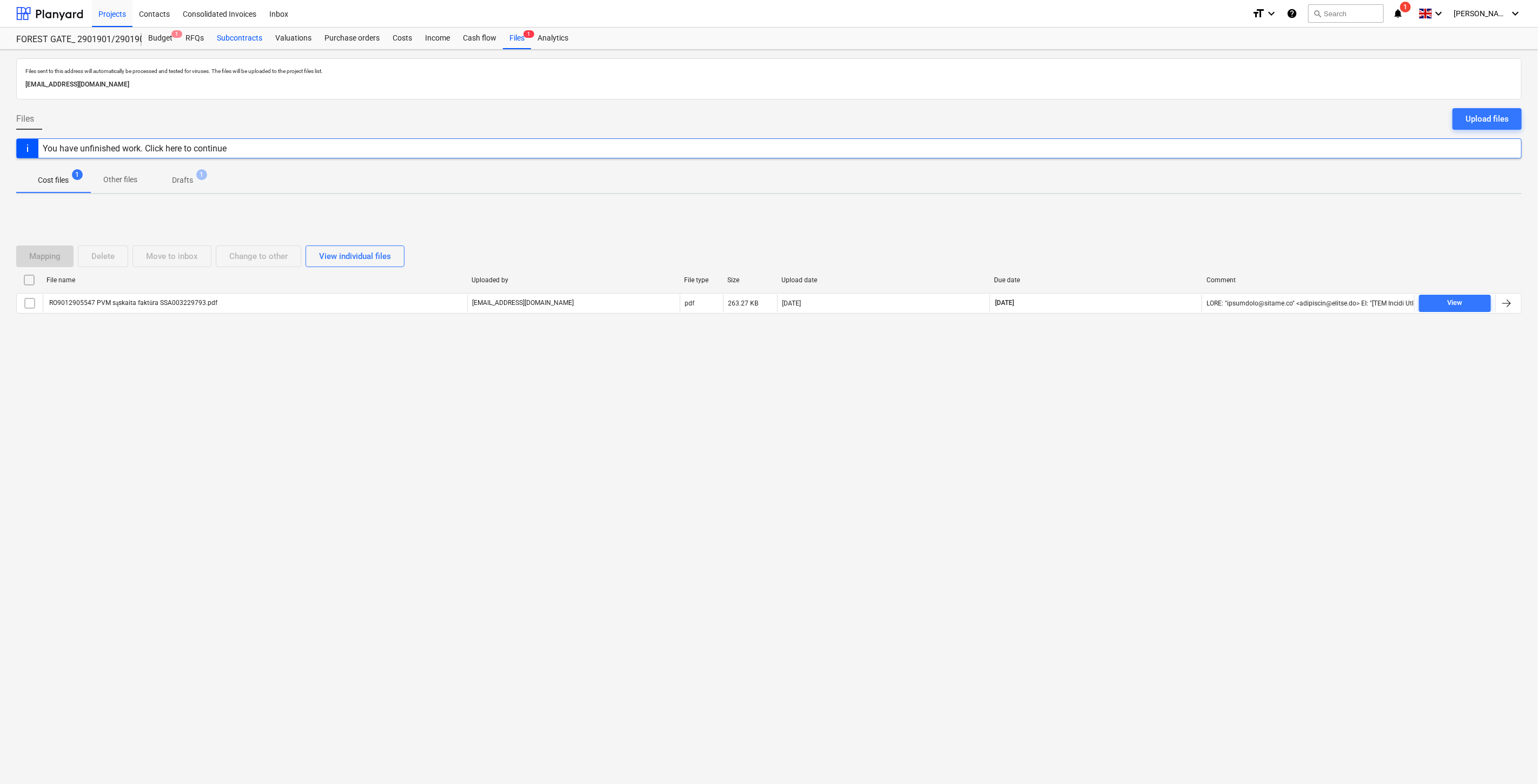 click on "Subcontracts" at bounding box center [240, 38] 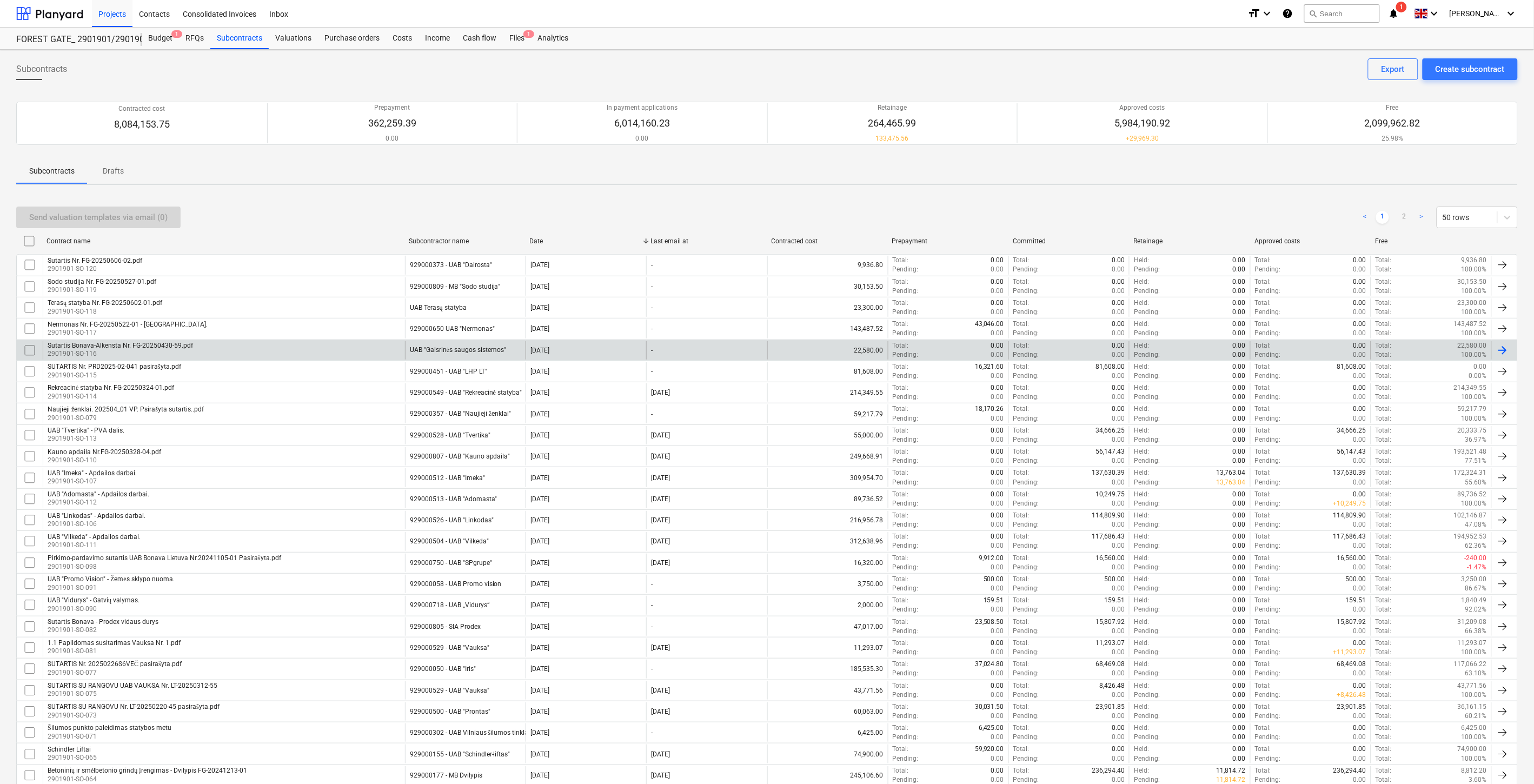 click on "Sutartis Bonava-Alkensta Nr. FG-20250430-59.pdf 2901901-SO-116" at bounding box center (224, 350) 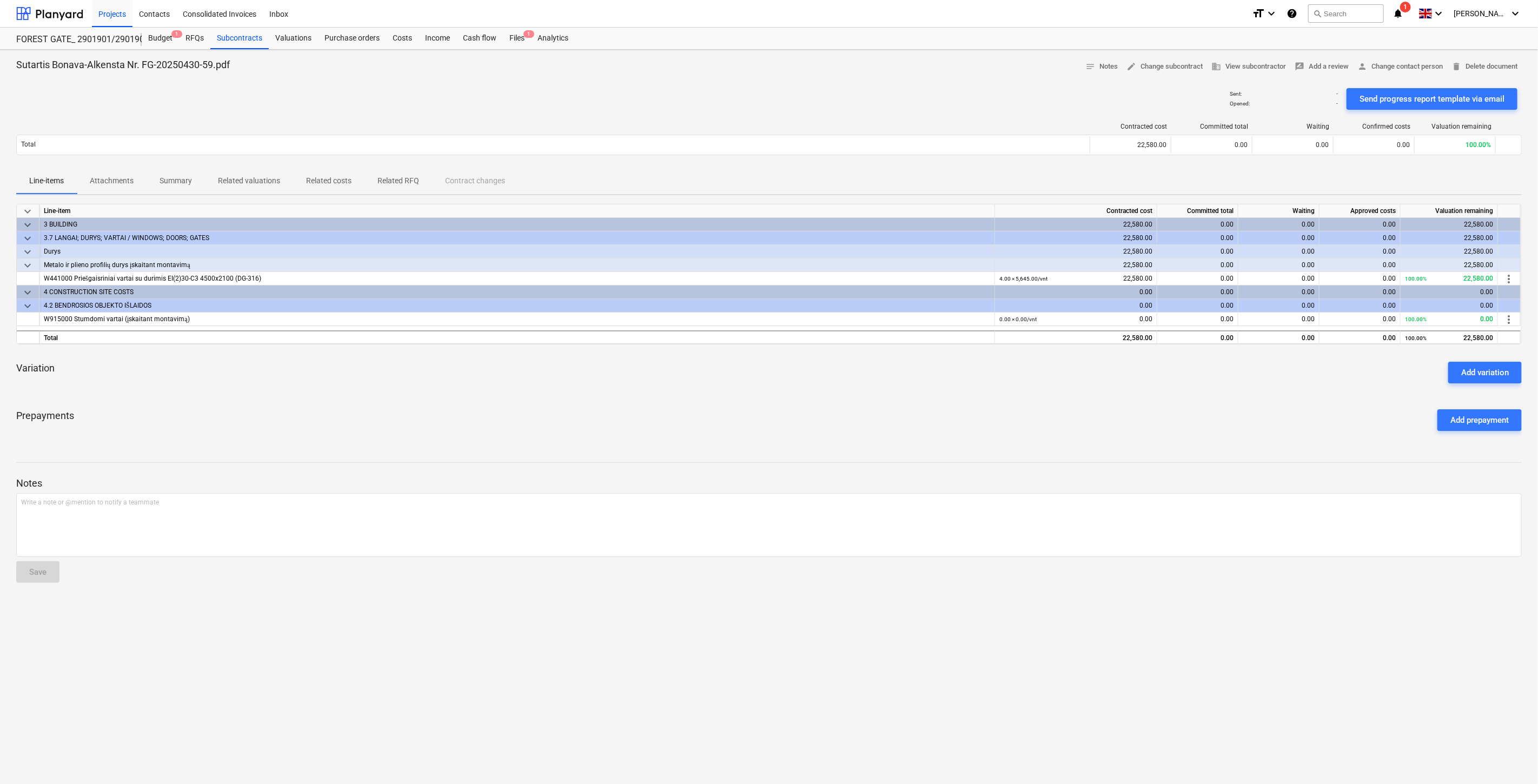 click on "Prepayments Add prepayment" at bounding box center (769, 420) 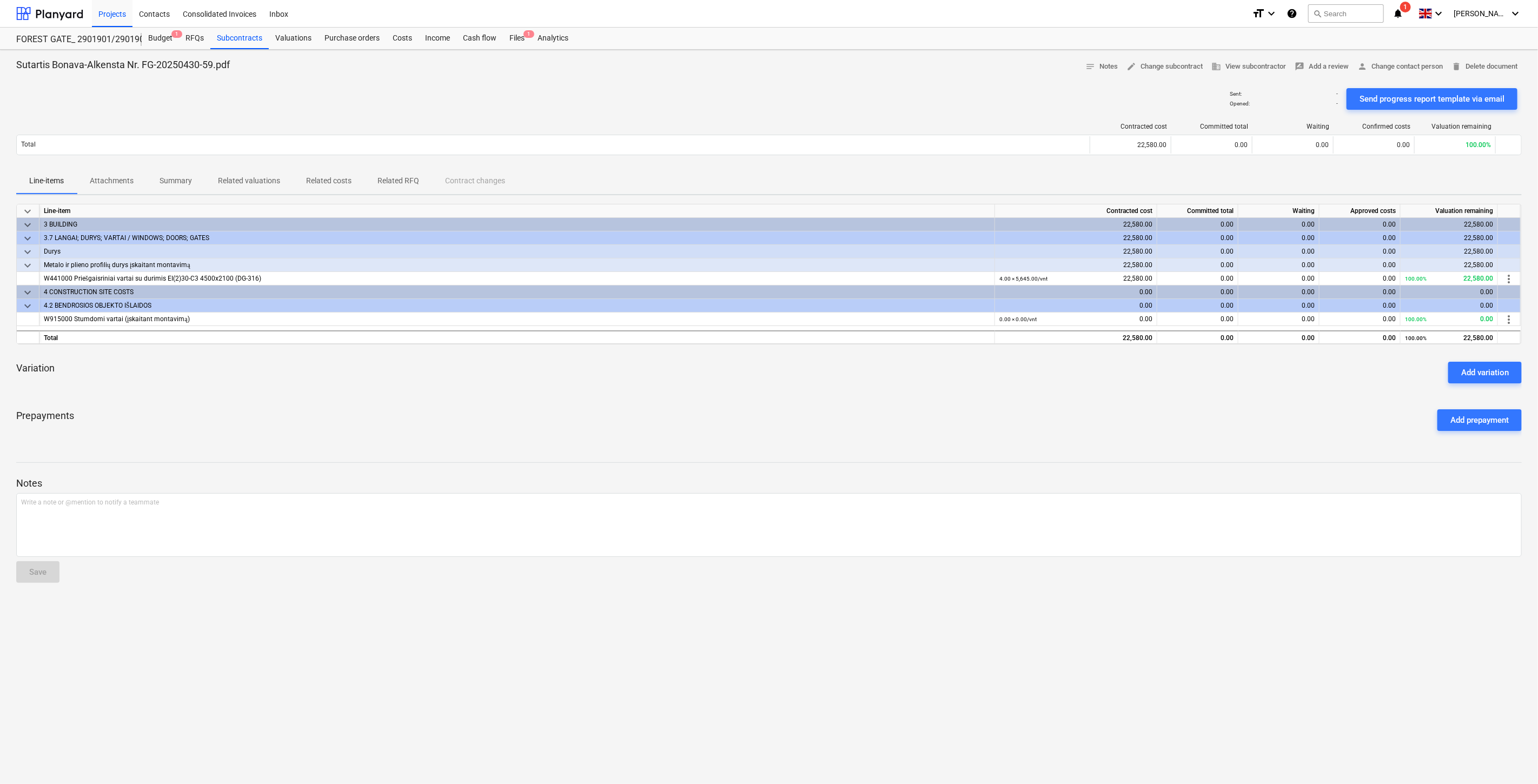 click on "Prepayments Add prepayment" at bounding box center [769, 420] 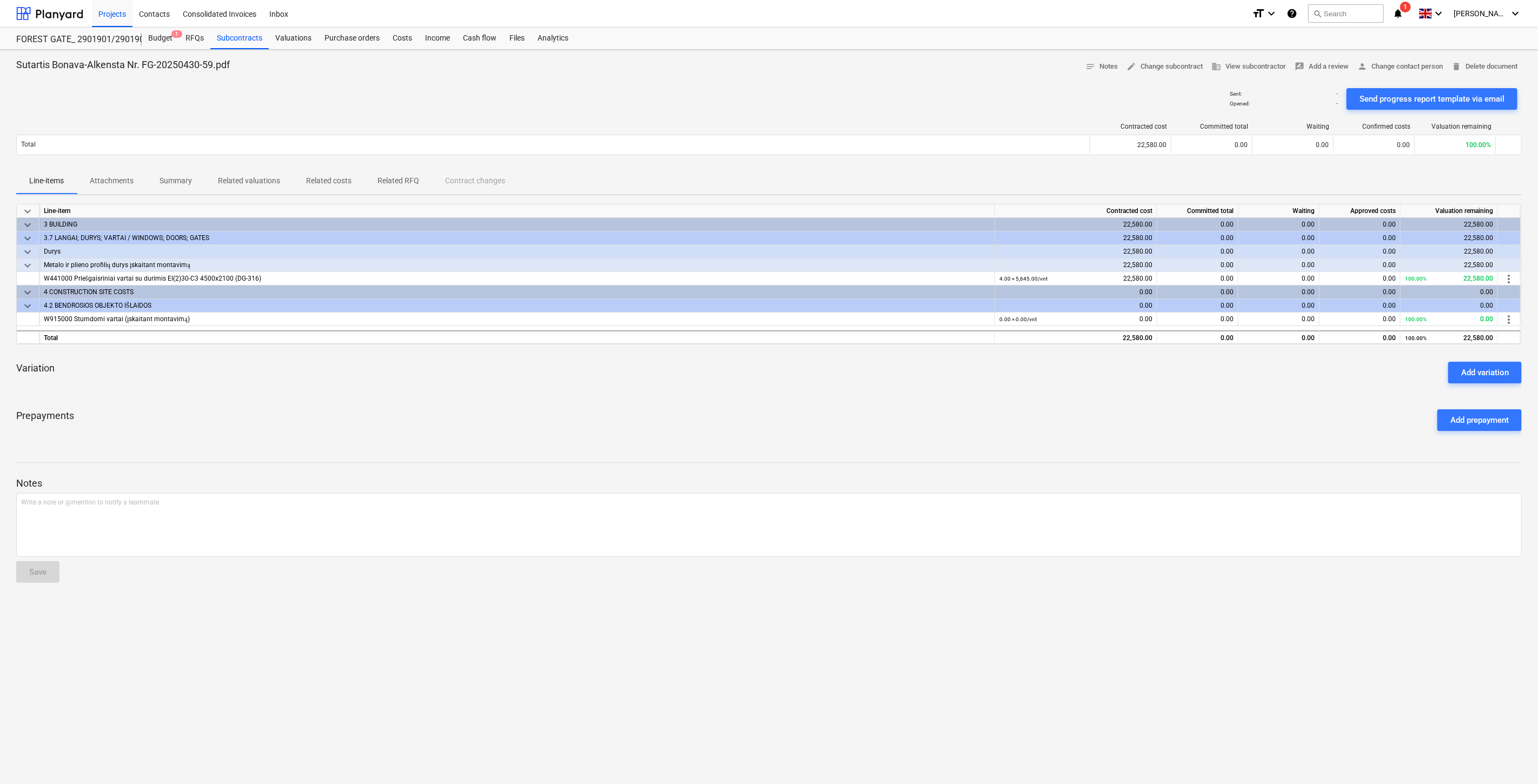 drag, startPoint x: 596, startPoint y: 426, endPoint x: 569, endPoint y: 417, distance: 28.460499 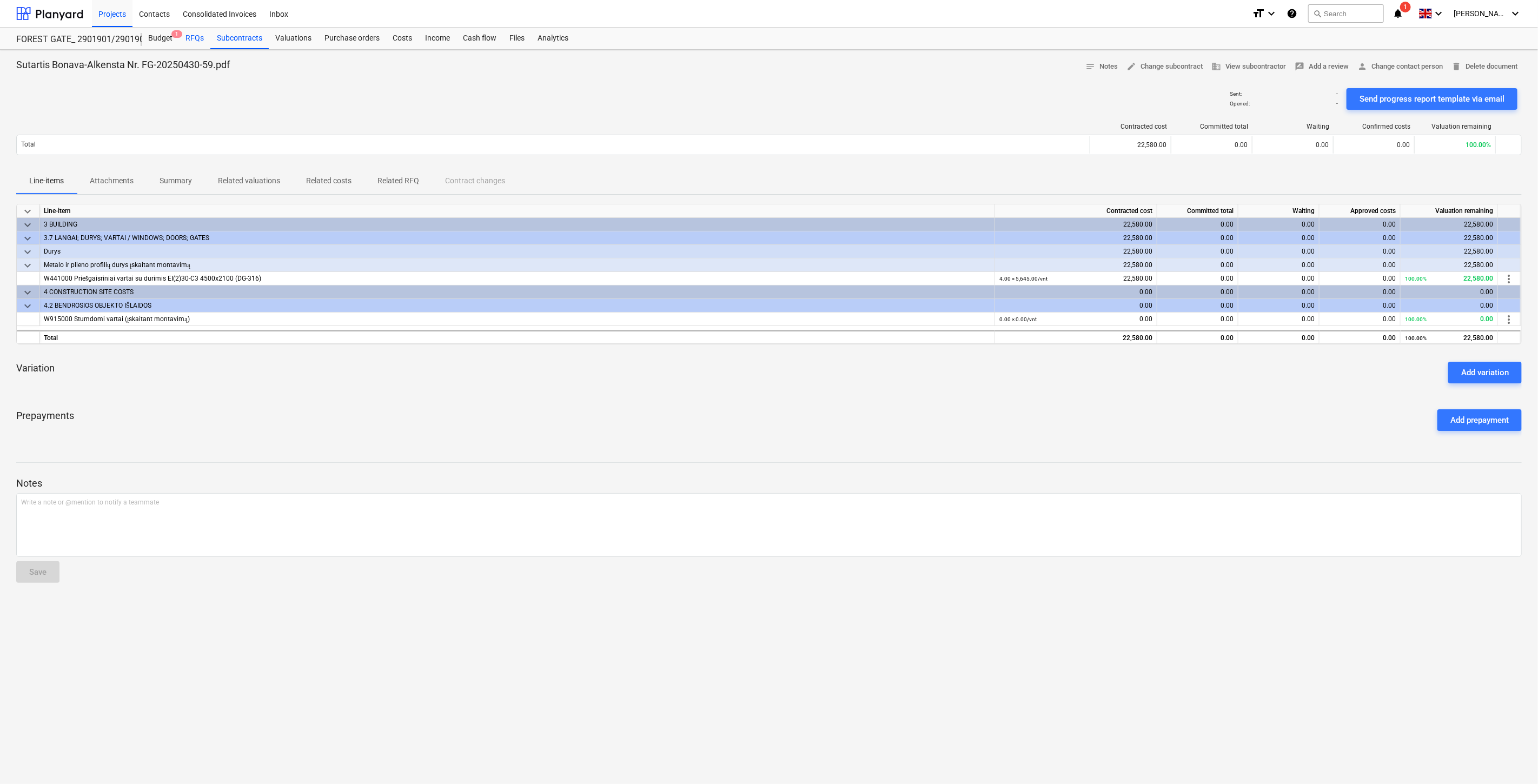 click on "RFQs" at bounding box center [195, 38] 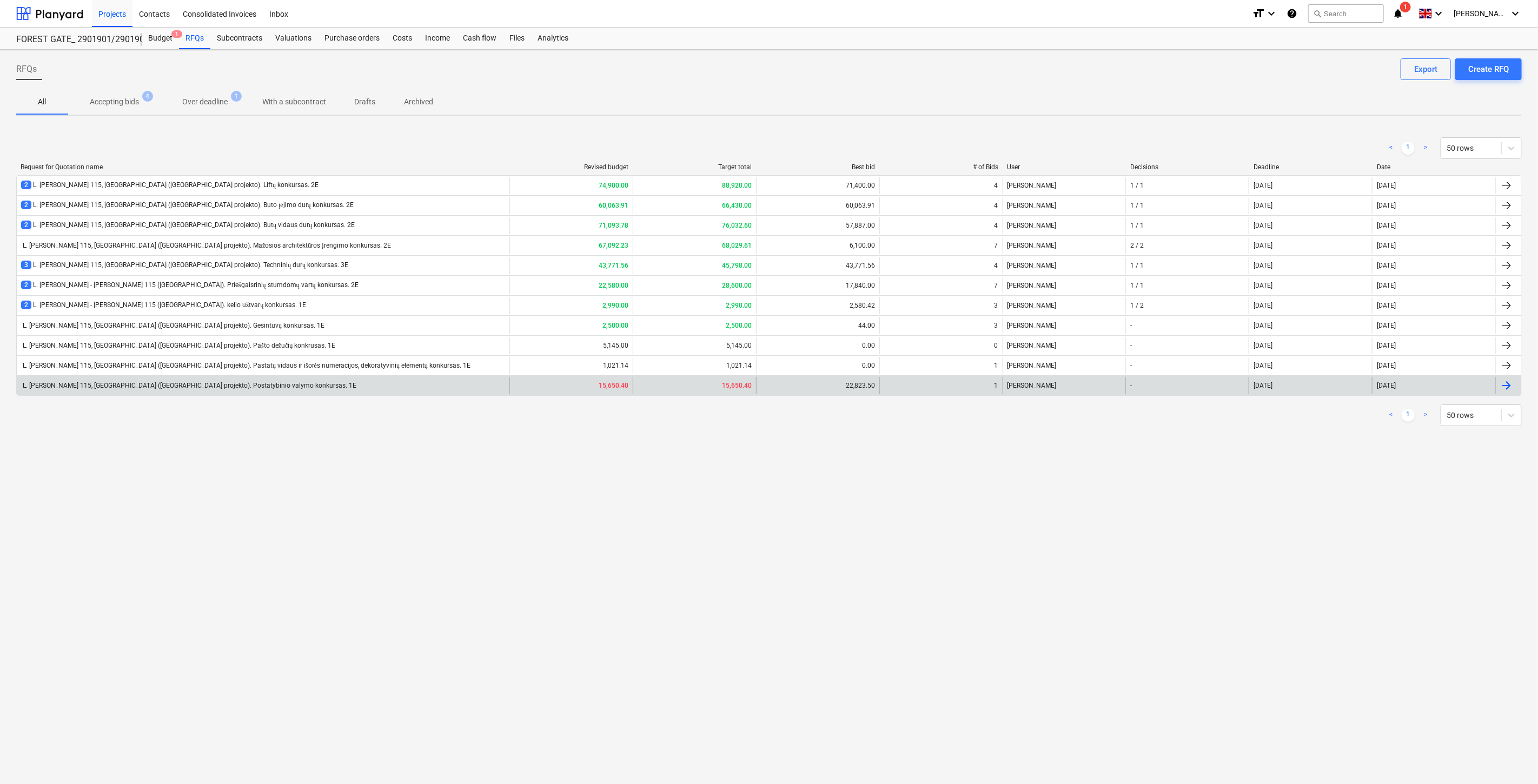 click on "L. [PERSON_NAME] 115, [GEOGRAPHIC_DATA] ([GEOGRAPHIC_DATA] projekto). Postatybinio valymo konkursas. 1E" at bounding box center (263, 386) 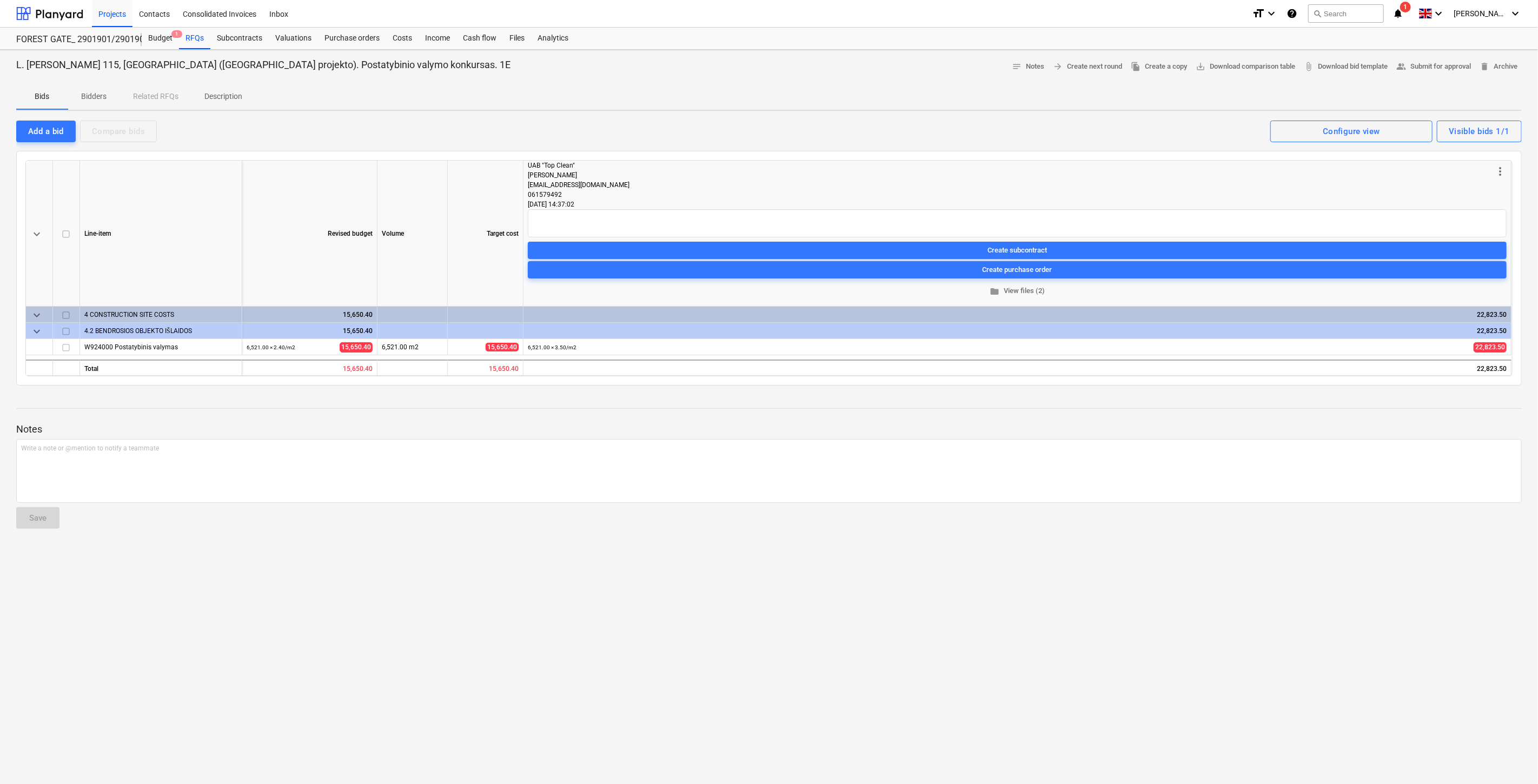 click on "L. [PERSON_NAME] 115, [GEOGRAPHIC_DATA] ([GEOGRAPHIC_DATA] projekto). Postatybinio valymo konkursas. 1E notes Notes arrow_forward Create next round file_copy Create a copy save_alt Download comparison table attach_file Download bid template people_alt Submit for approval delete Archive Bids Bidders Related RFQs Description Add a bid Compare bids Visible bids 1/1 Configure view keyboard_arrow_down Line-item Revised budget Volume Target cost more_vert UAB "Top Clean" Živilė Gervienė [EMAIL_ADDRESS][DOMAIN_NAME] 061579492 [DATE] 14:37:02 Create subcontract Create purchase order folder View files (2) keyboard_arrow_down 4 CONSTRUCTION SITE COSTS 15,650.40 22,823.50 keyboard_arrow_down 4.2 BENDROSIOS OBJEKTO IŠLAIDOS 15,650.40 22,823.50 W924000 Postatybinis valymas 6,521.00   ×   2.40 / m2 15,650.40 6,521.00 m2 15,650.40 + edit 6,521.00   ×   3.50 / m2 22,823.50 Total 15,650.40 15,650.40 22,823.50 Notes Write a note or @mention to notify a teammate ﻿ Save" at bounding box center [769, 417] 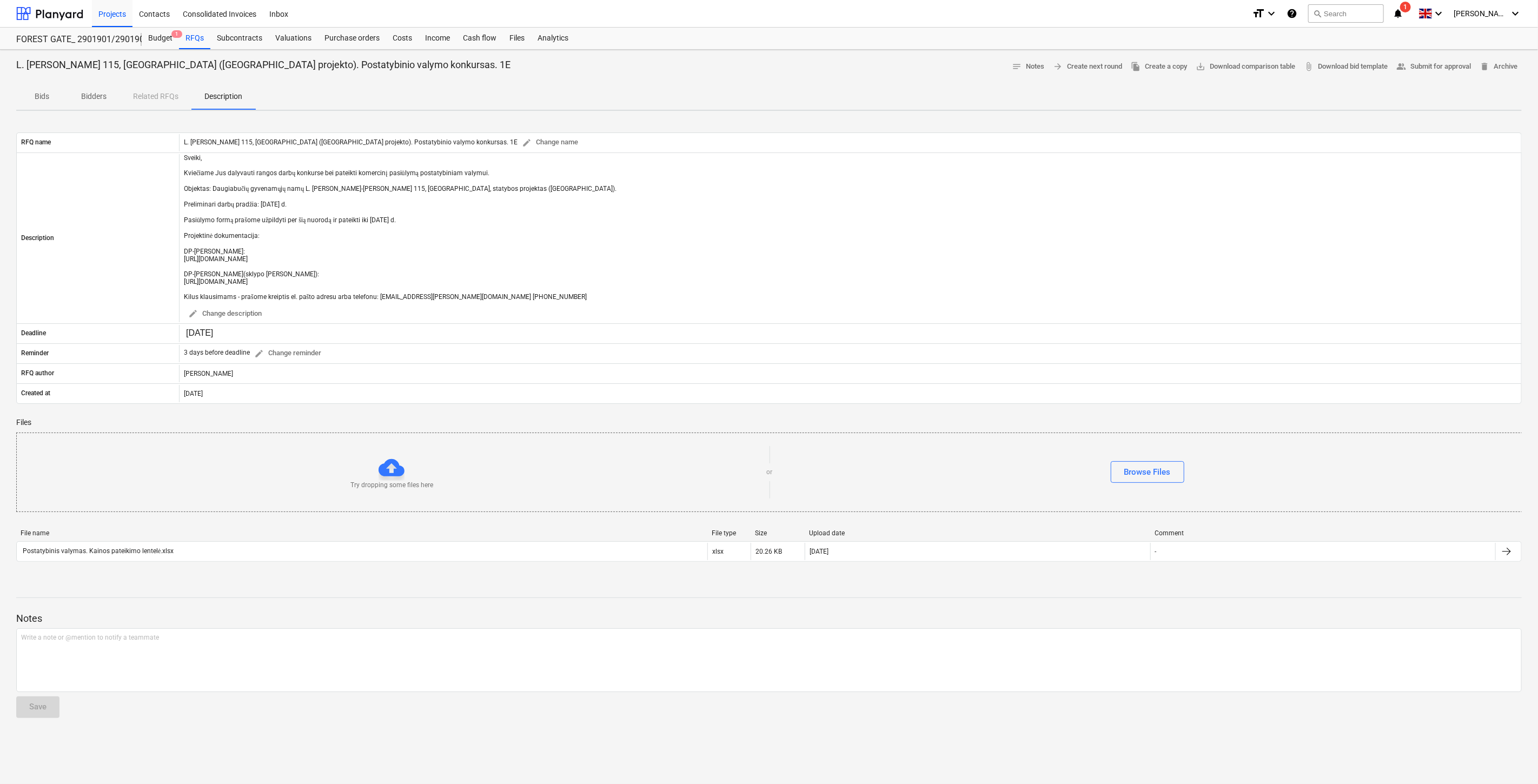 click on "Bidders" at bounding box center [94, 96] 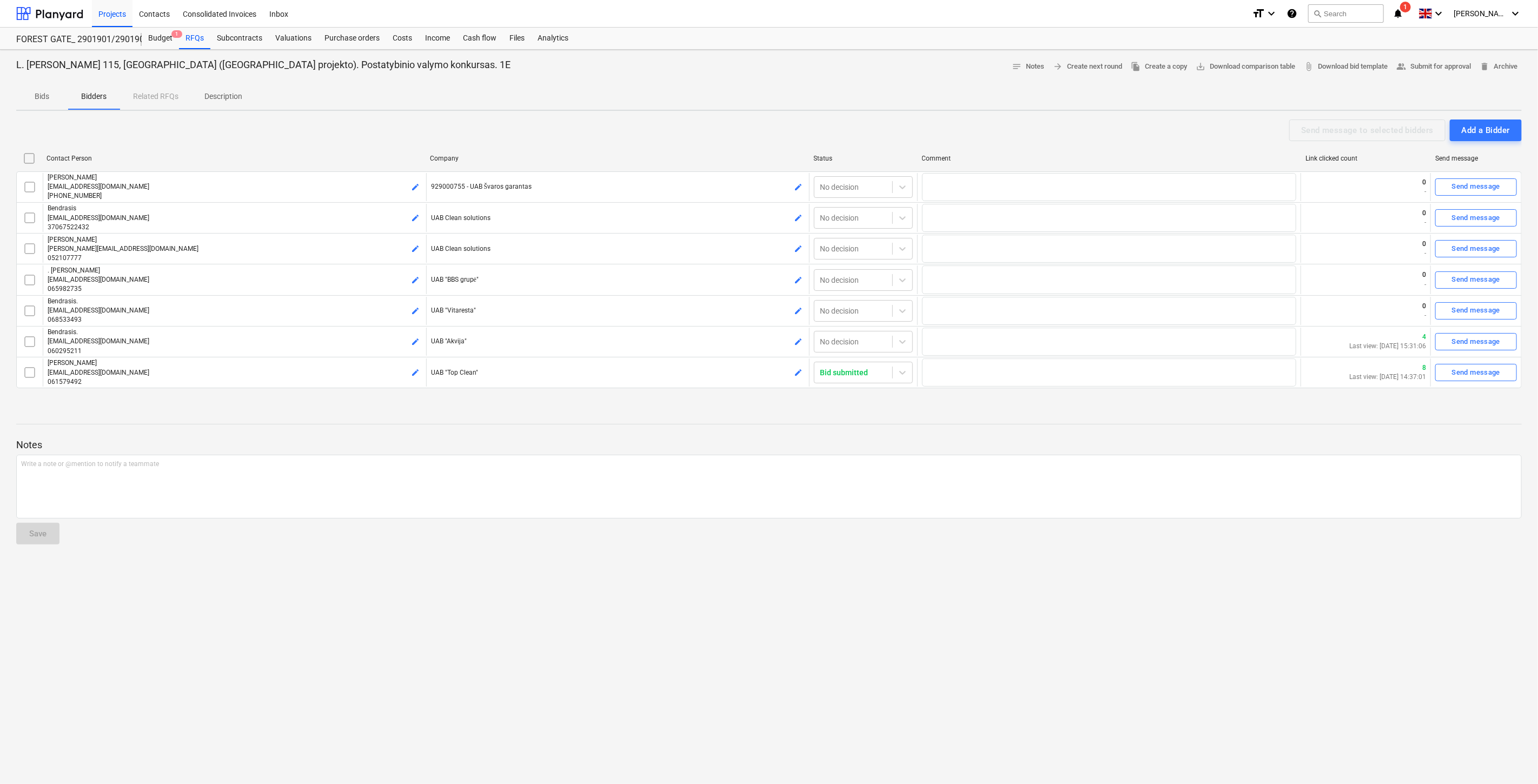 click at bounding box center (769, 414) 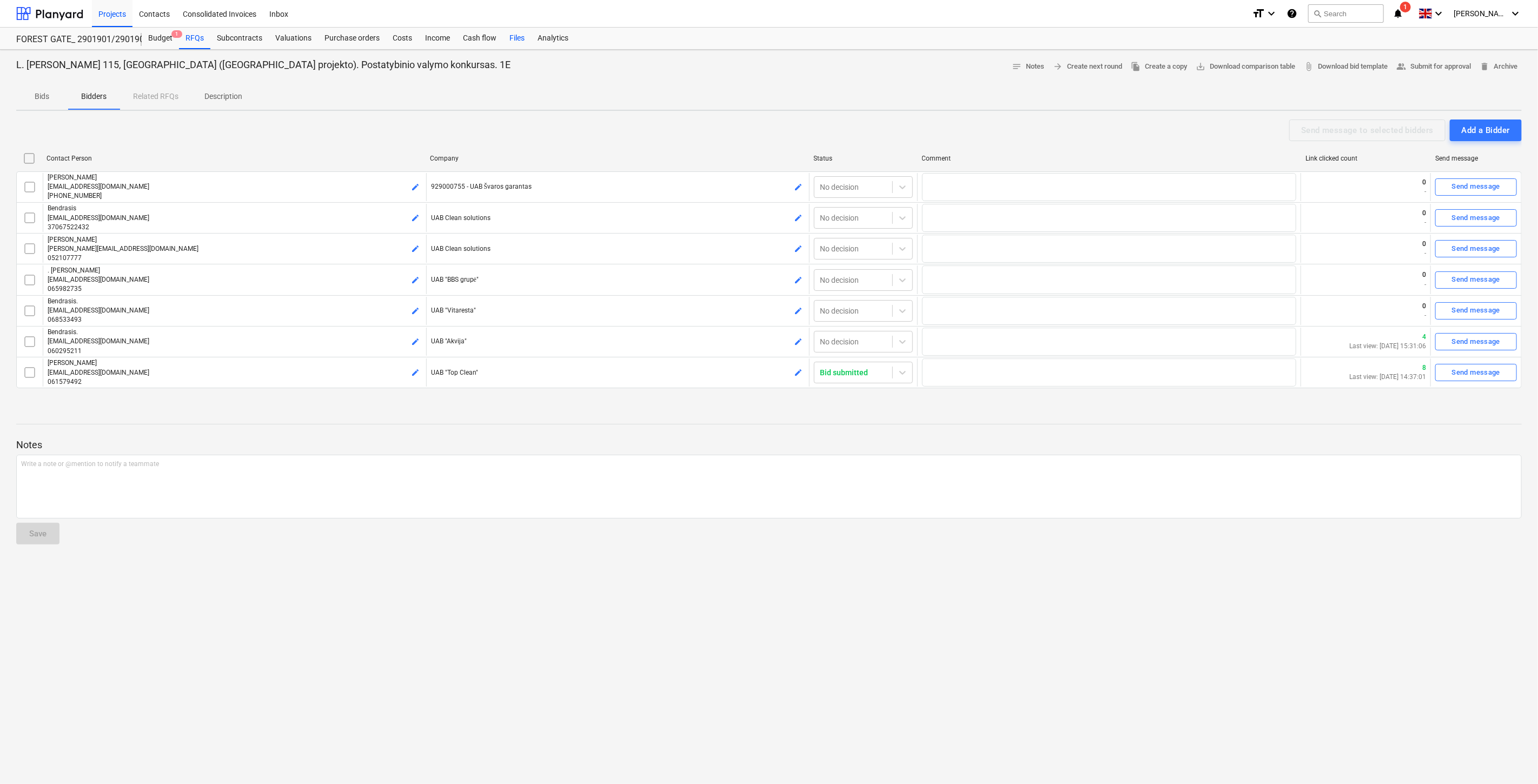 click on "Files" at bounding box center [517, 38] 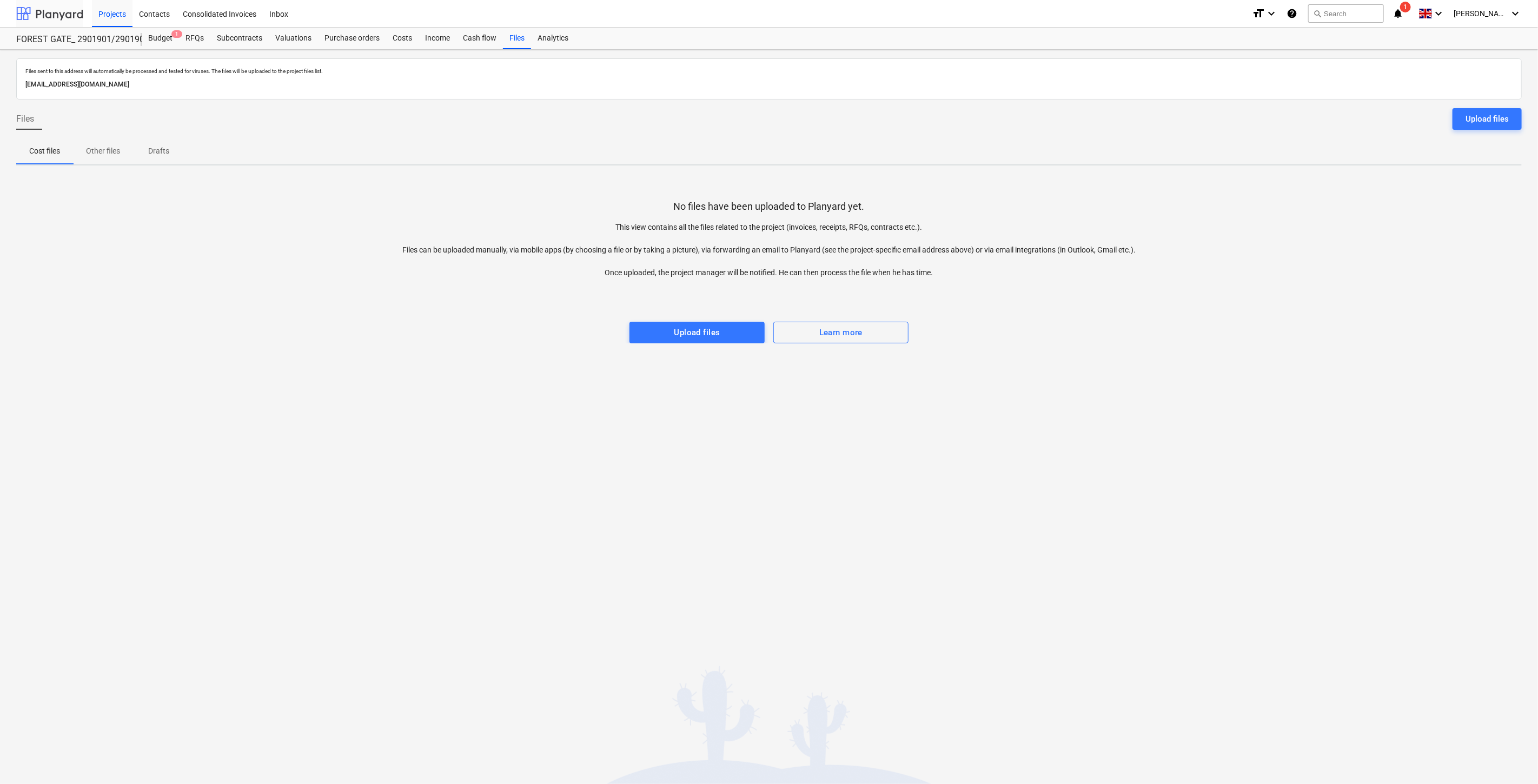 click at bounding box center (50, 14) 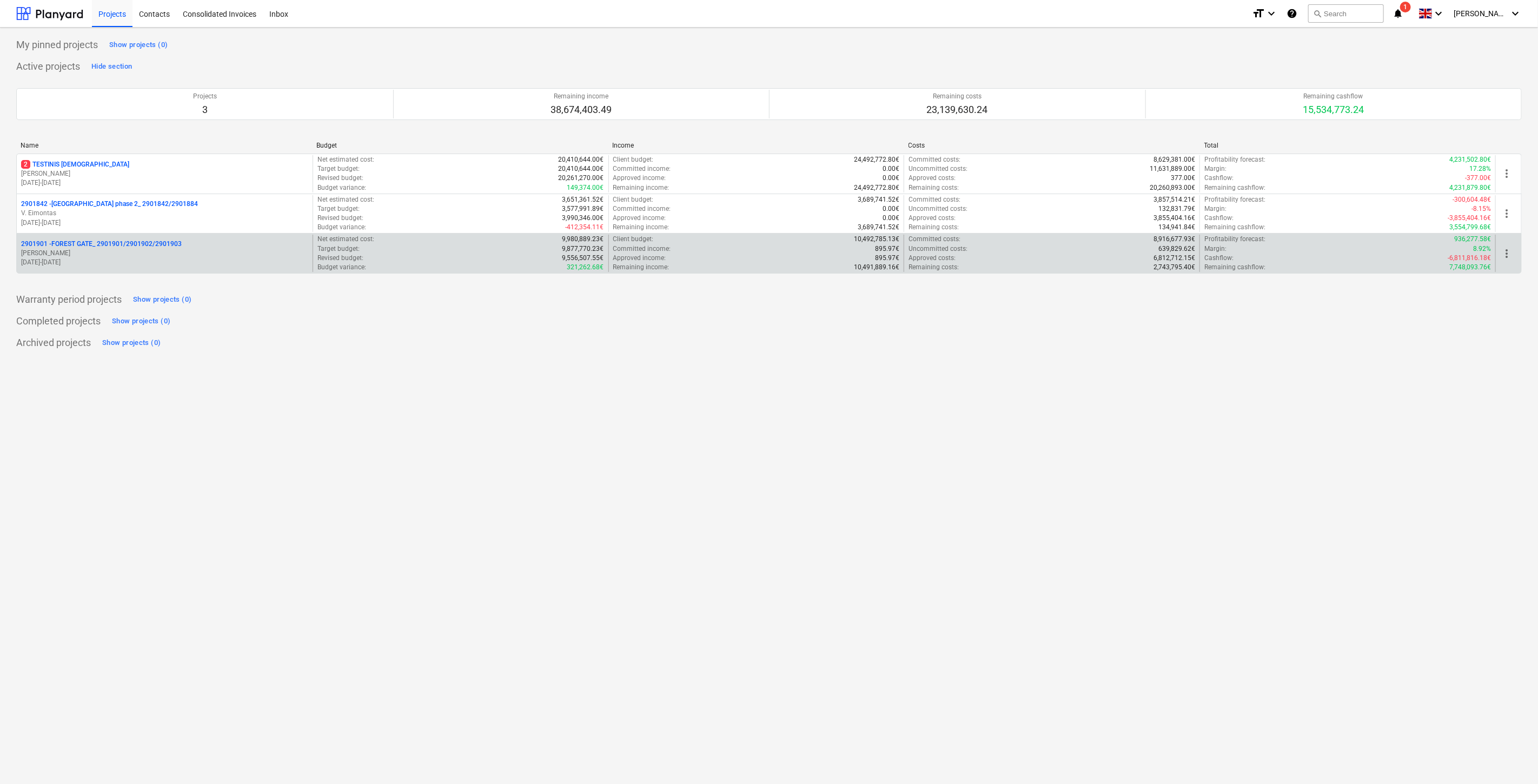 click on "[PERSON_NAME]" at bounding box center (164, 253) 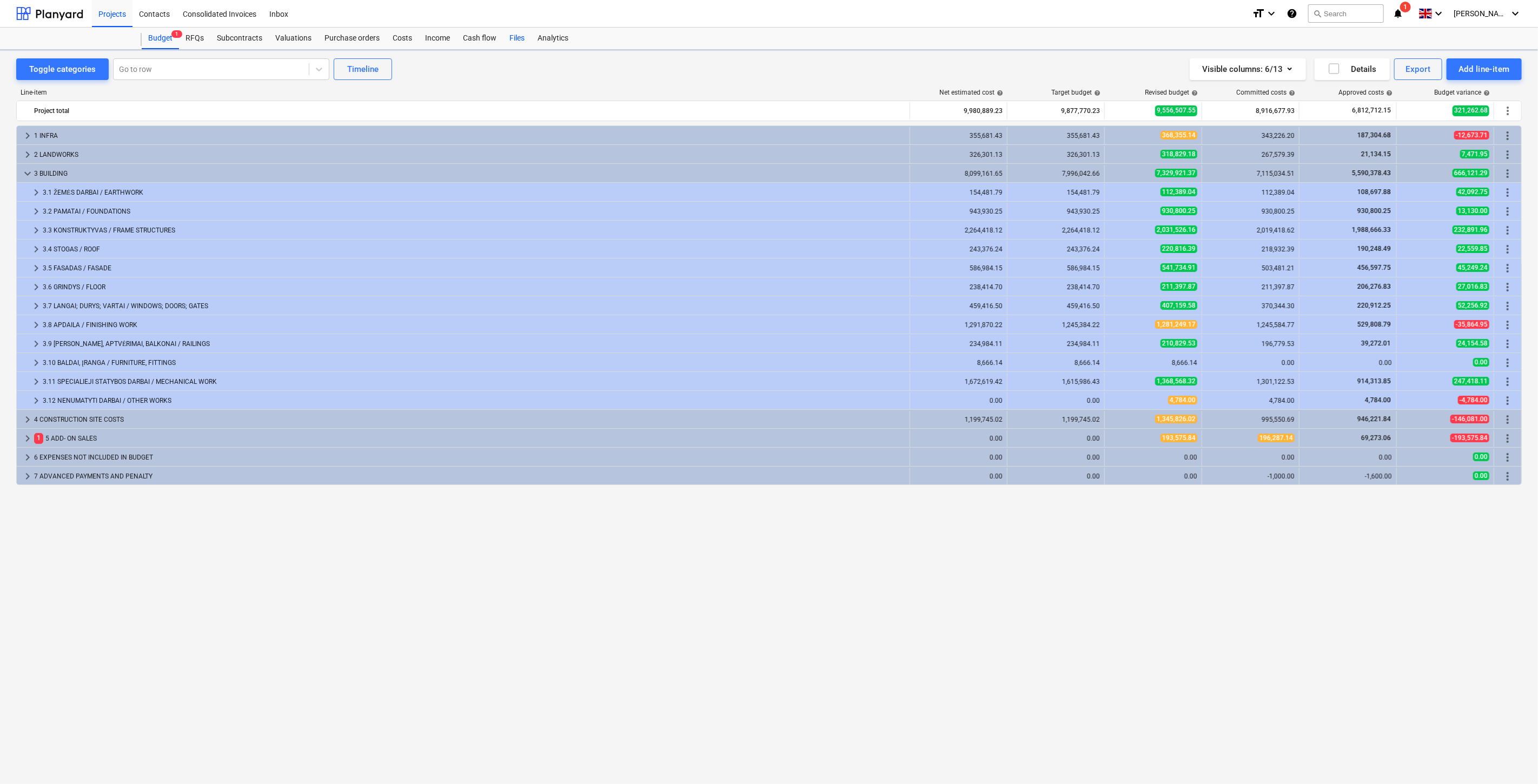 click on "Files" at bounding box center [517, 38] 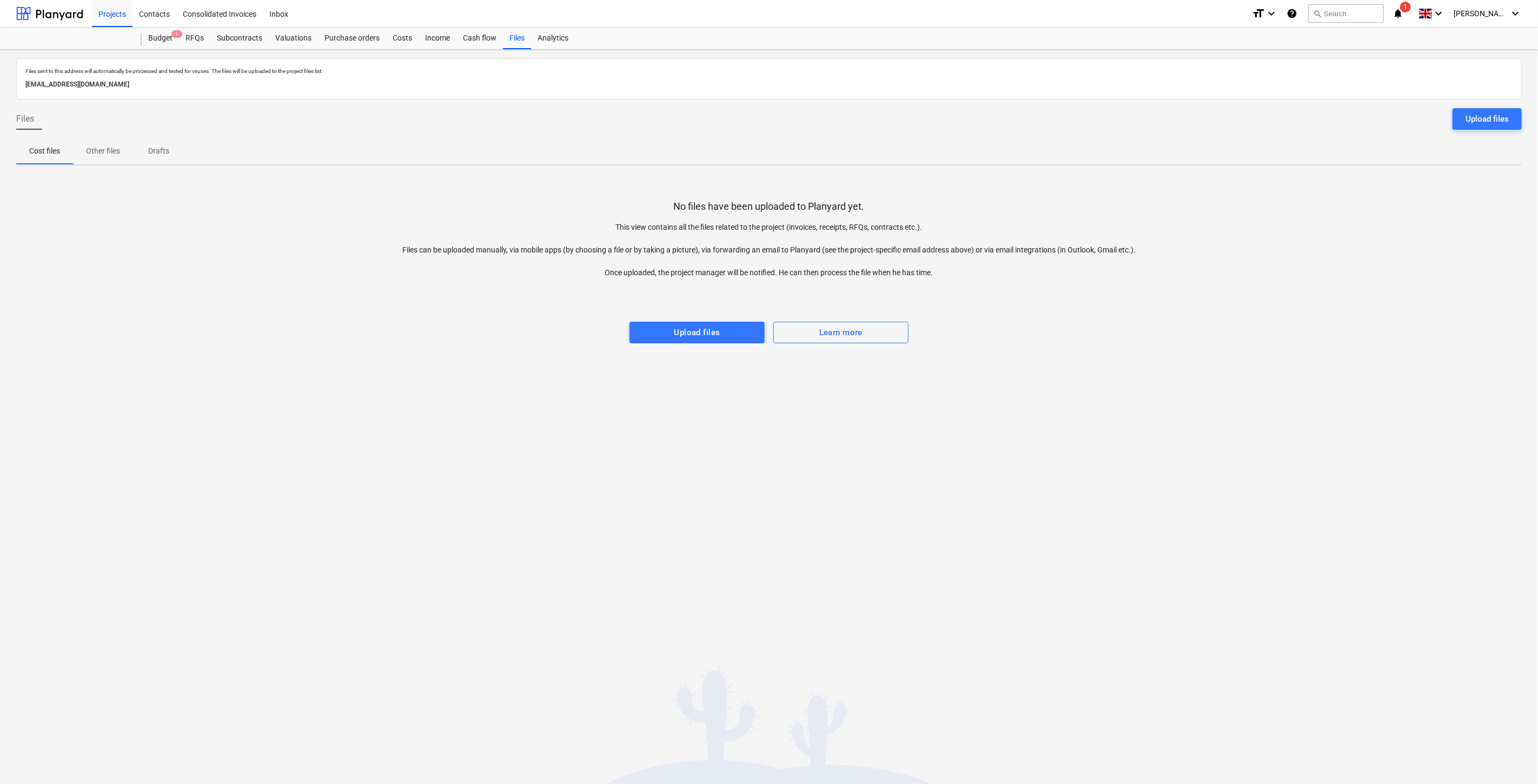 drag, startPoint x: 1002, startPoint y: 476, endPoint x: 1084, endPoint y: 408, distance: 106.52699 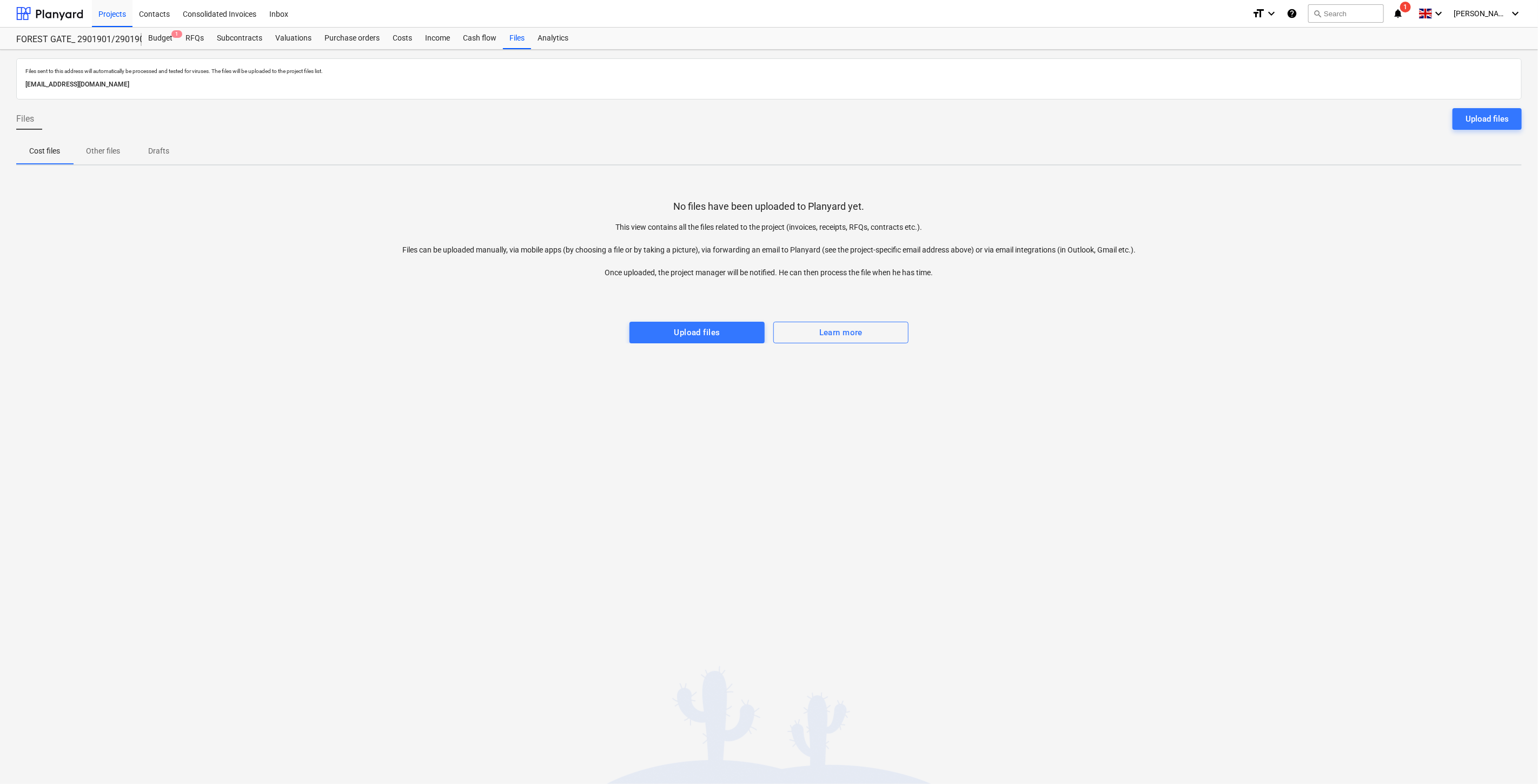 drag, startPoint x: 473, startPoint y: 183, endPoint x: 498, endPoint y: 2, distance: 182.71836 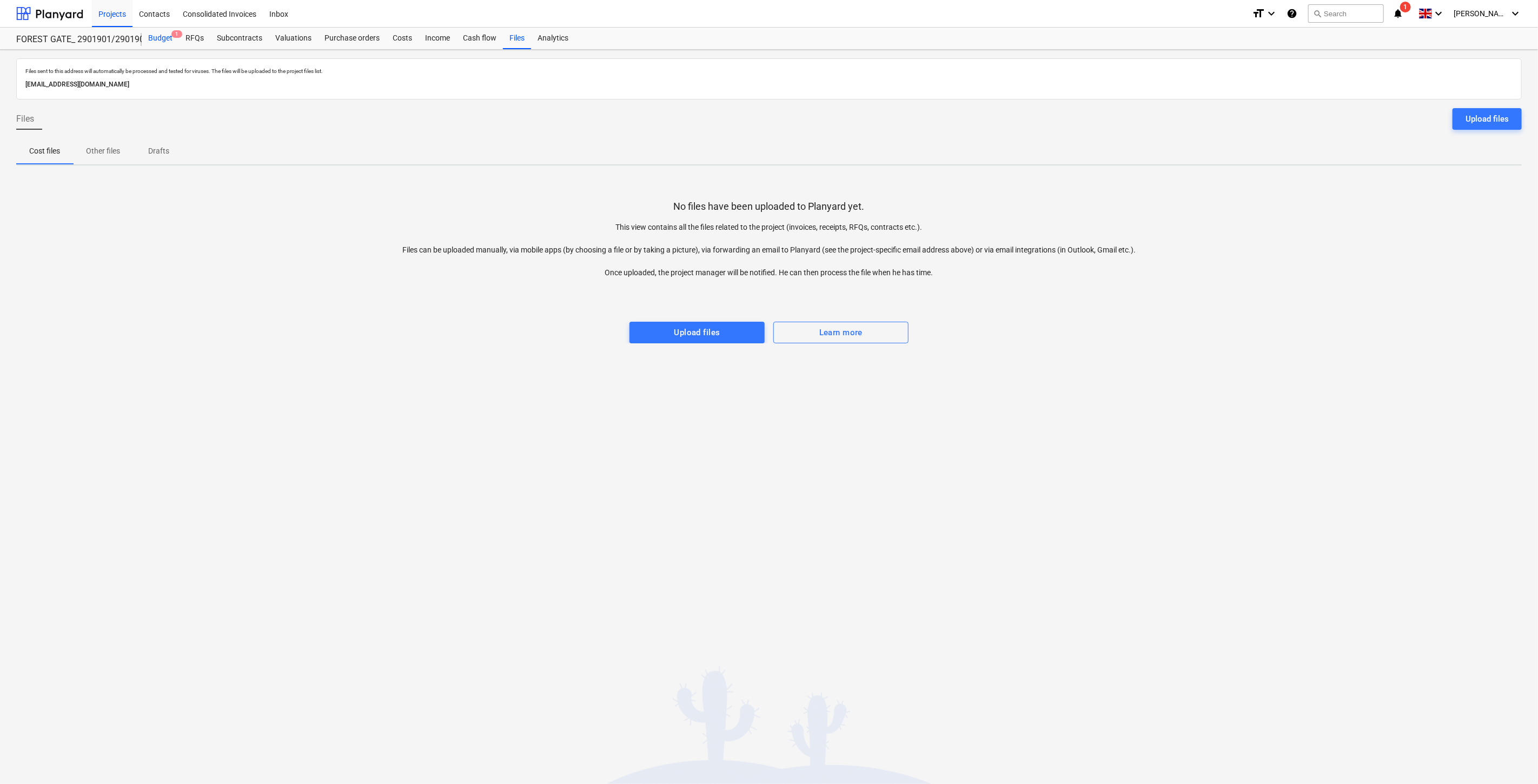 click on "Budget 1" at bounding box center (160, 38) 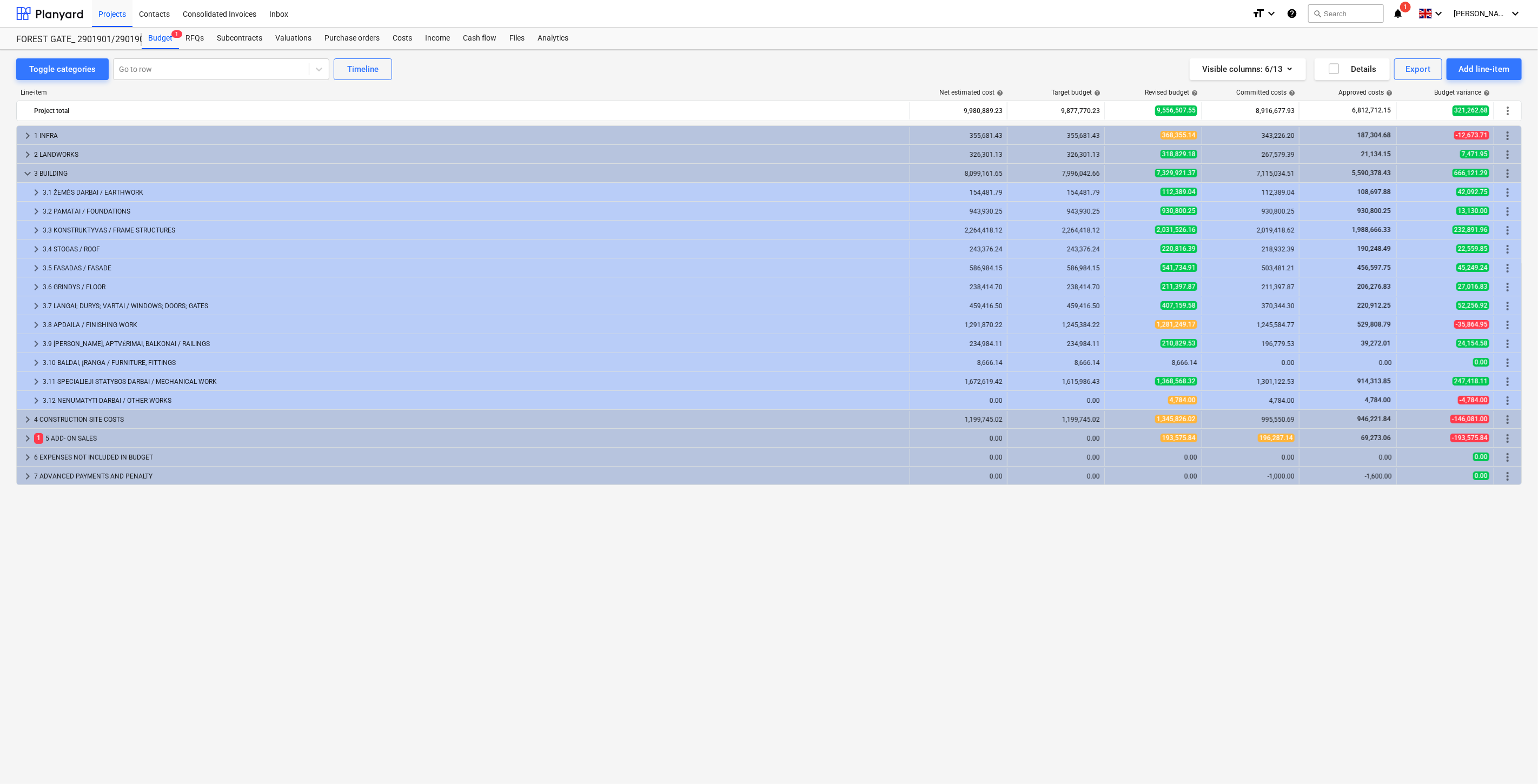 click on "3.1 ŽEMĖS DARBAI / EARTHWORK" at bounding box center (474, 192) 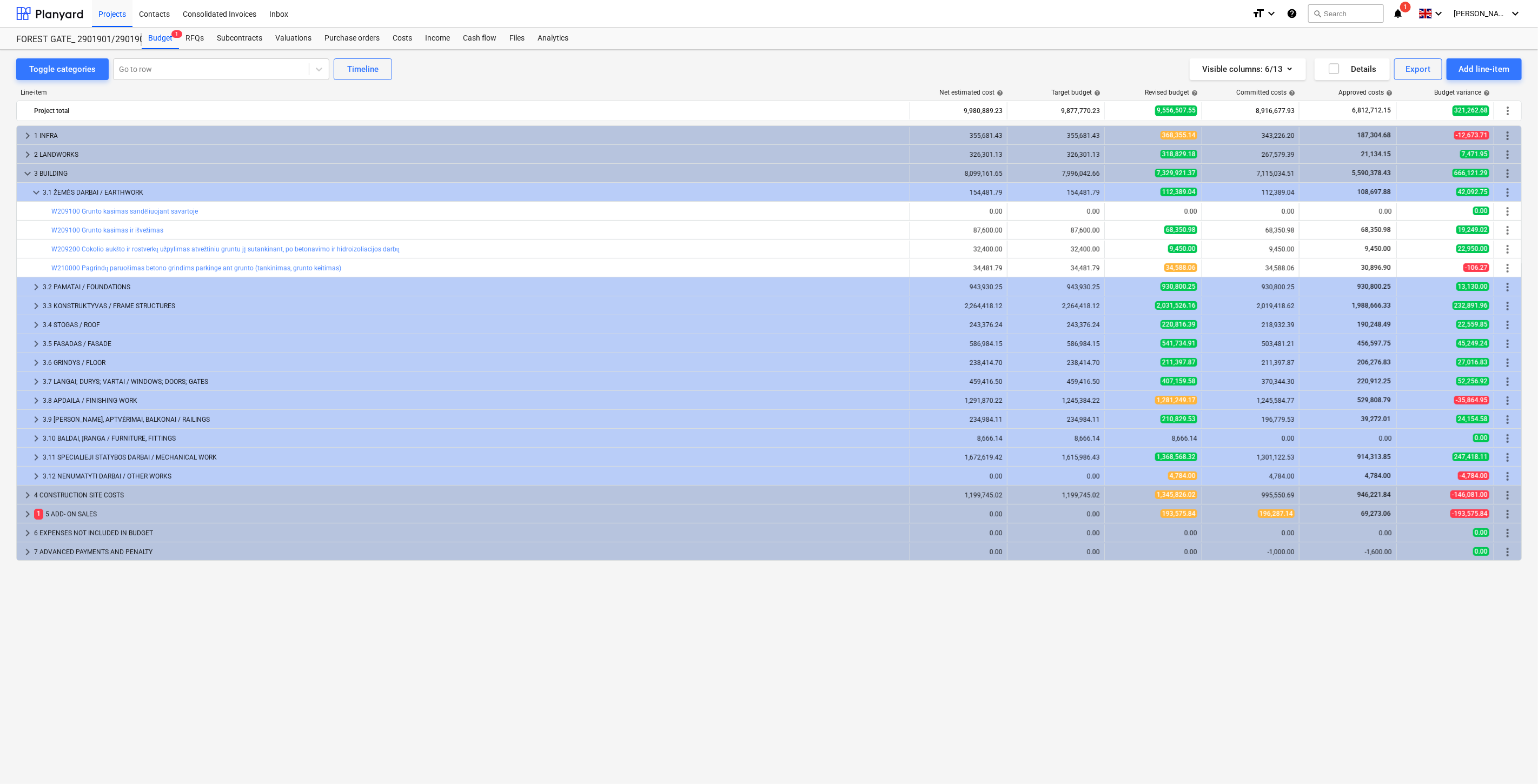 click on "3.1 ŽEMĖS DARBAI / EARTHWORK" at bounding box center (474, 192) 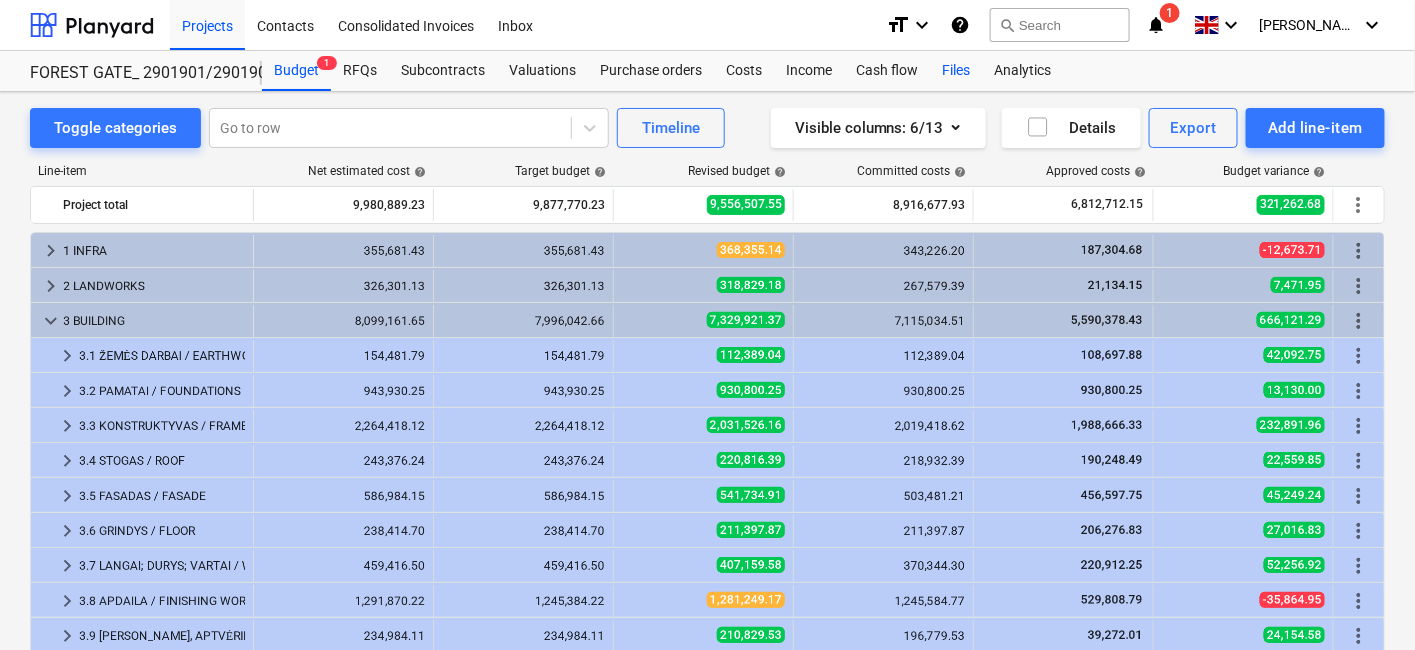 click on "Files" at bounding box center (956, 71) 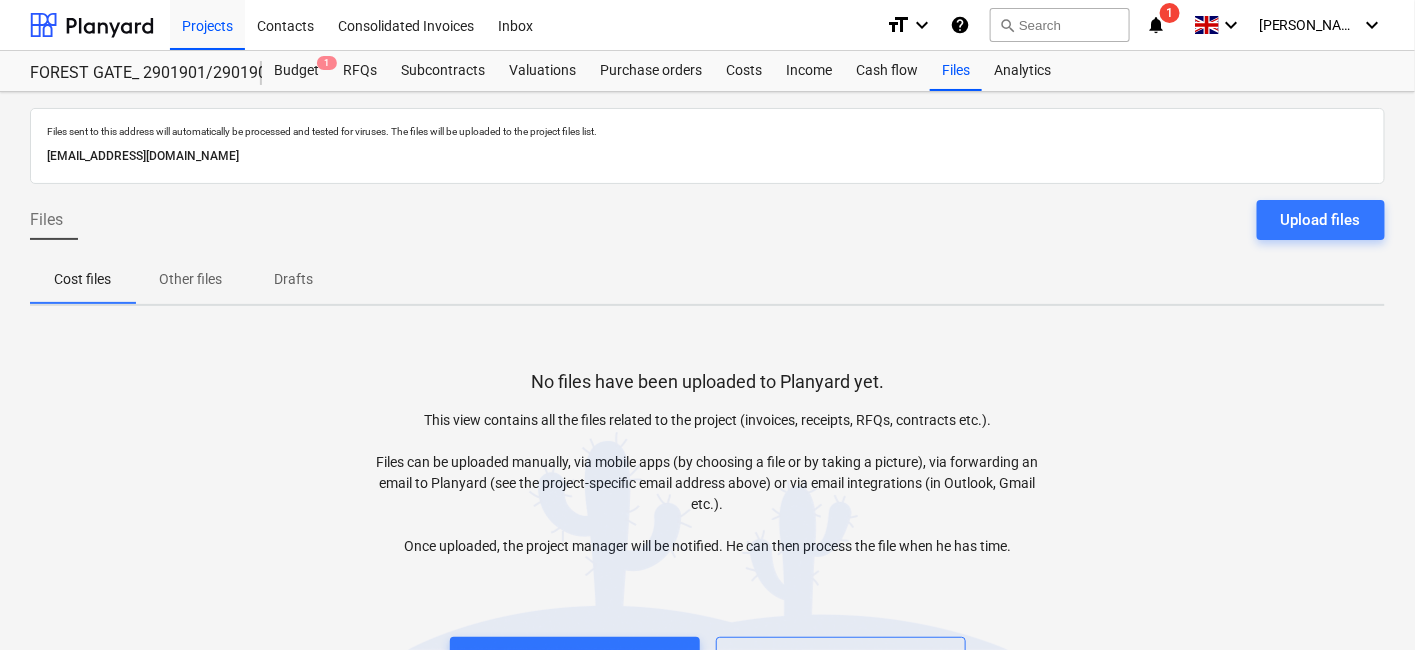 click on "No files have been uploaded to Planyard yet. This view contains all the files related to the project (invoices, receipts, RFQs, contracts etc.).
Files can be uploaded manually, via mobile apps (by choosing a file or by taking a picture), via forwarding an email to Planyard (see the project-specific email address above) or via email integrations (in Outlook, Gmail etc.).
Once uploaded, the project manager will be notified. He can then process the file when he has time. Upload files Learn more" at bounding box center (707, 499) 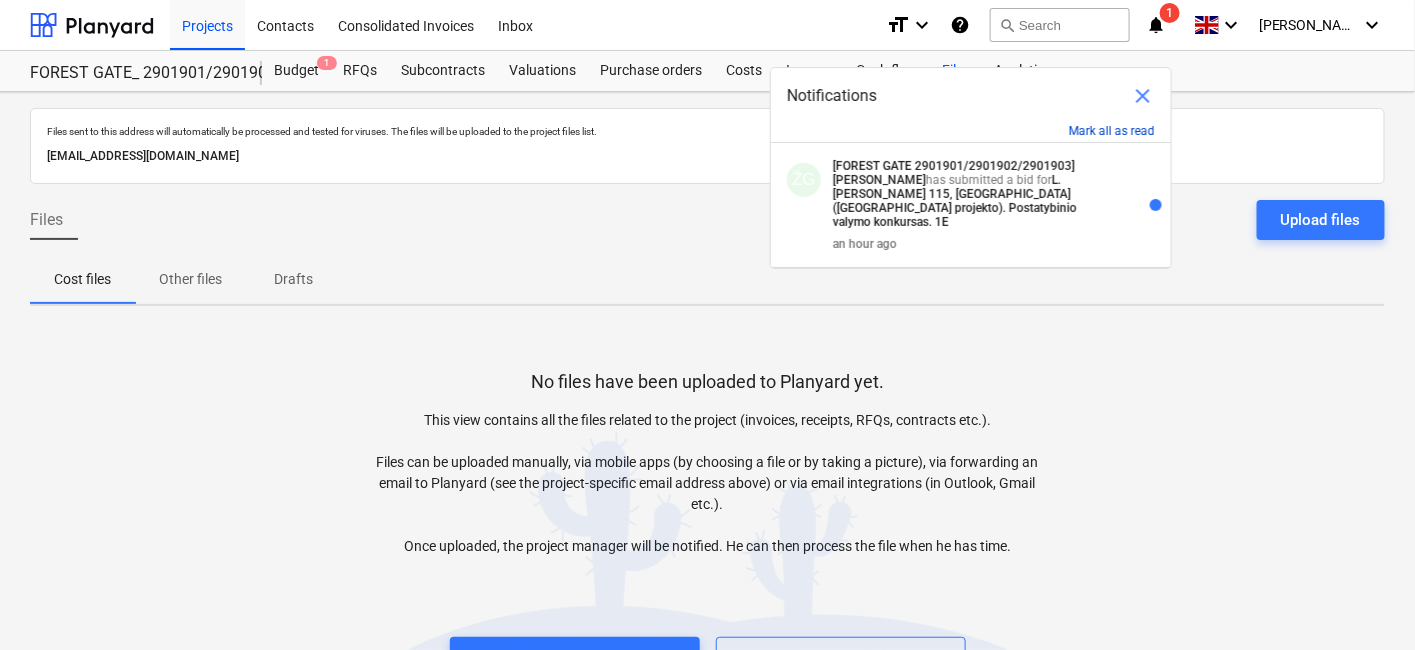 click on "Mark all as read" at bounding box center [1112, 131] 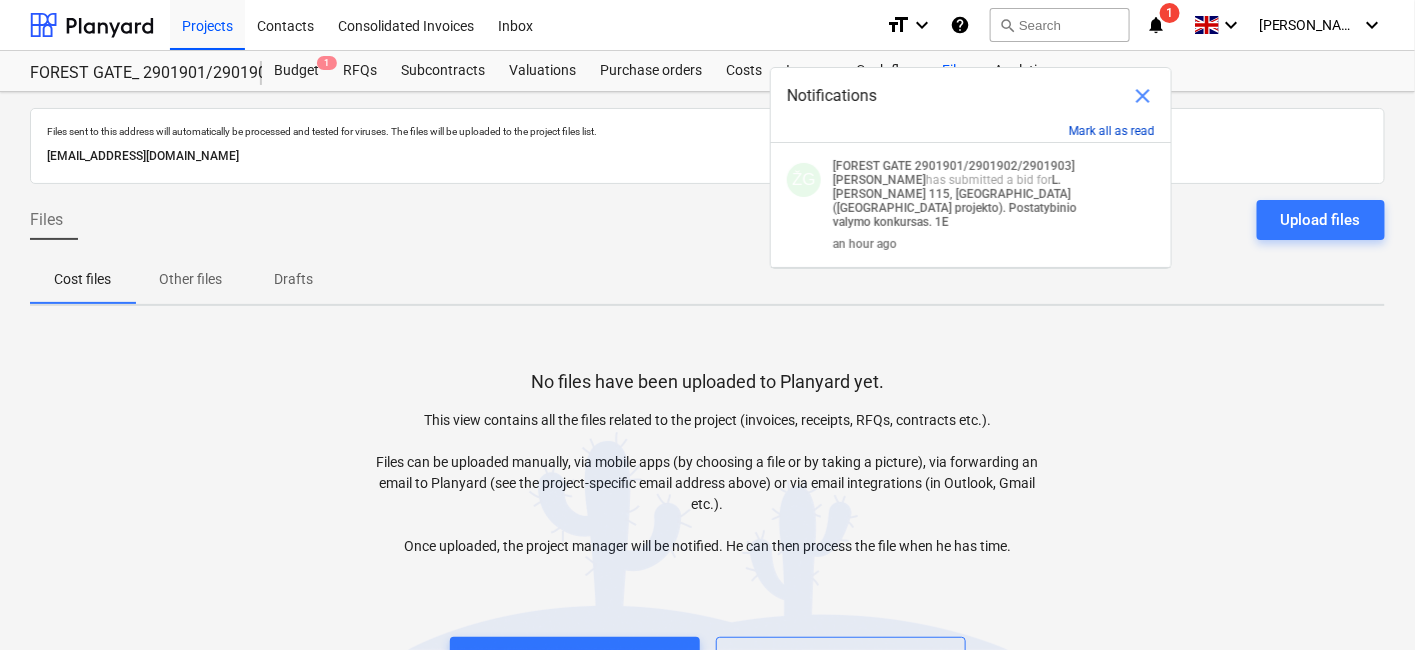 click on "Mark all as read" at bounding box center [1112, 131] 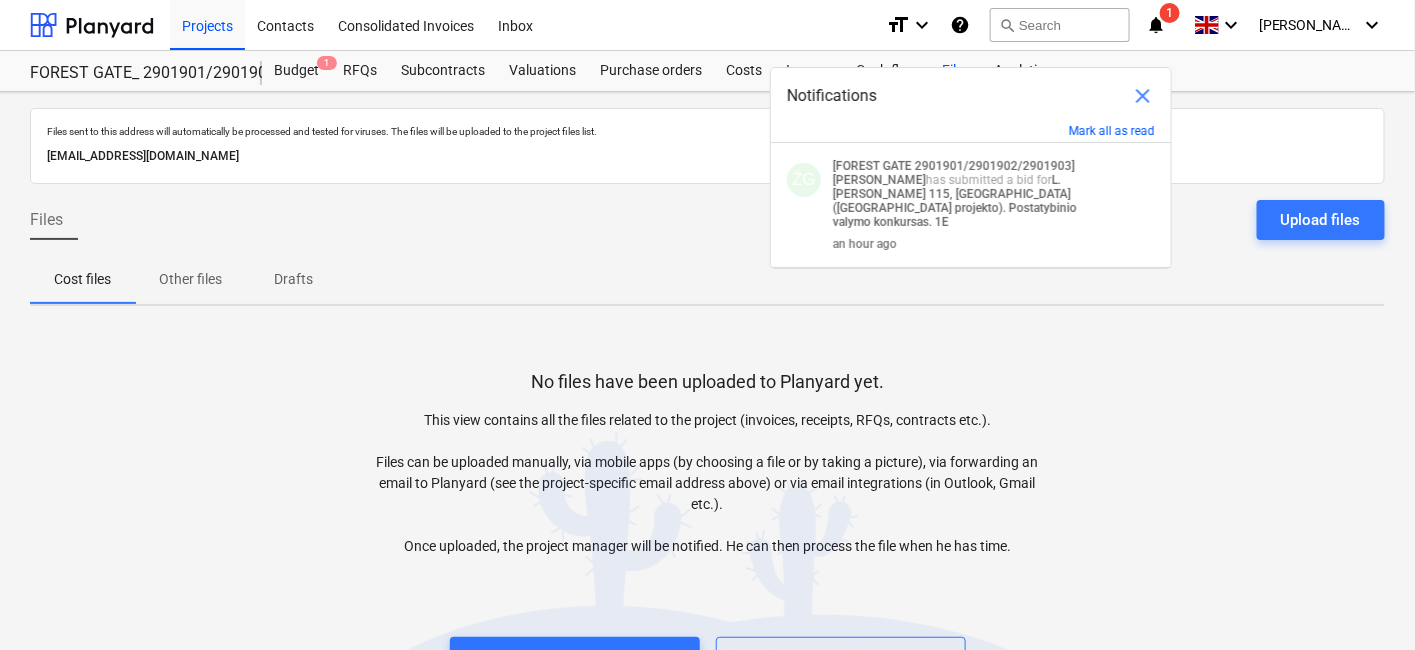 click on "close" at bounding box center (1143, 96) 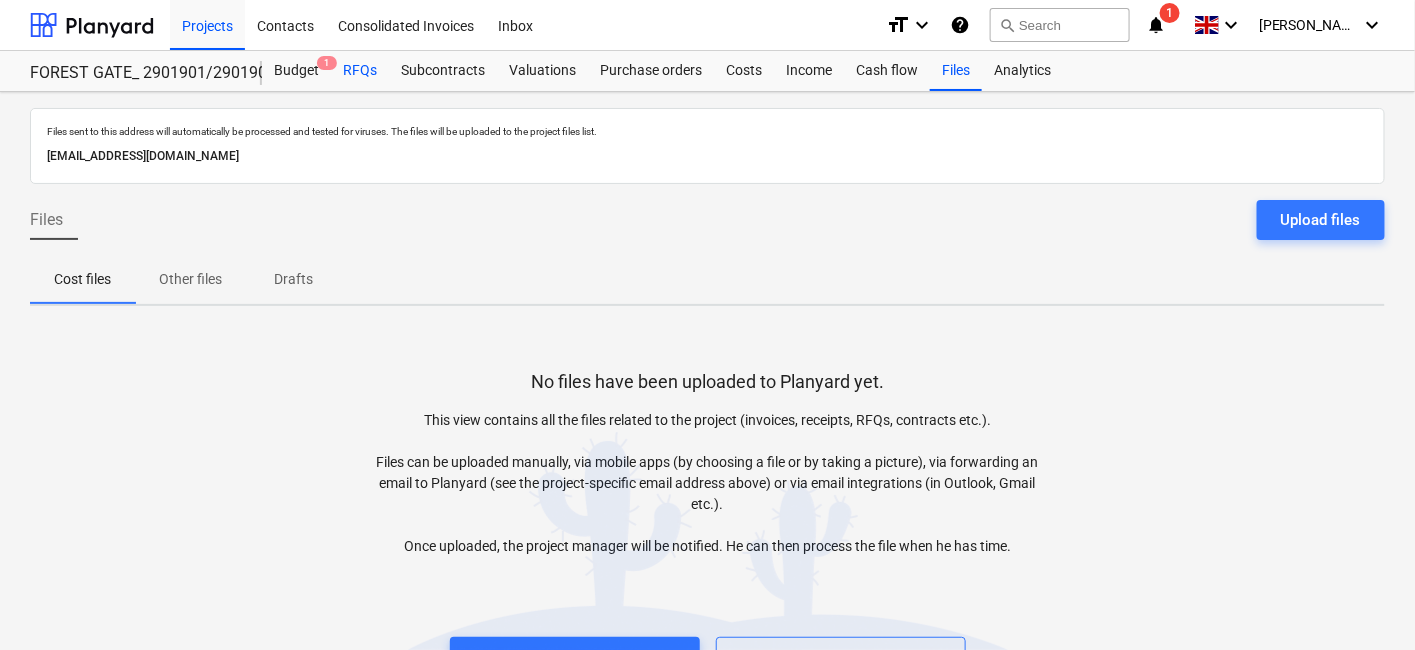click on "RFQs" at bounding box center [360, 71] 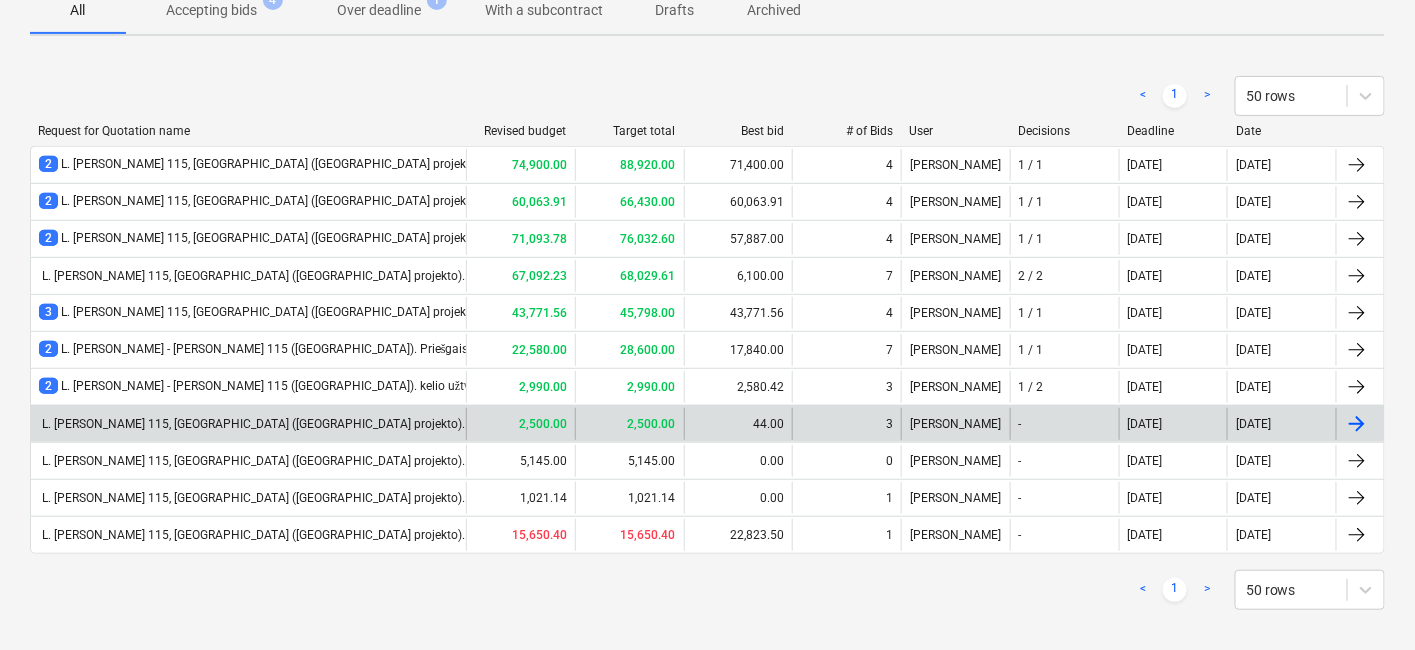 scroll, scrollTop: 188, scrollLeft: 0, axis: vertical 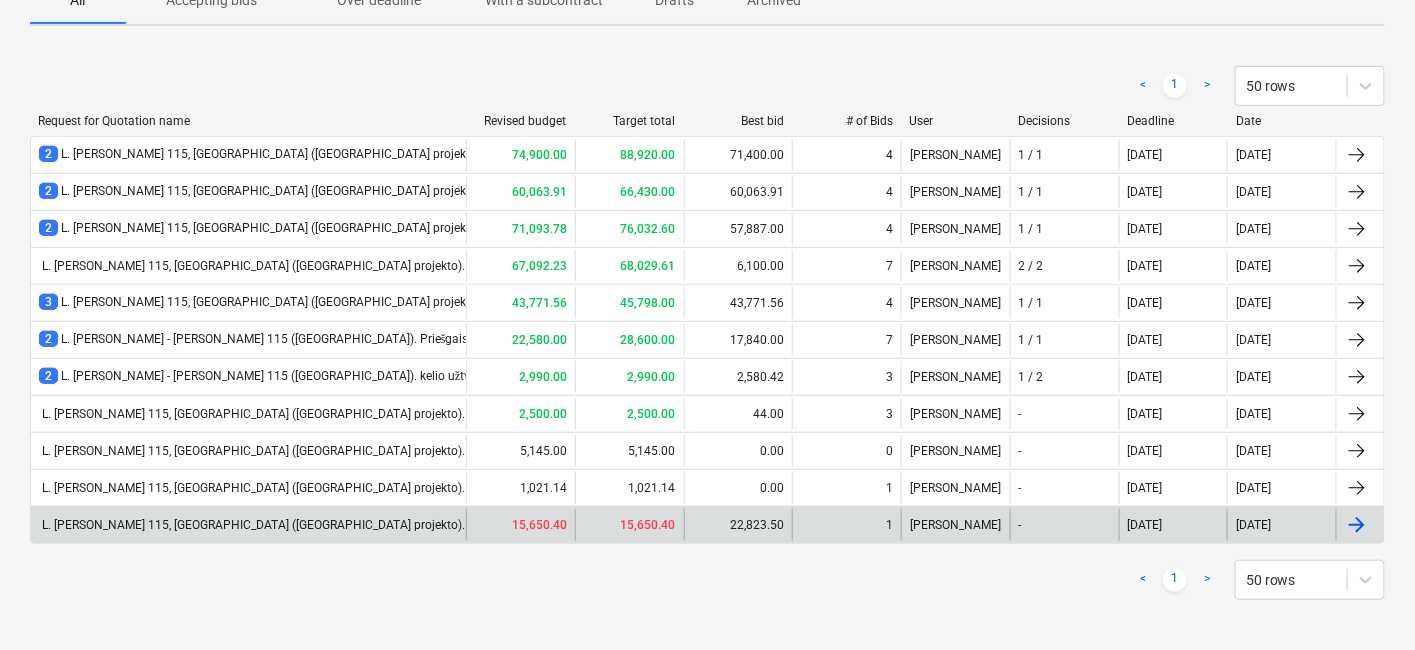 click on "15,650.40" at bounding box center [539, 525] 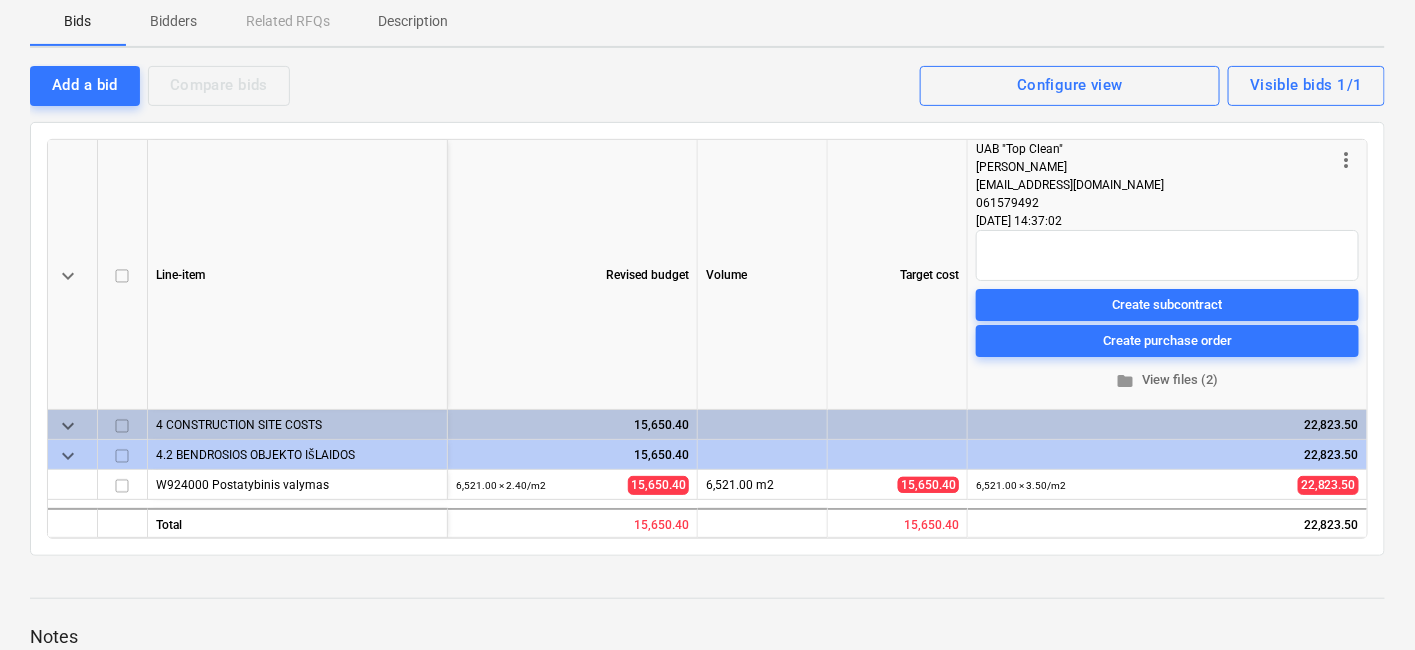 click on "Add a bid Compare bids Visible bids 1/1 Configure view" at bounding box center (707, 85) 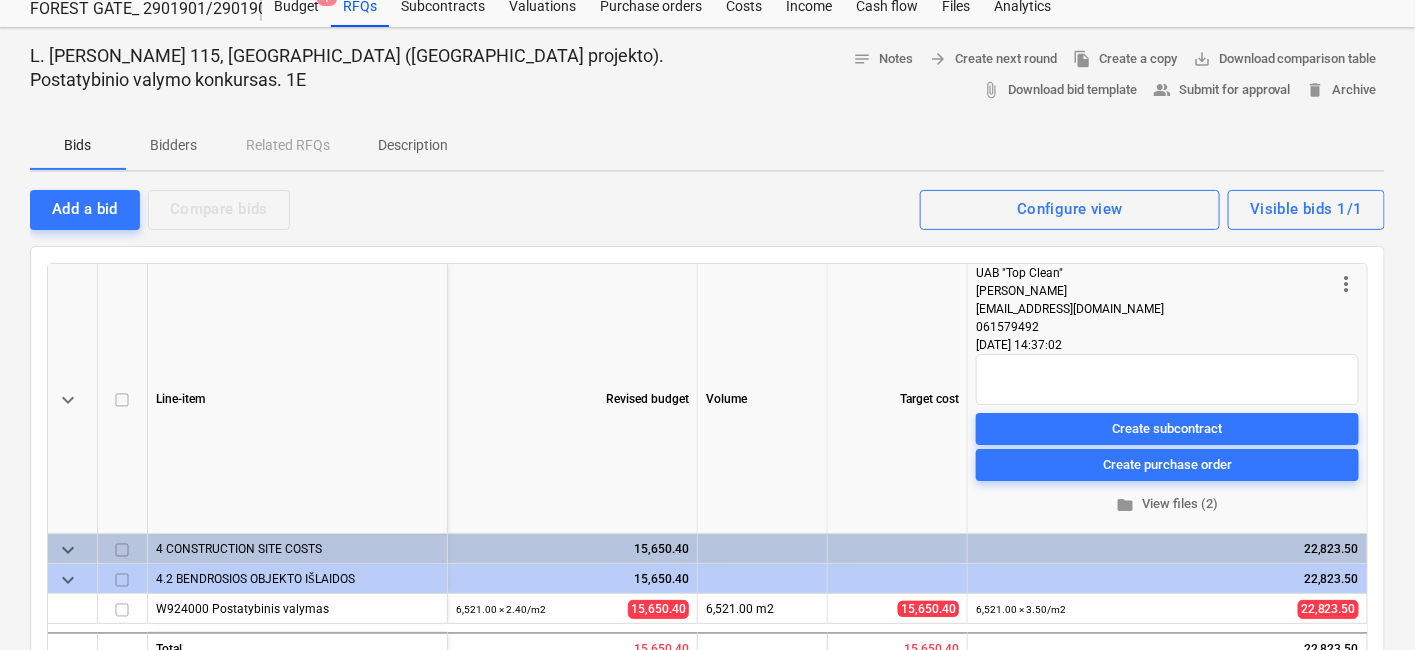 scroll, scrollTop: 0, scrollLeft: 0, axis: both 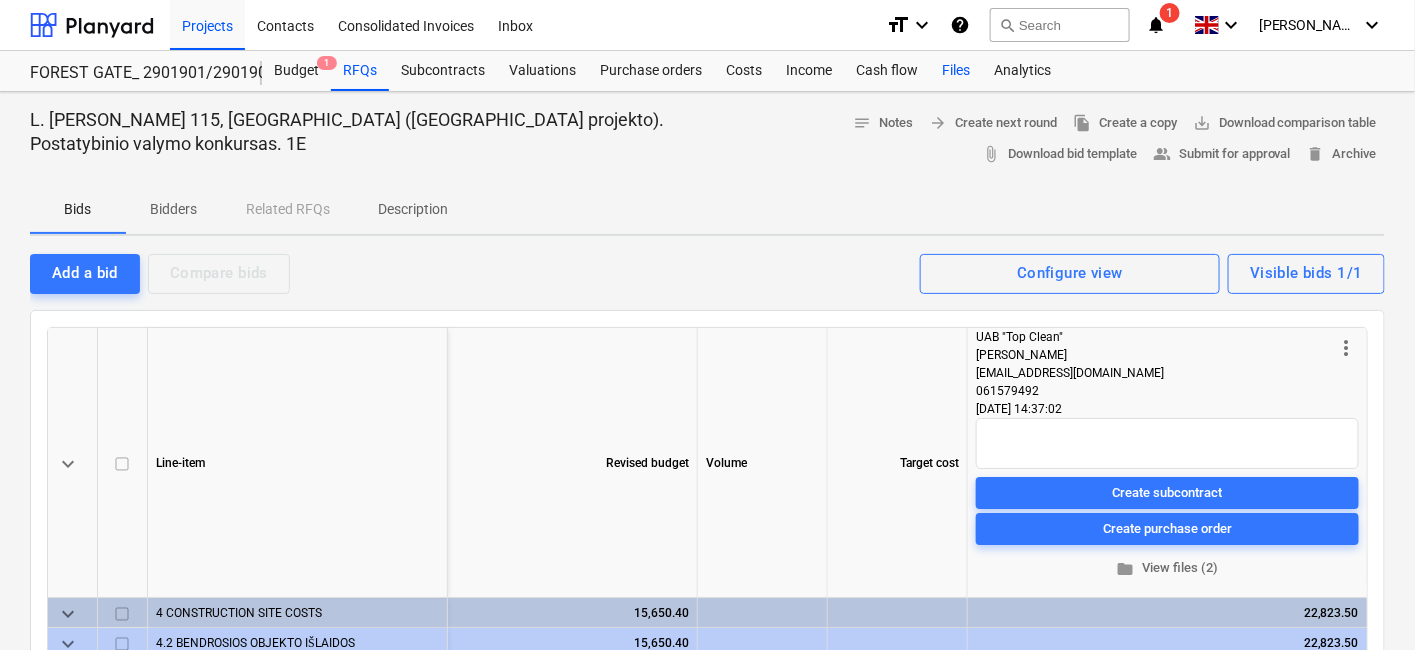 click on "Files" at bounding box center (956, 71) 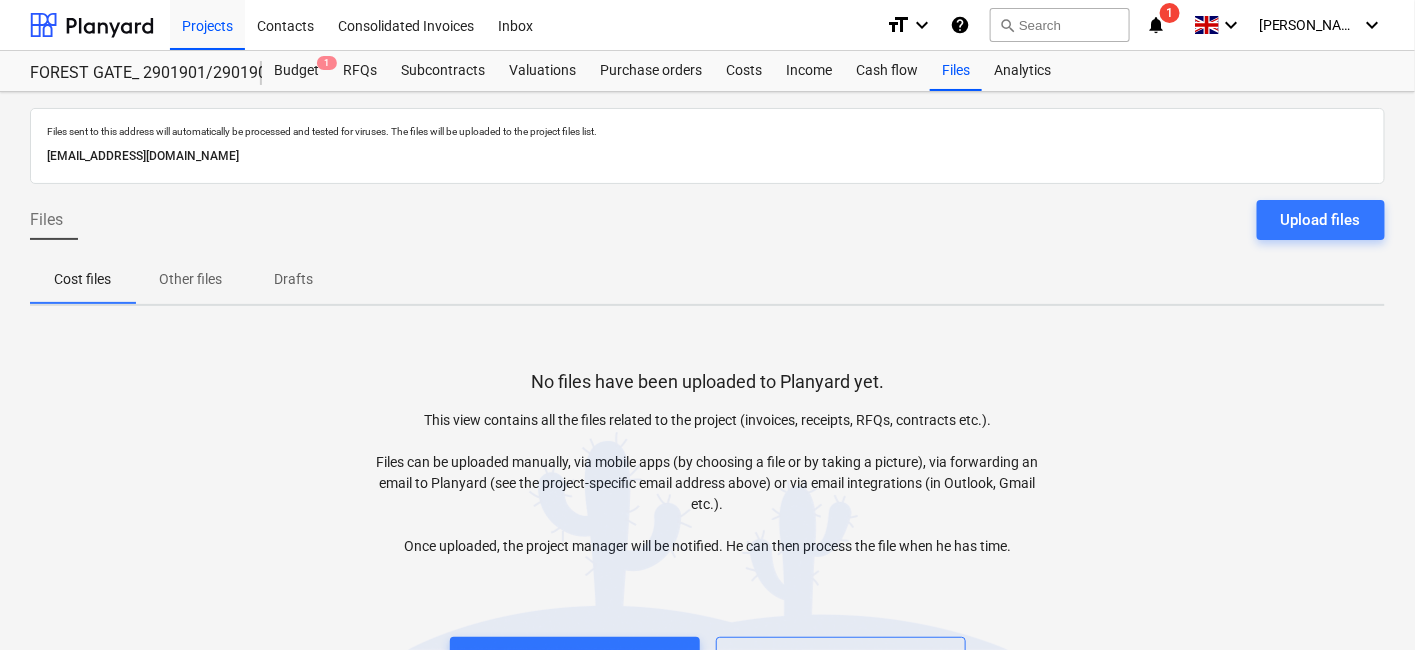 click on "No files have been uploaded to Planyard yet. This view contains all the files related to the project (invoices, receipts, RFQs, contracts etc.).
Files can be uploaded manually, via mobile apps (by choosing a file or by taking a picture), via forwarding an email to Planyard (see the project-specific email address above) or via email integrations (in Outlook, Gmail etc.).
Once uploaded, the project manager will be notified. He can then process the file when he has time. Upload files Learn more" at bounding box center (707, 499) 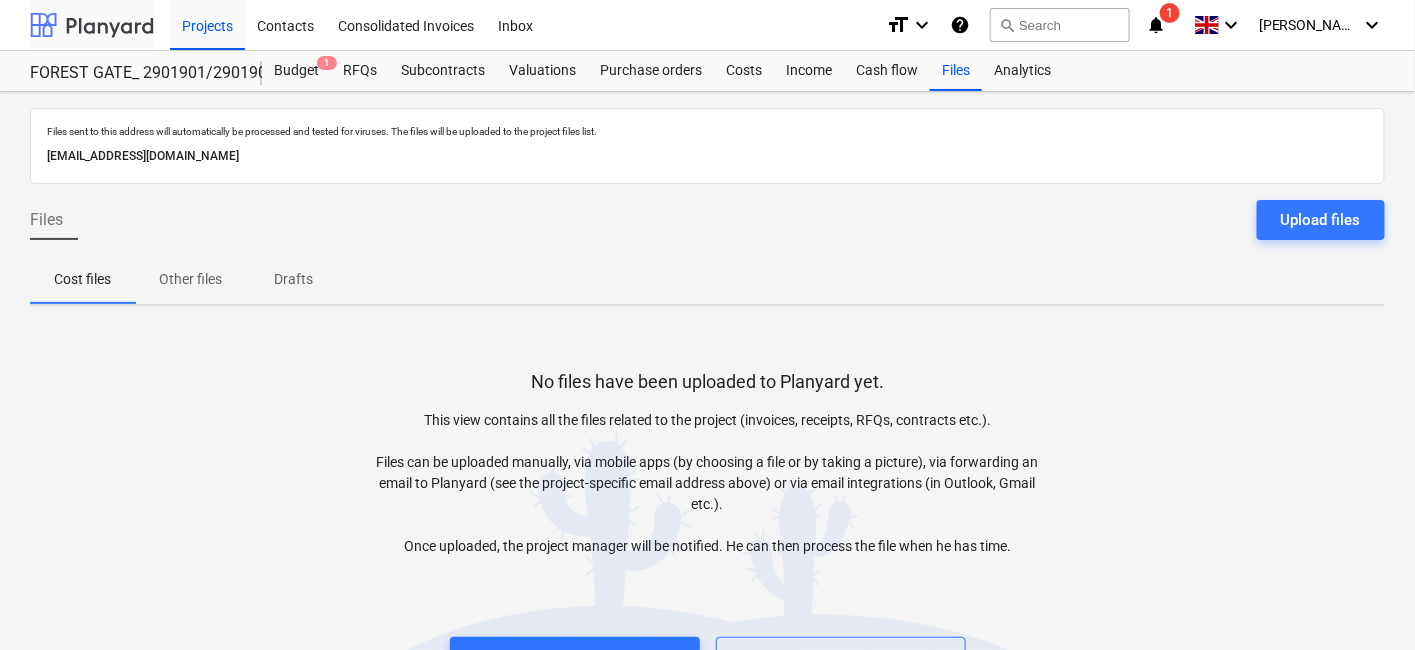 click at bounding box center (92, 25) 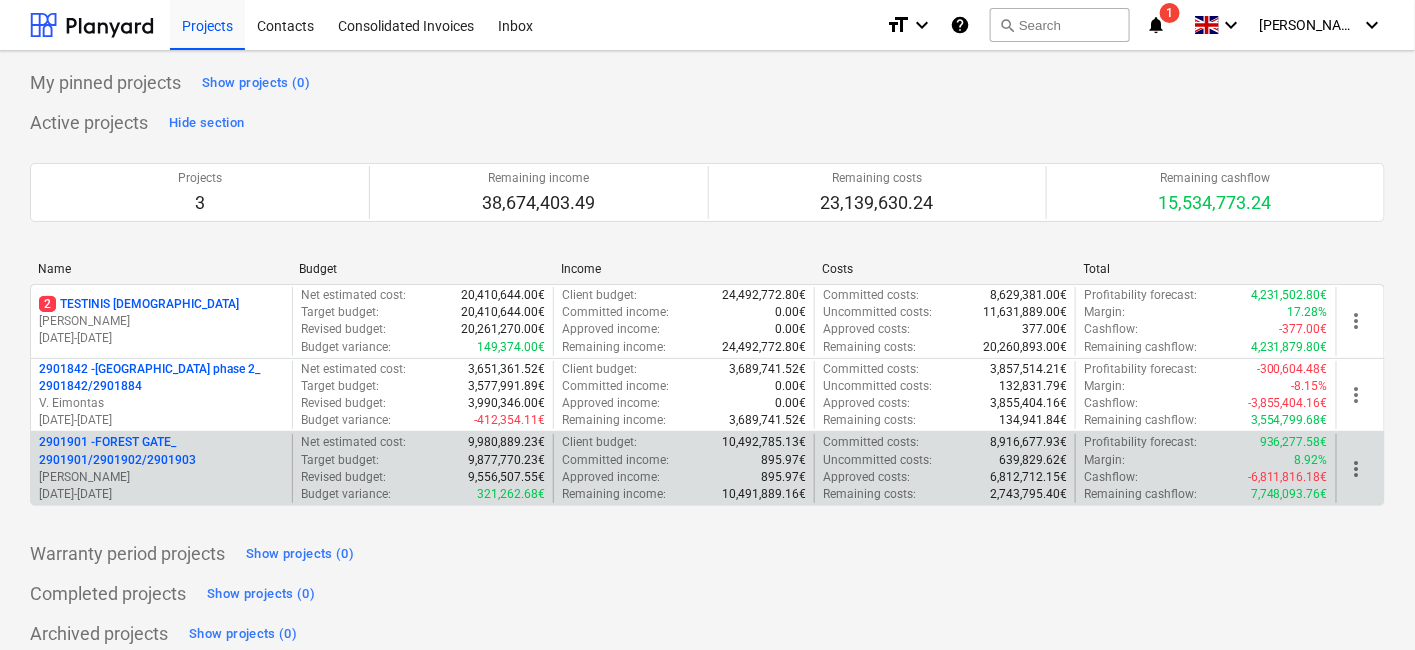 click on "[PERSON_NAME]" at bounding box center (161, 477) 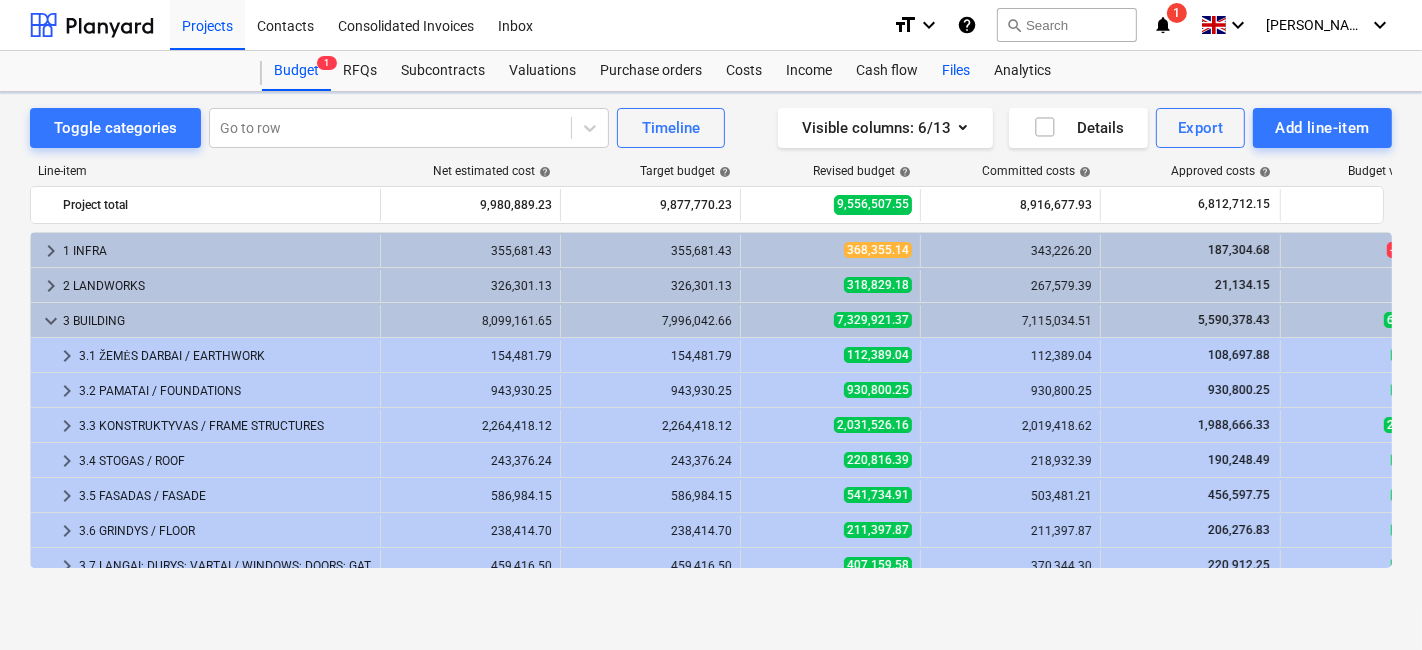 click on "Files" at bounding box center (956, 71) 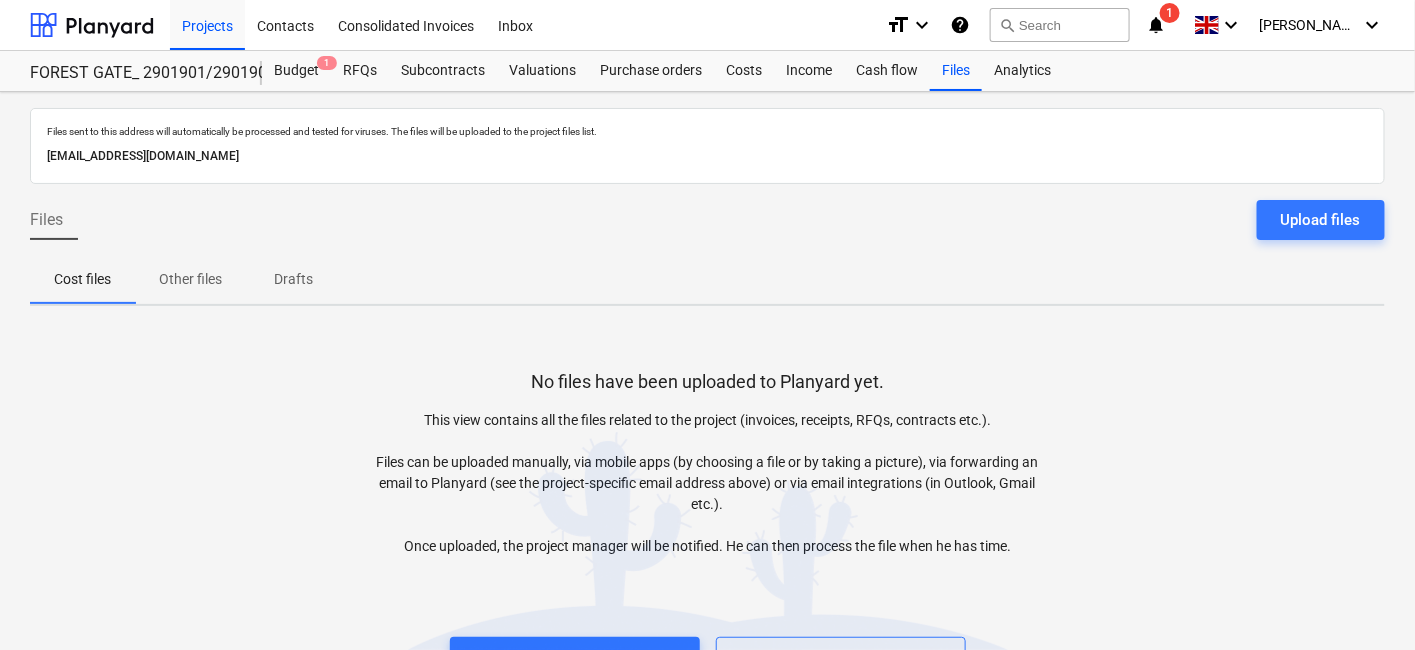 click on "No files have been uploaded to Planyard yet. This view contains all the files related to the project (invoices, receipts, RFQs, contracts etc.).
Files can be uploaded manually, via mobile apps (by choosing a file or by taking a picture), via forwarding an email to Planyard (see the project-specific email address above) or via email integrations (in Outlook, Gmail etc.).
Once uploaded, the project manager will be notified. He can then process the file when he has time. Upload files Learn more" at bounding box center [707, 499] 